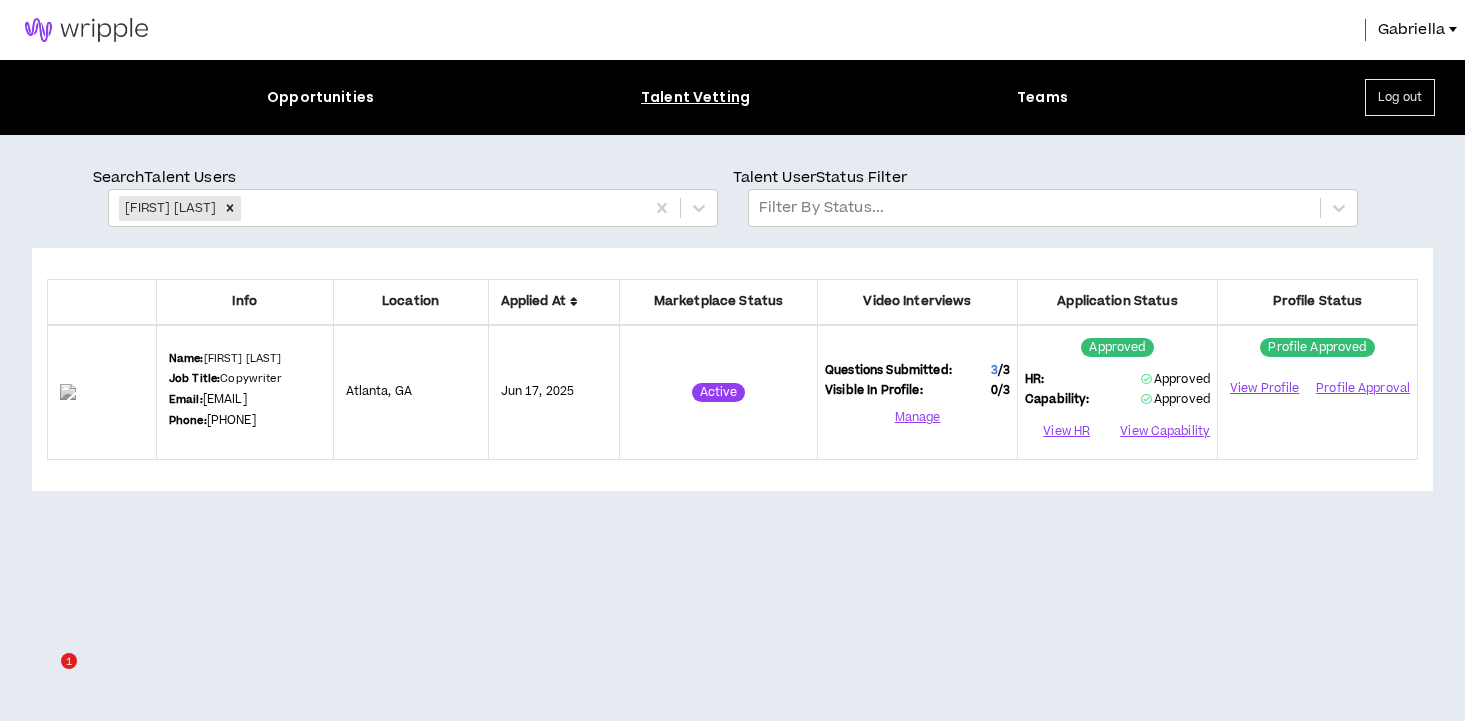 scroll, scrollTop: 0, scrollLeft: 0, axis: both 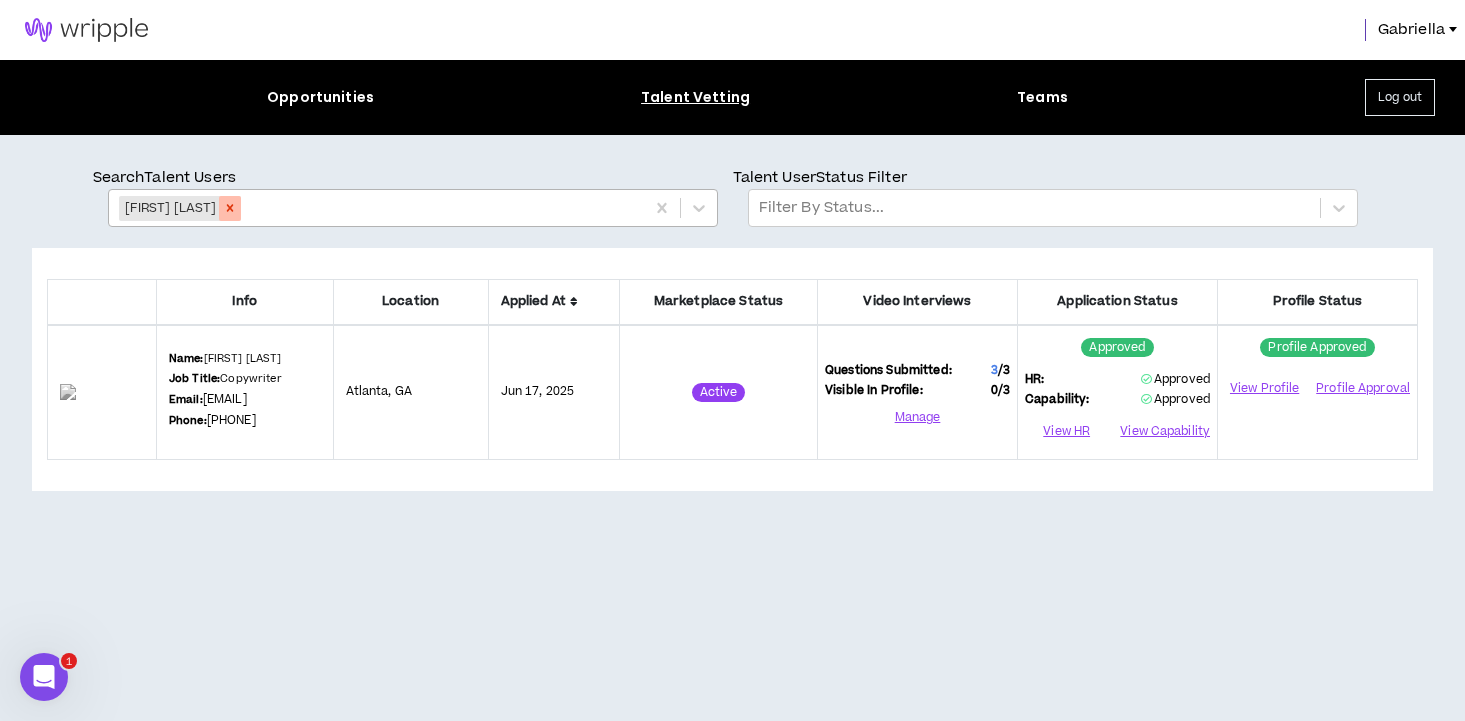 click 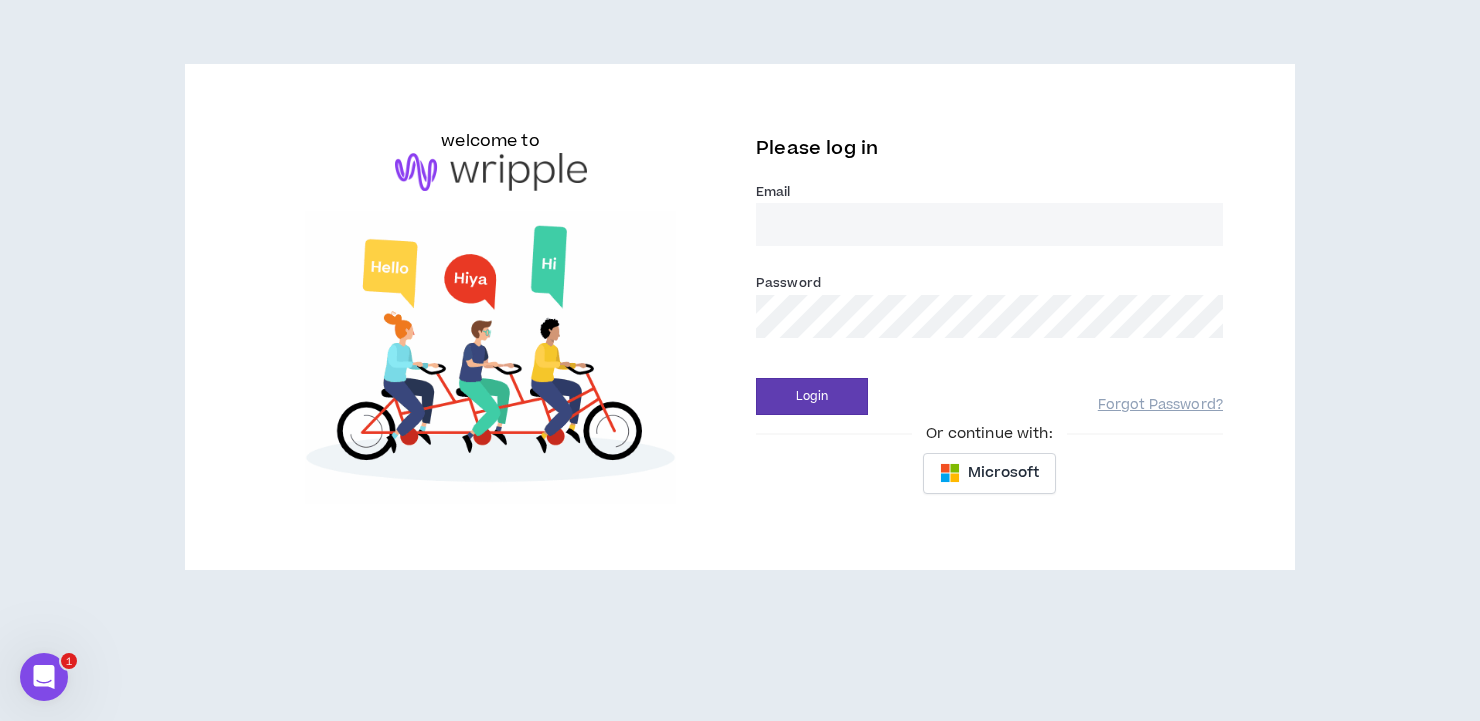 type on "[EMAIL]" 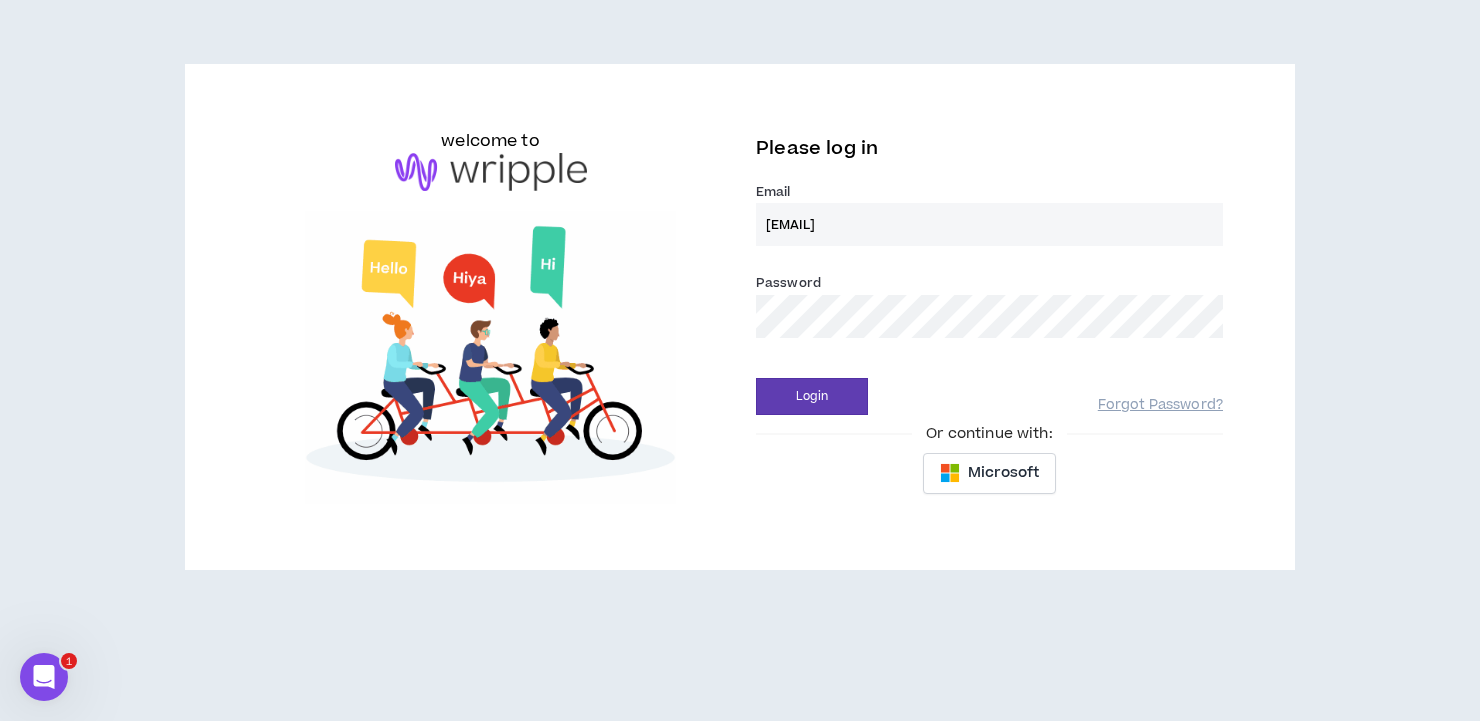 click on "Login" at bounding box center (812, 396) 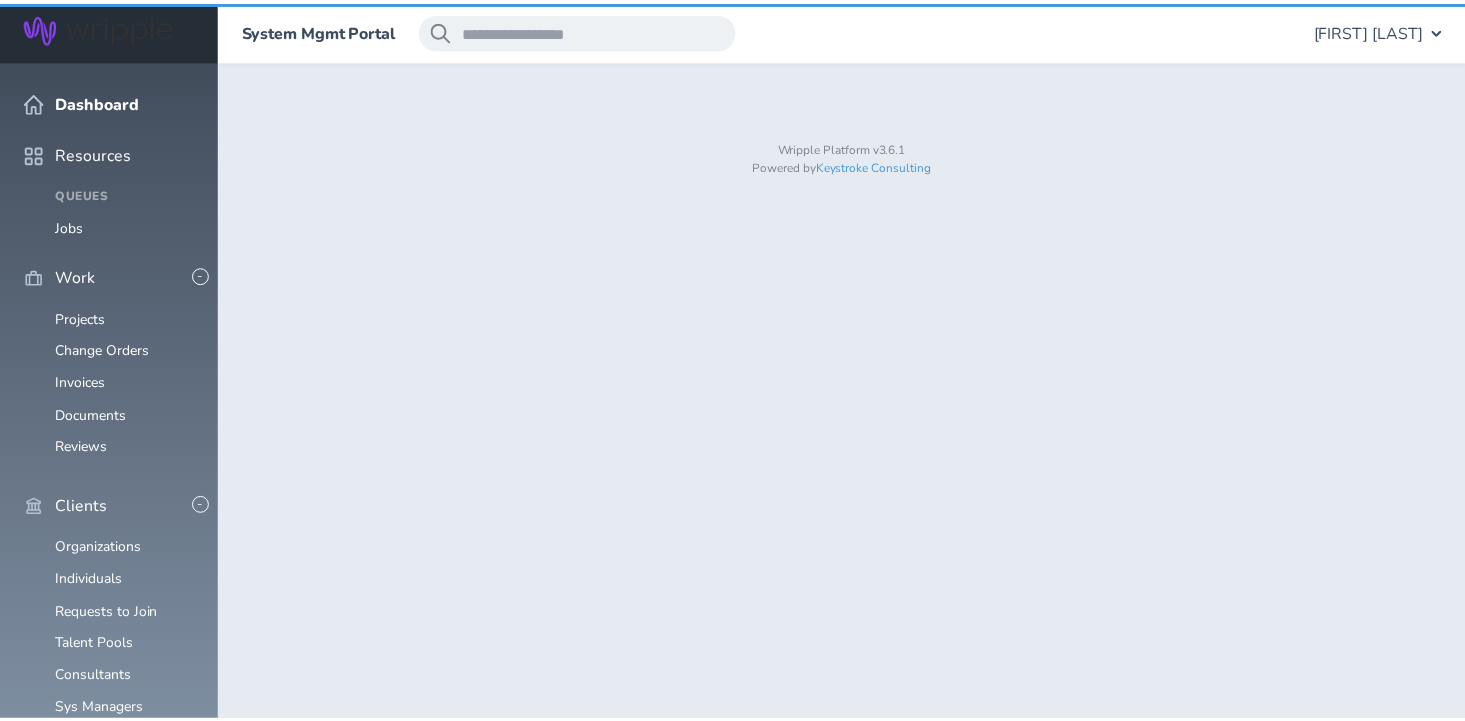 scroll, scrollTop: 0, scrollLeft: 0, axis: both 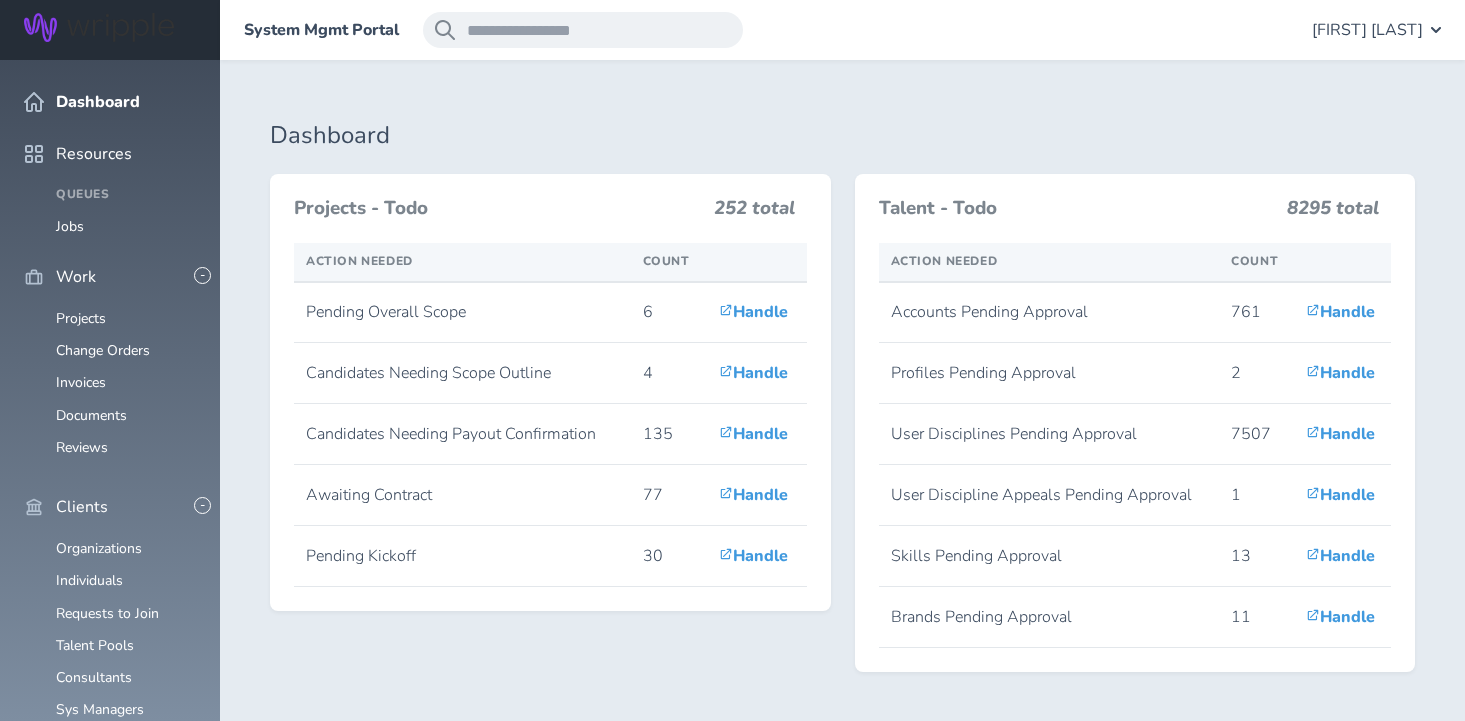 click on "Gabriella Rico" at bounding box center (1367, 30) 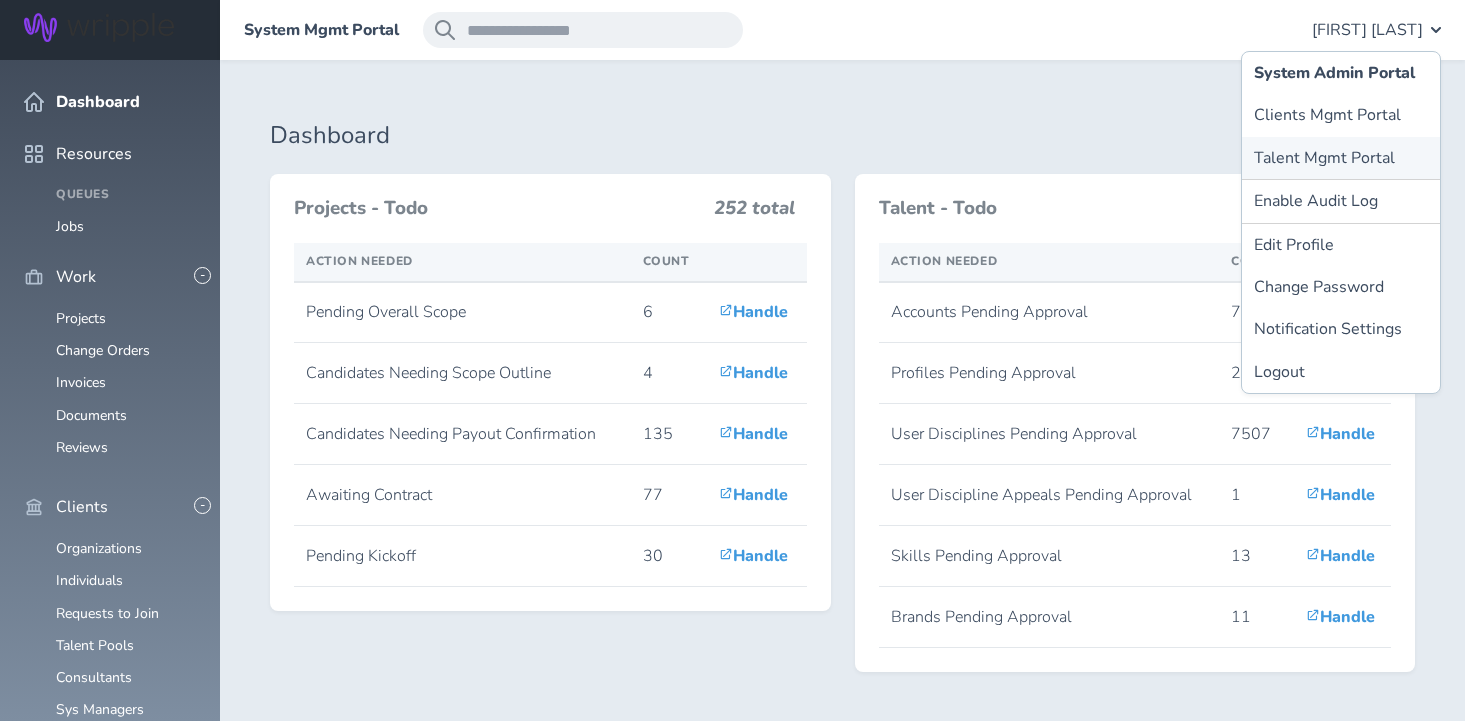 click on "Talent Mgmt Portal" at bounding box center [1341, 158] 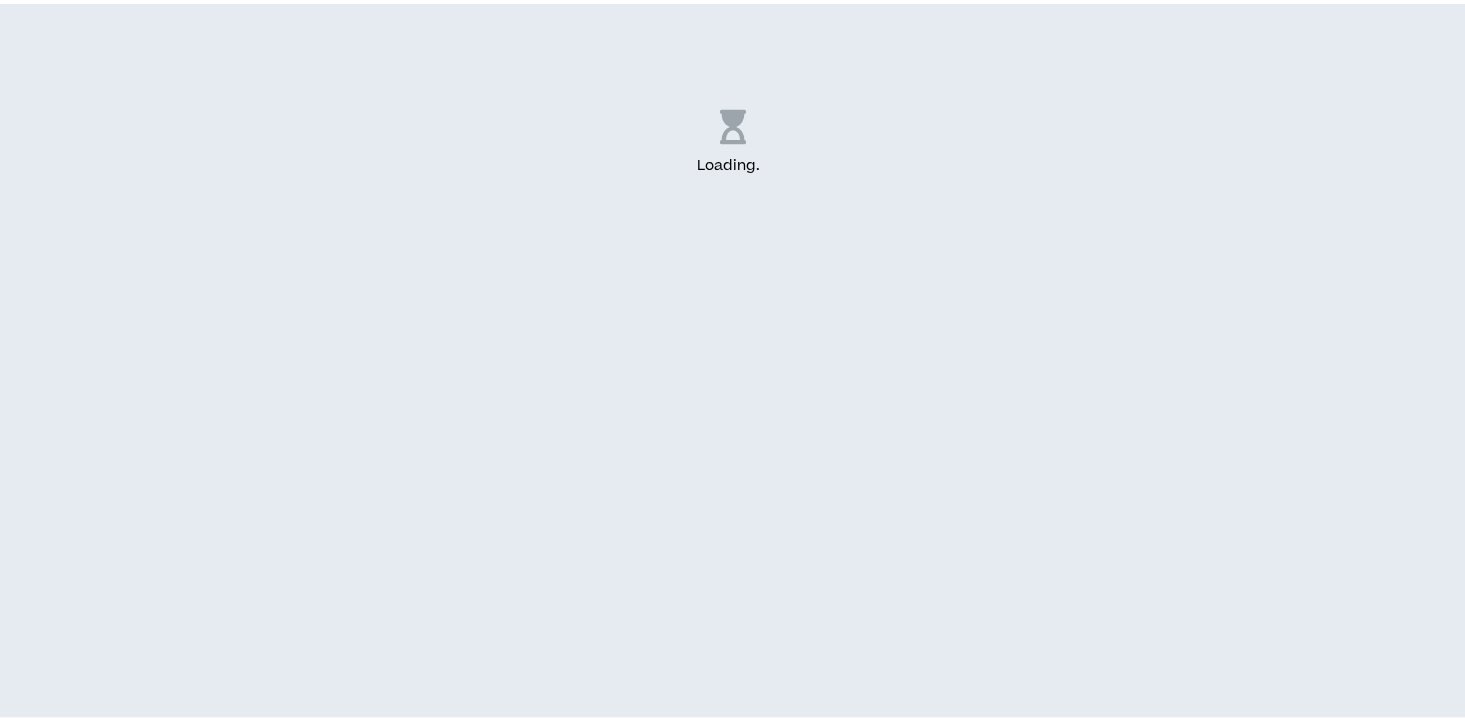 scroll, scrollTop: 0, scrollLeft: 0, axis: both 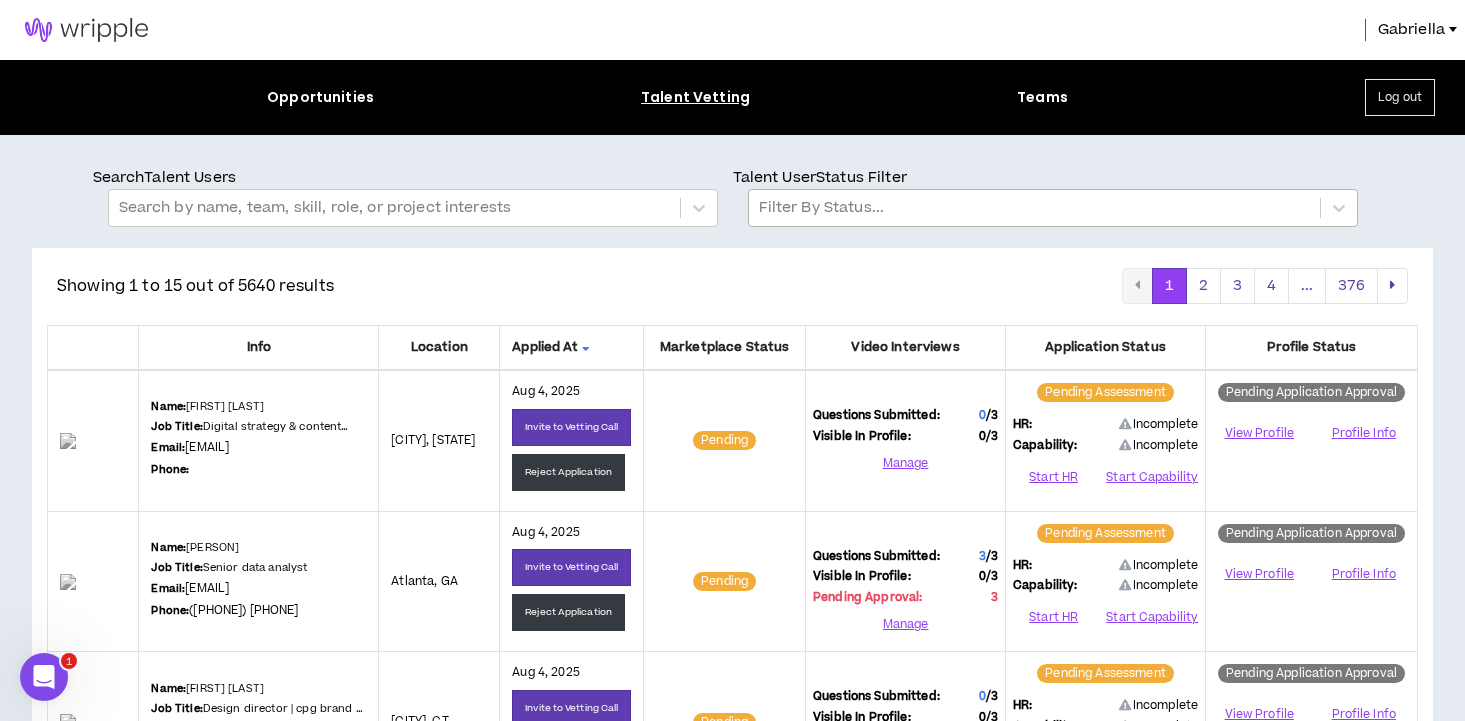 click at bounding box center [1034, 208] 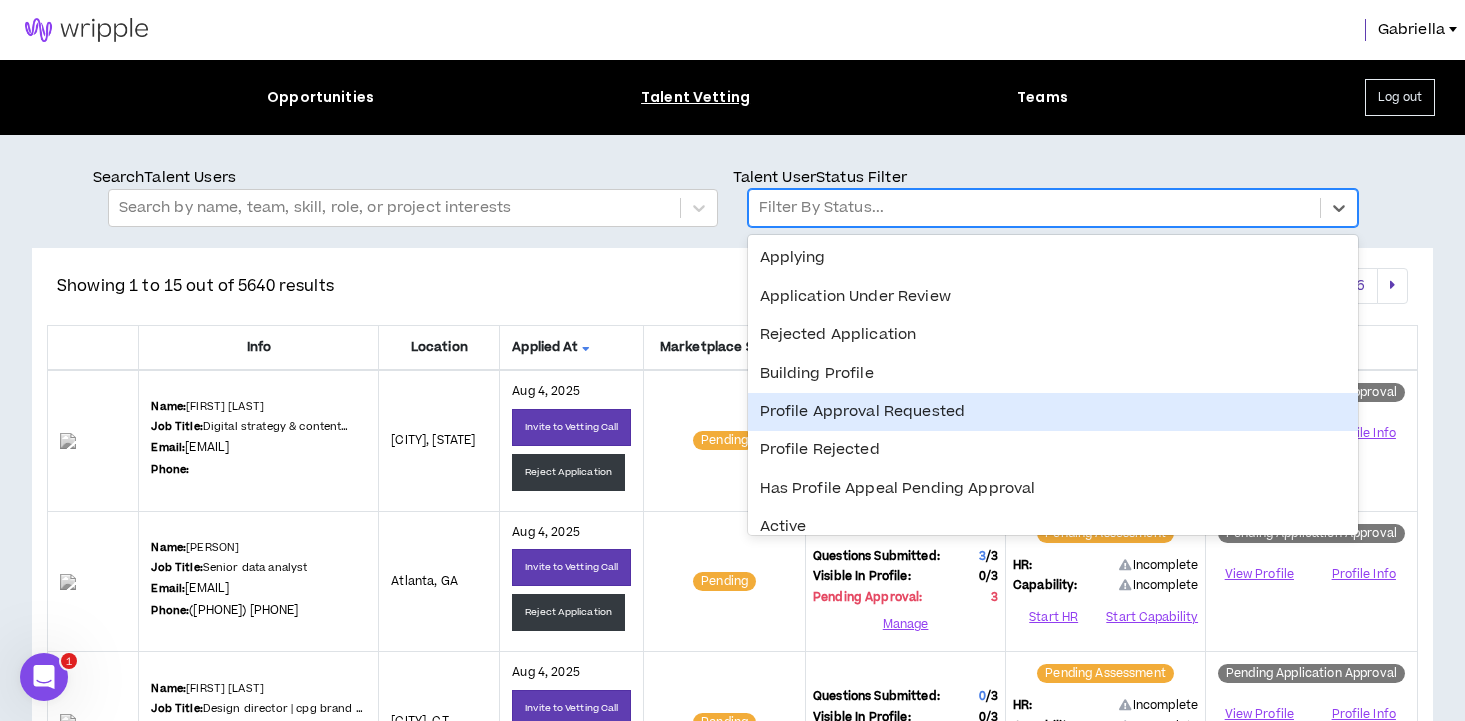 click on "Profile Approval Requested" at bounding box center (1053, 412) 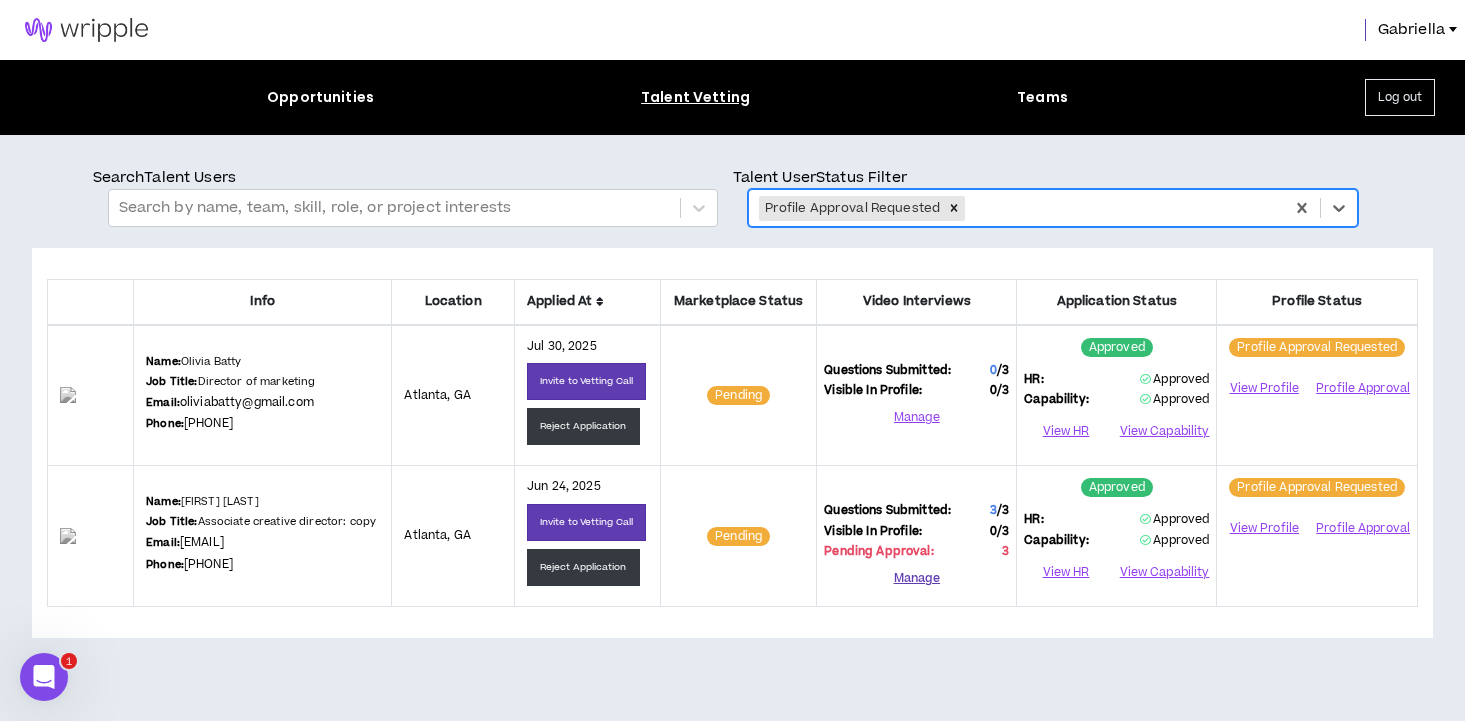click on "Manage" at bounding box center [916, 579] 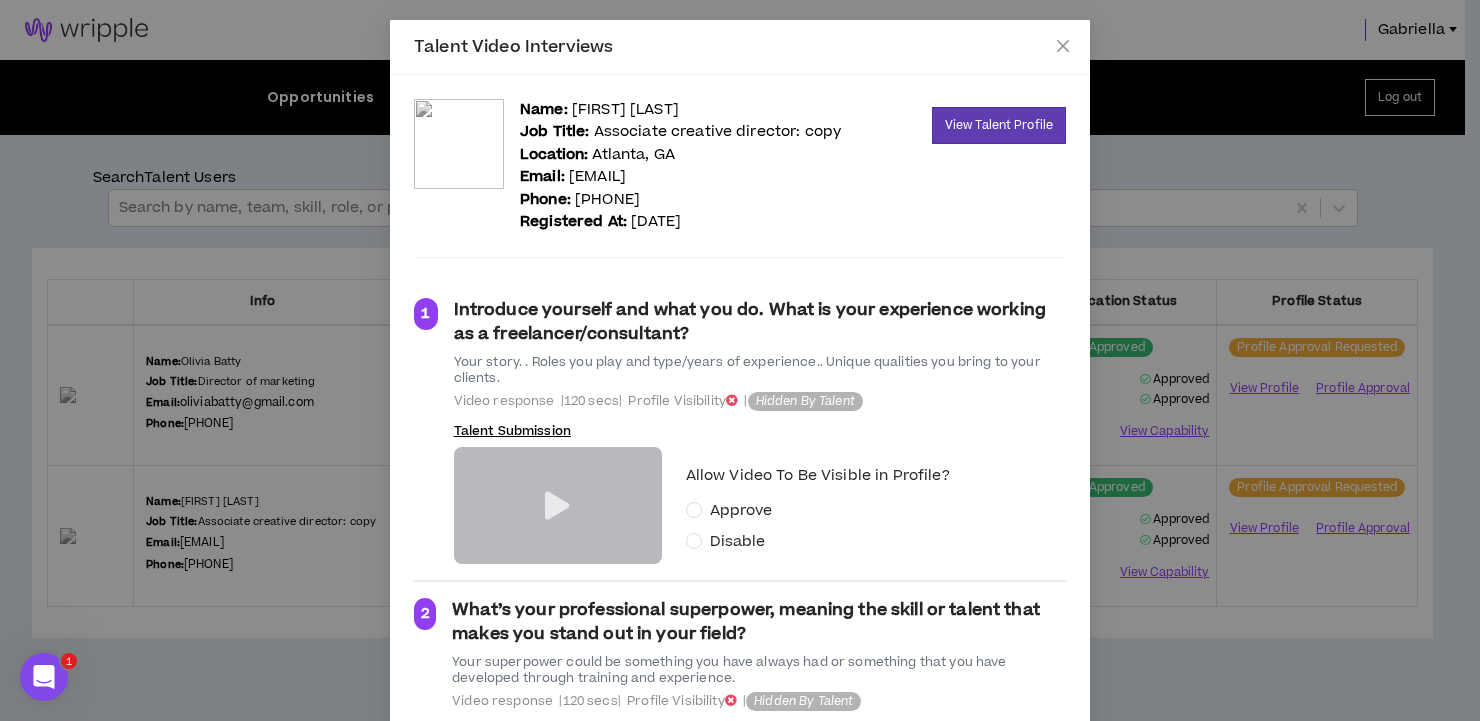 click at bounding box center (557, 506) 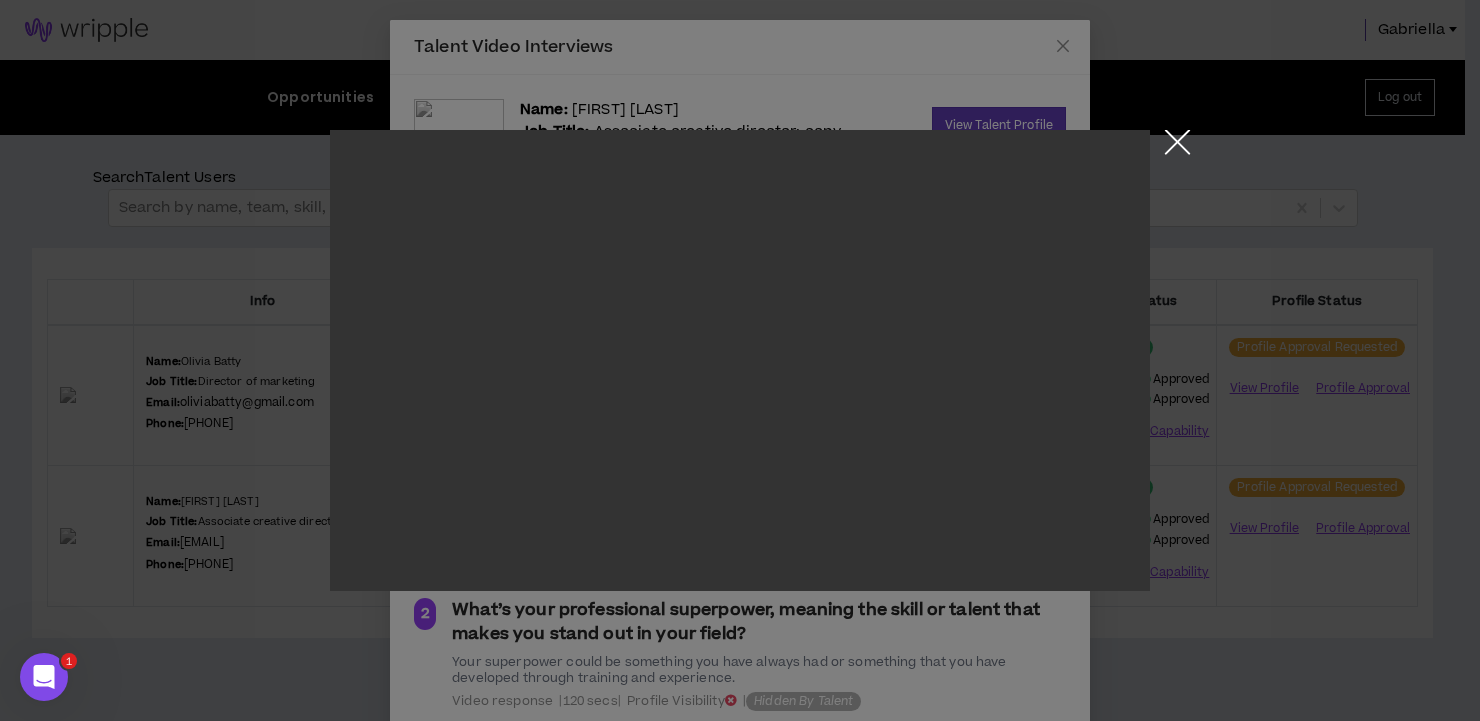 click at bounding box center (1177, 147) 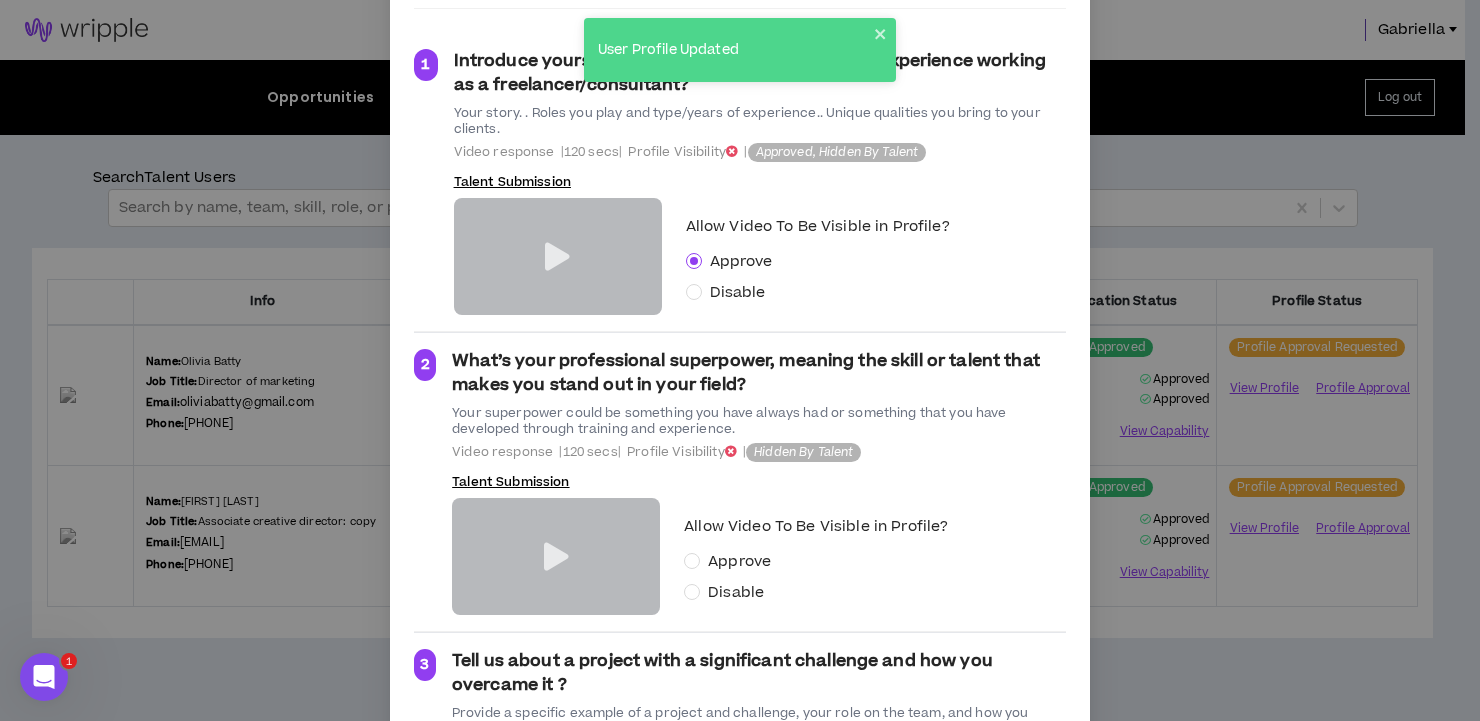 scroll, scrollTop: 349, scrollLeft: 0, axis: vertical 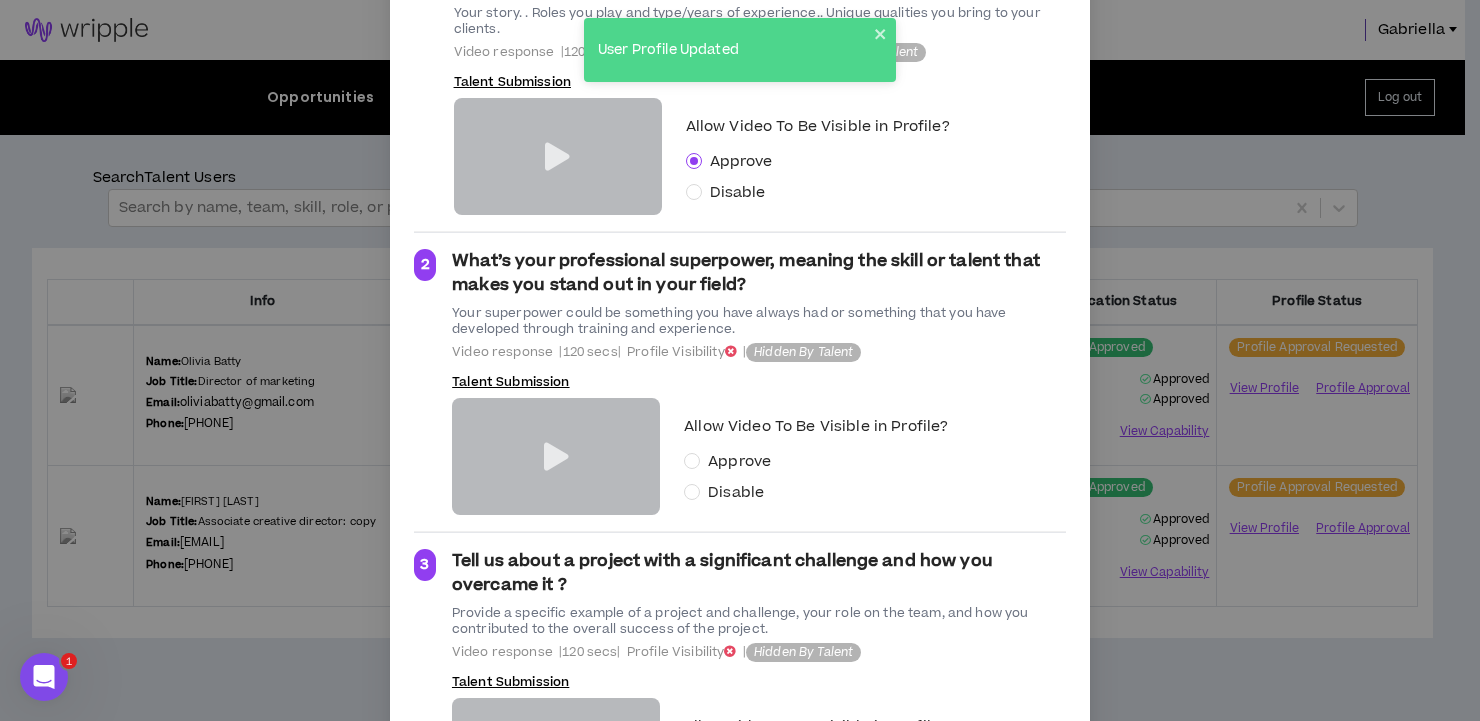 click at bounding box center [556, 457] 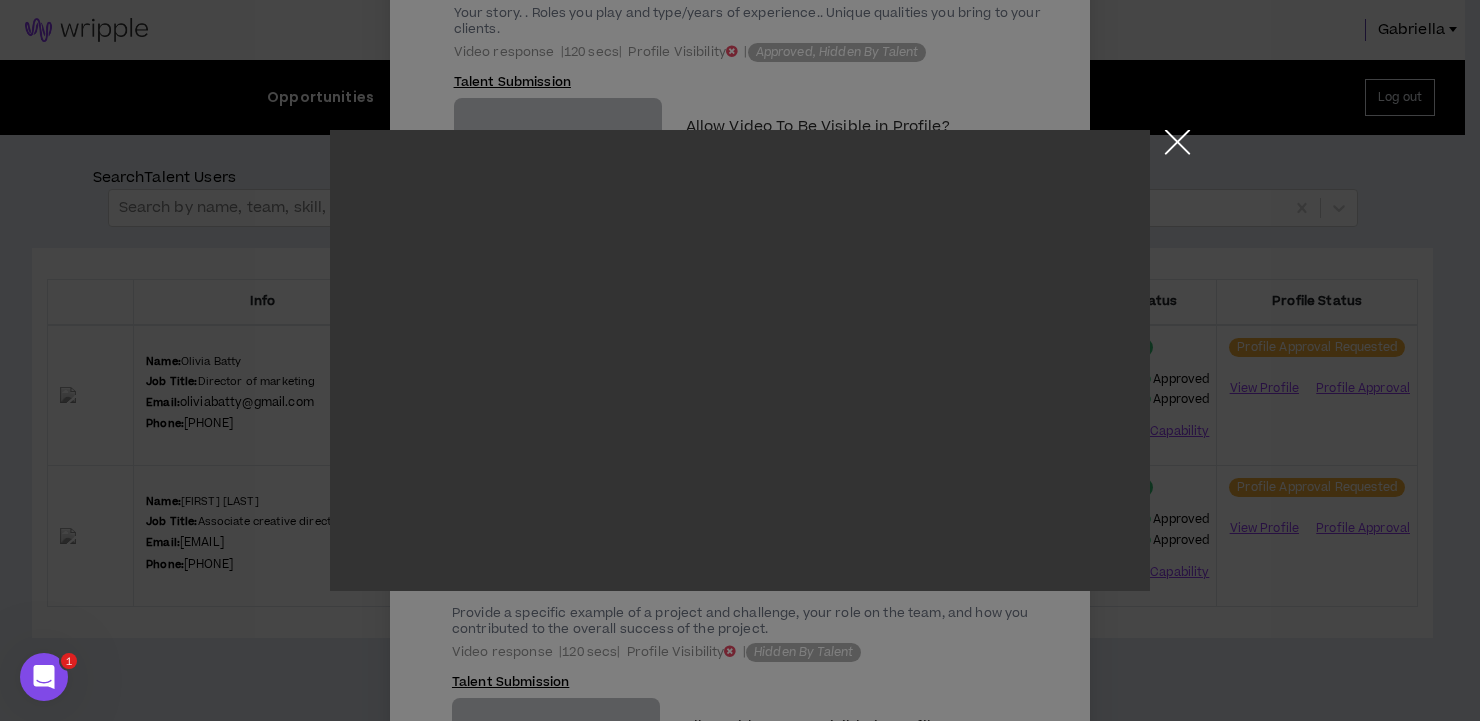 click at bounding box center [1177, 147] 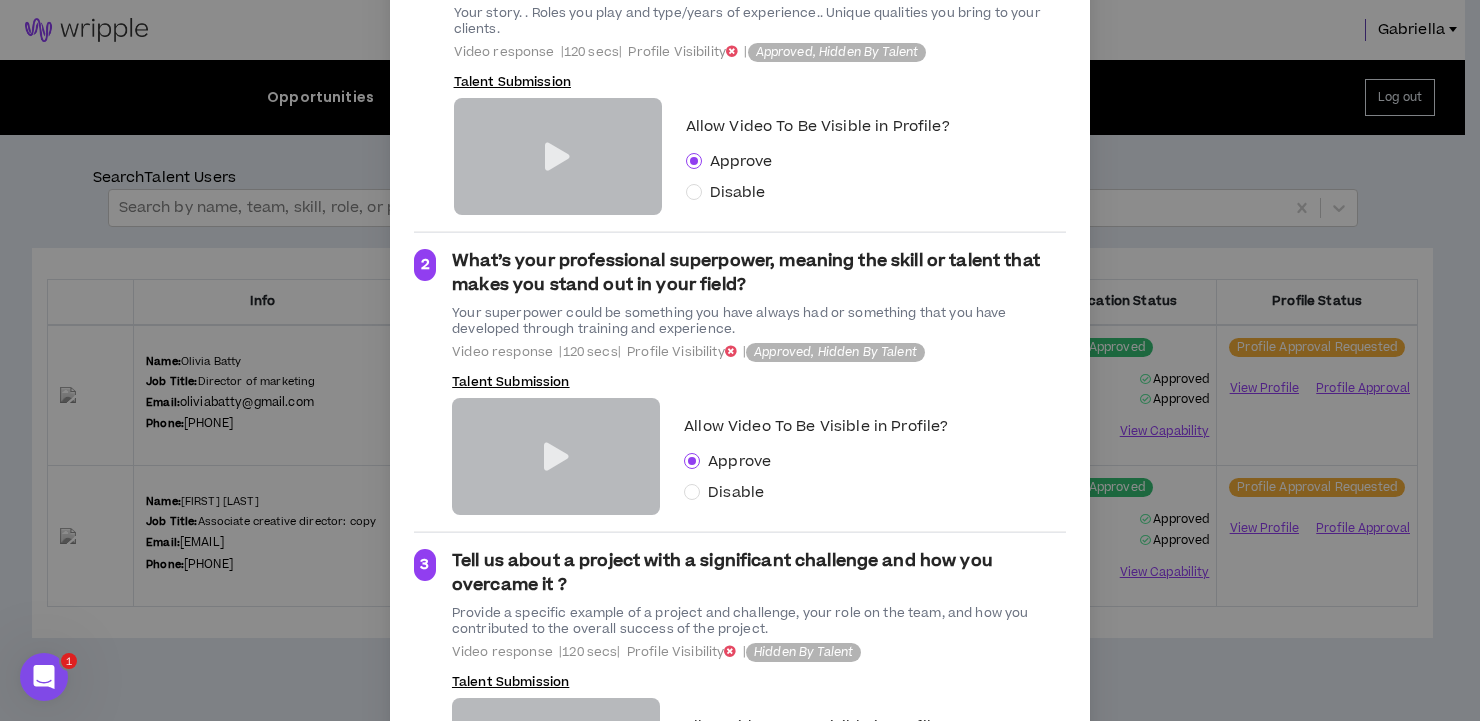 scroll, scrollTop: 505, scrollLeft: 0, axis: vertical 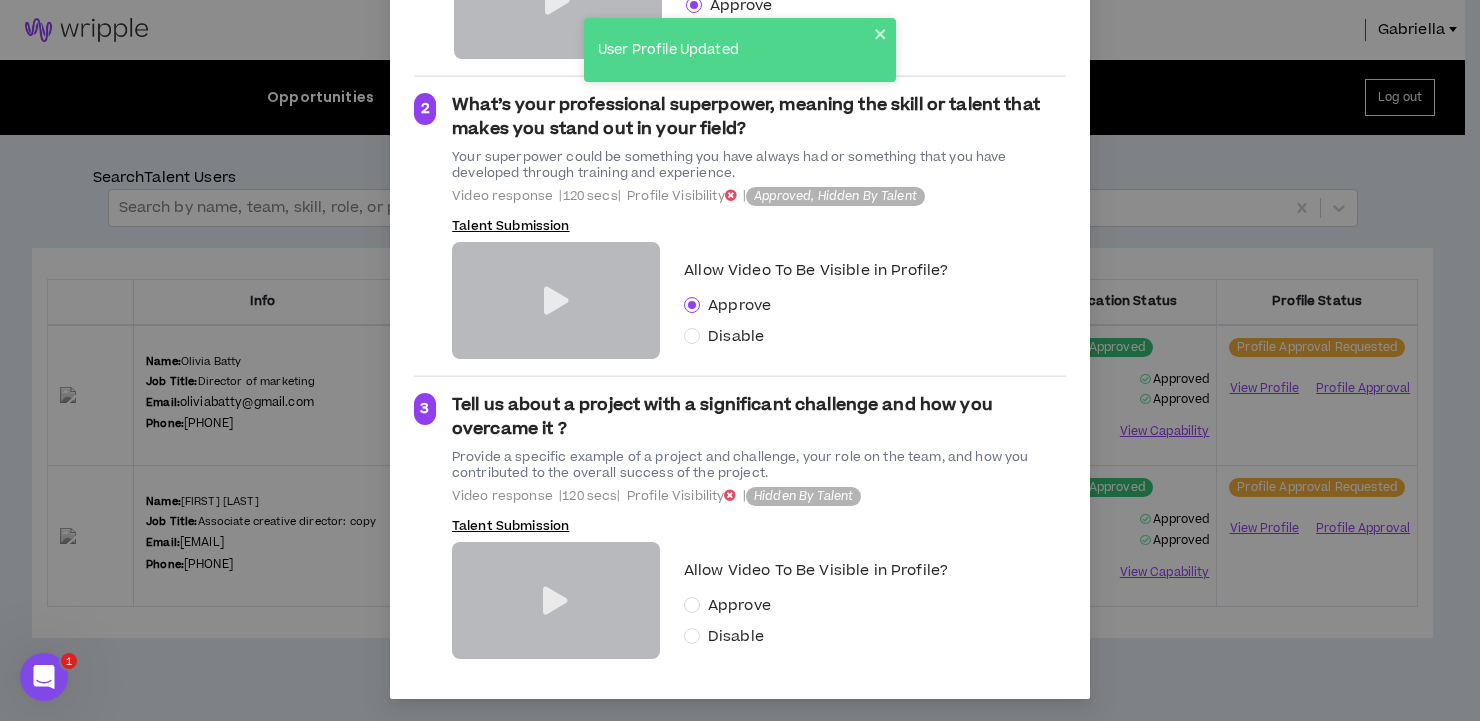 click at bounding box center [555, 601] 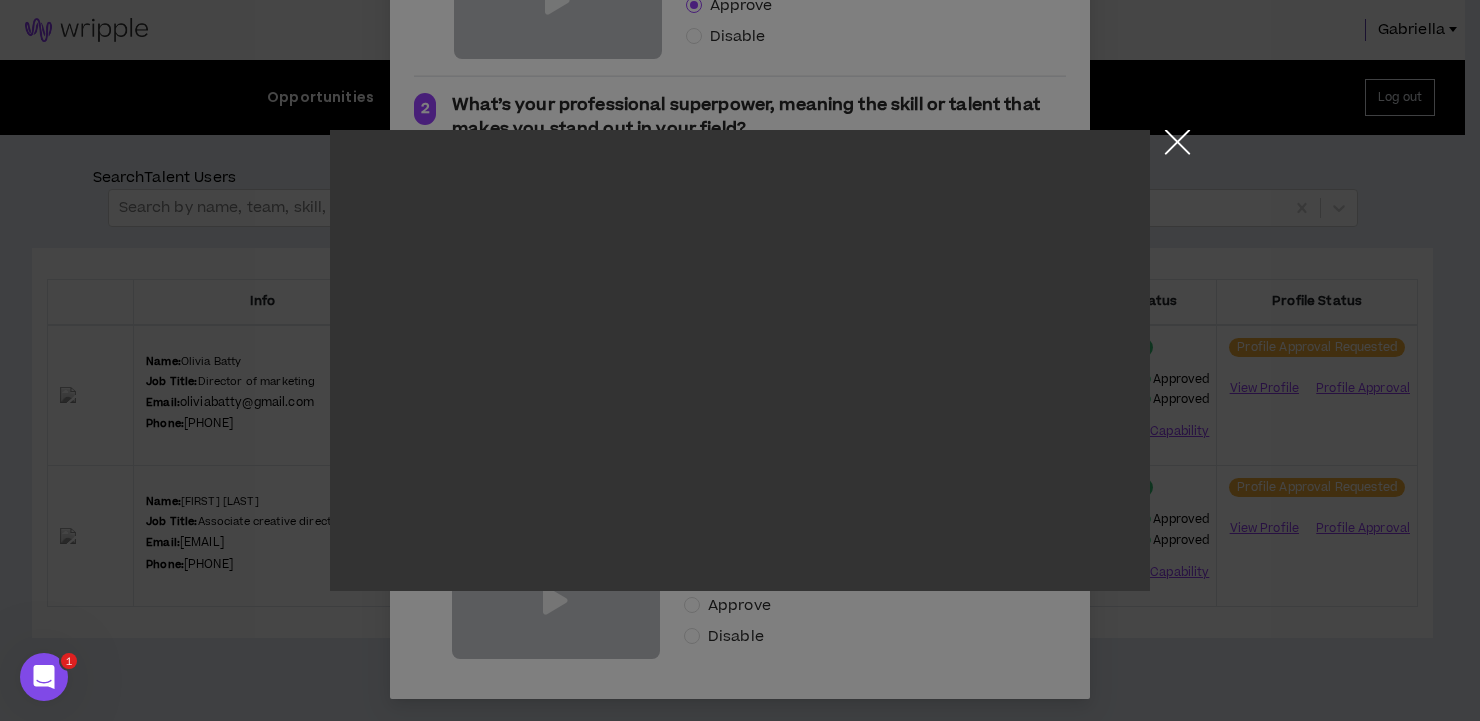 click at bounding box center [1177, 147] 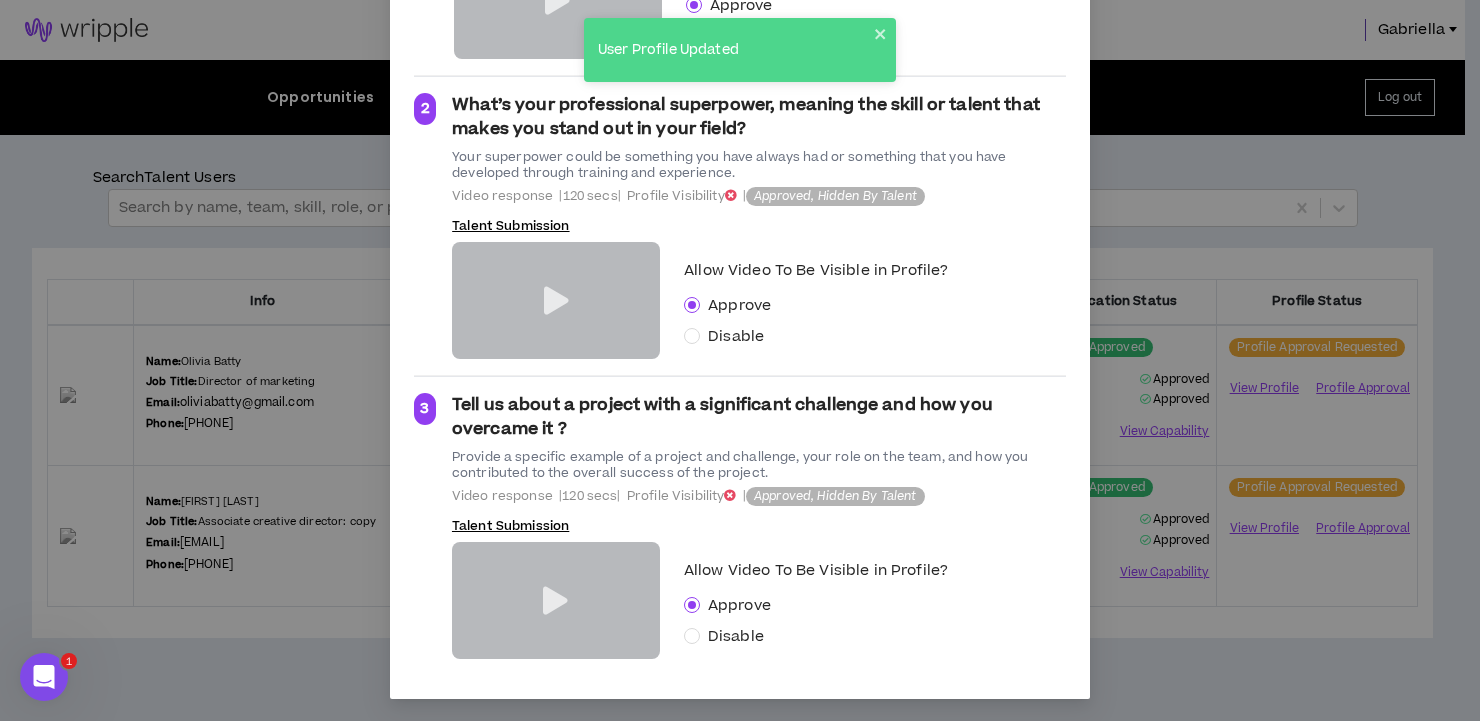 scroll, scrollTop: 0, scrollLeft: 0, axis: both 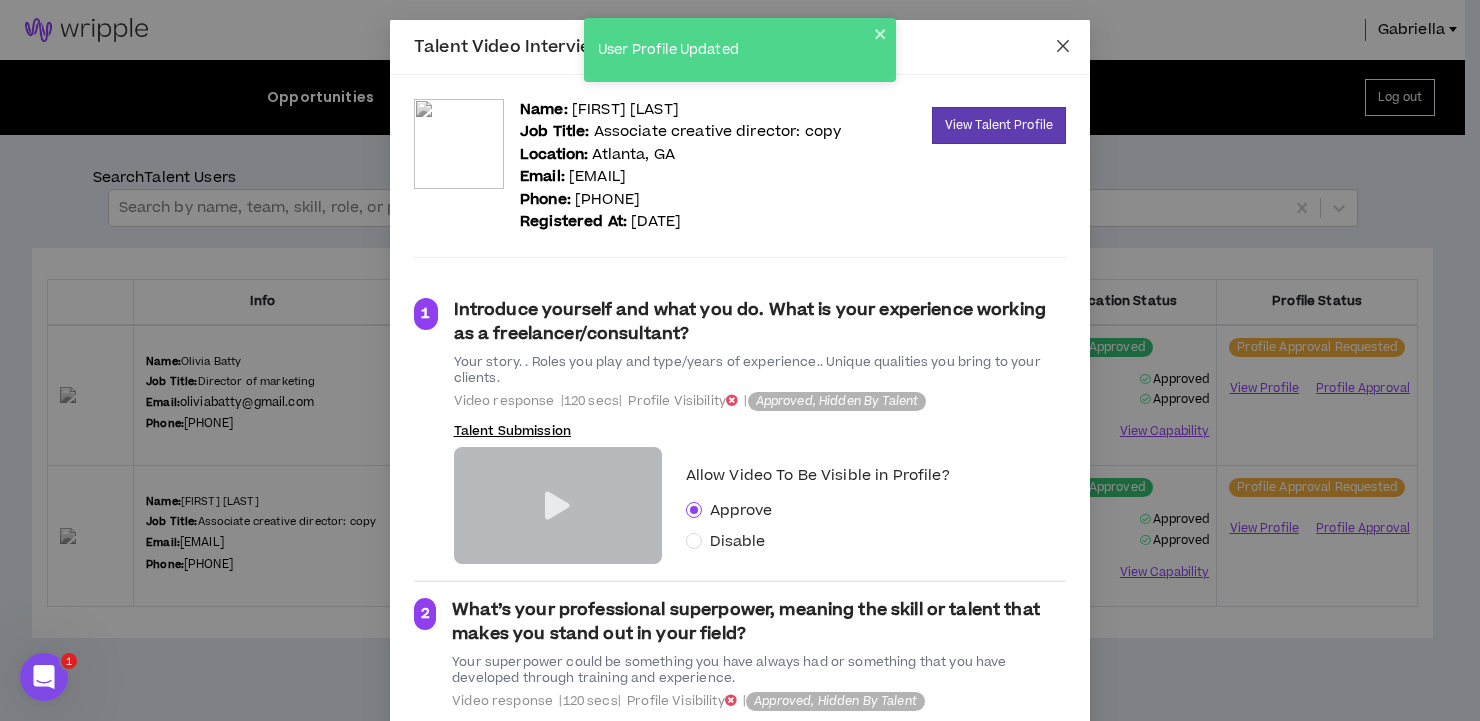 click 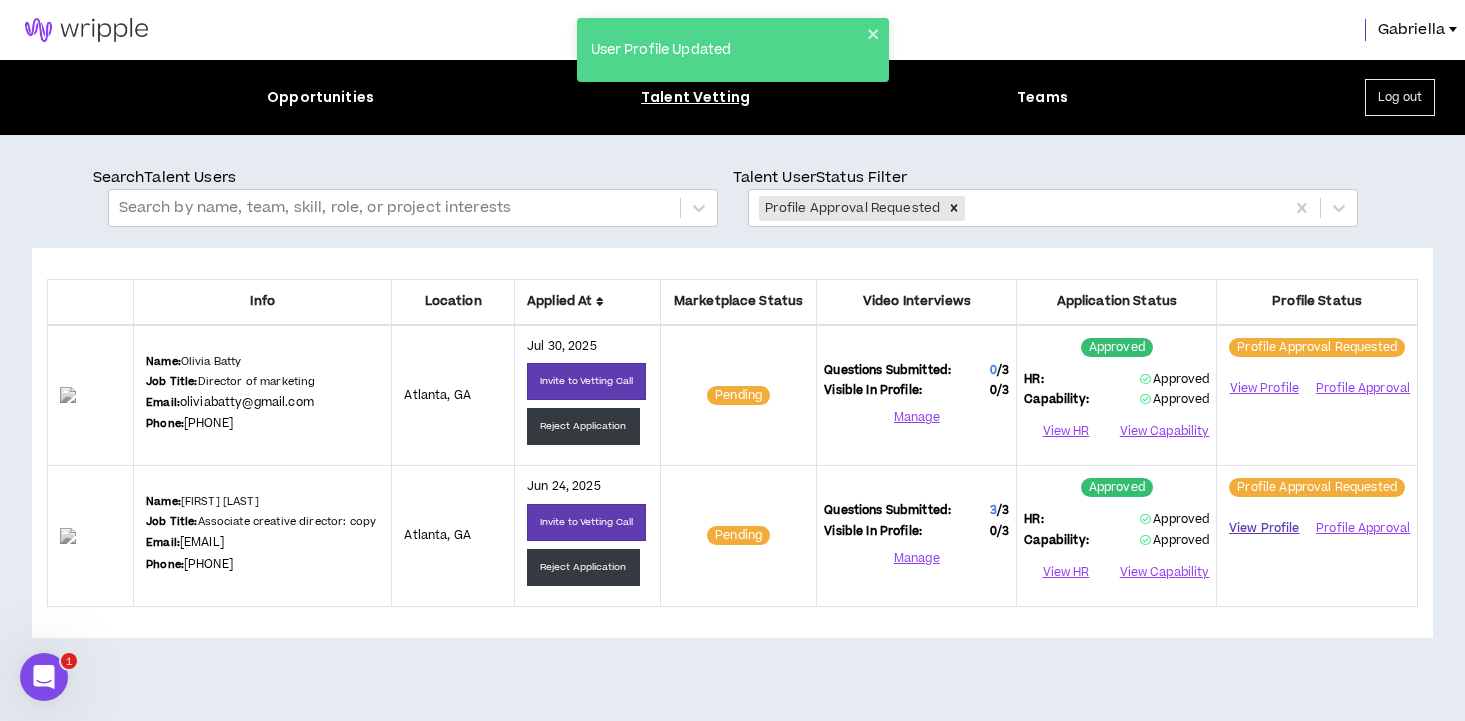click on "View Profile" at bounding box center [1264, 528] 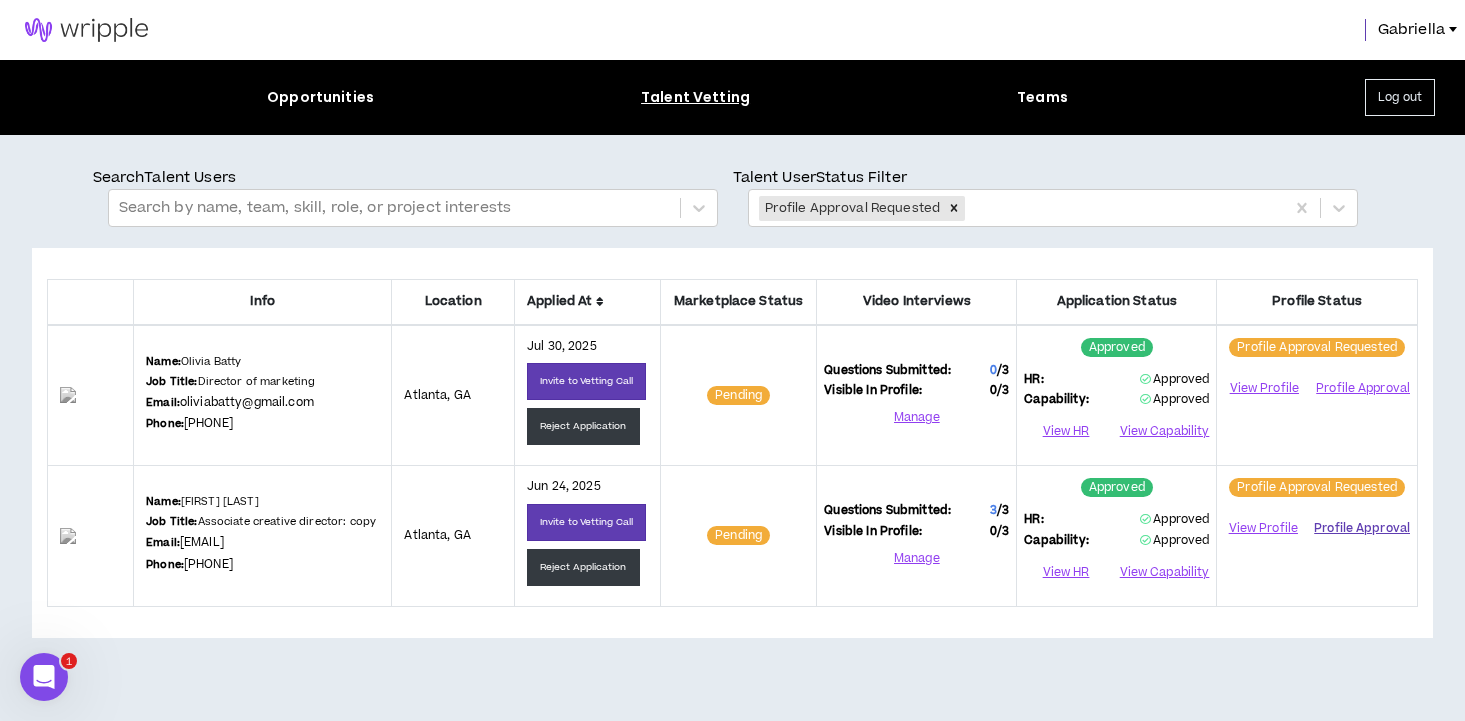 click on "Profile Approval" at bounding box center (1362, 529) 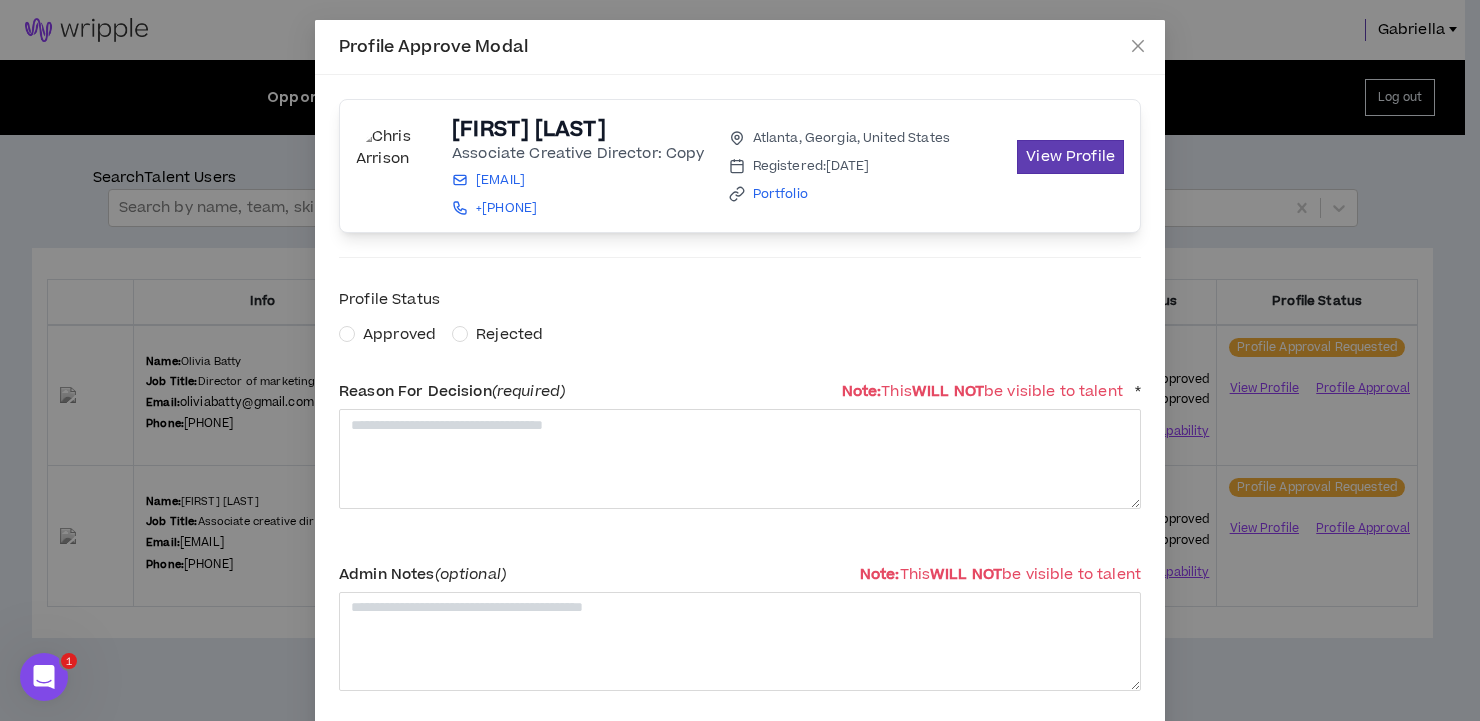 click on "Approved" at bounding box center [399, 334] 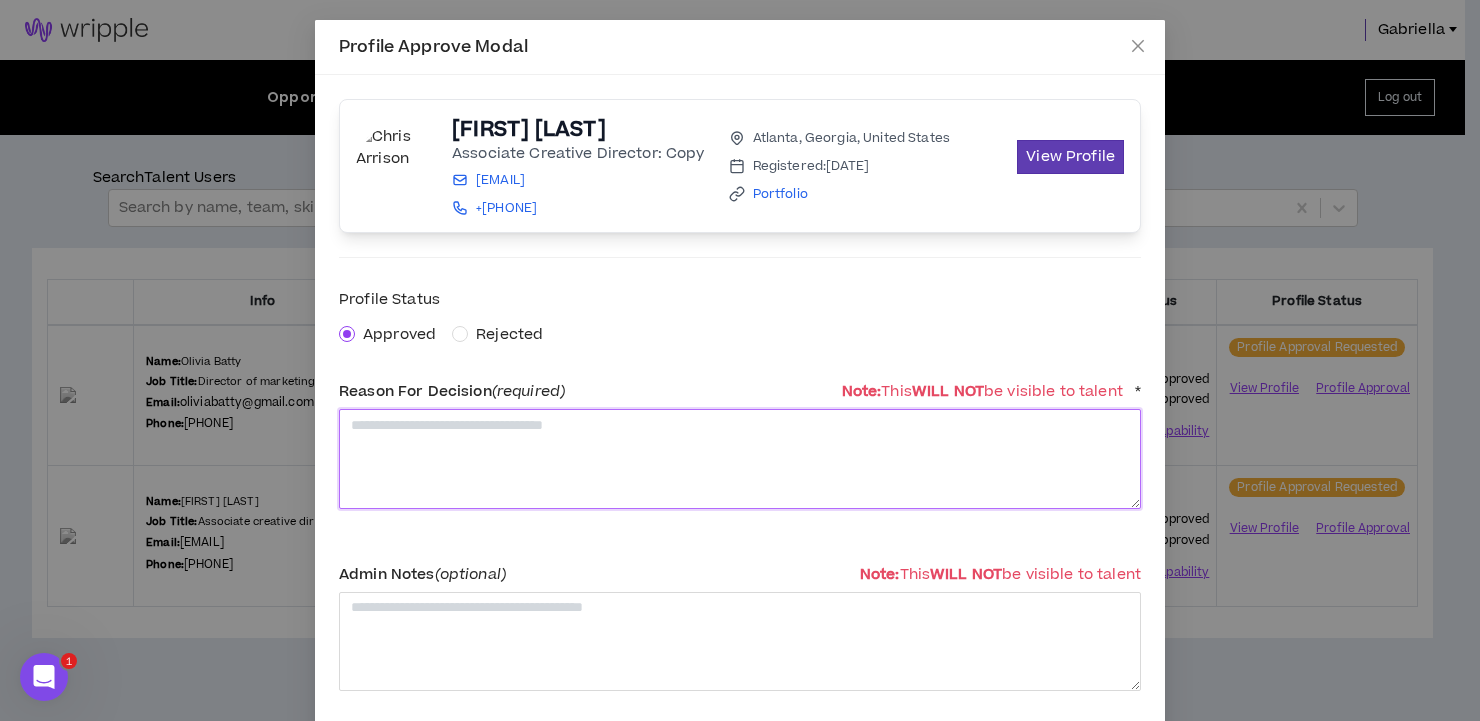 click at bounding box center (740, 458) 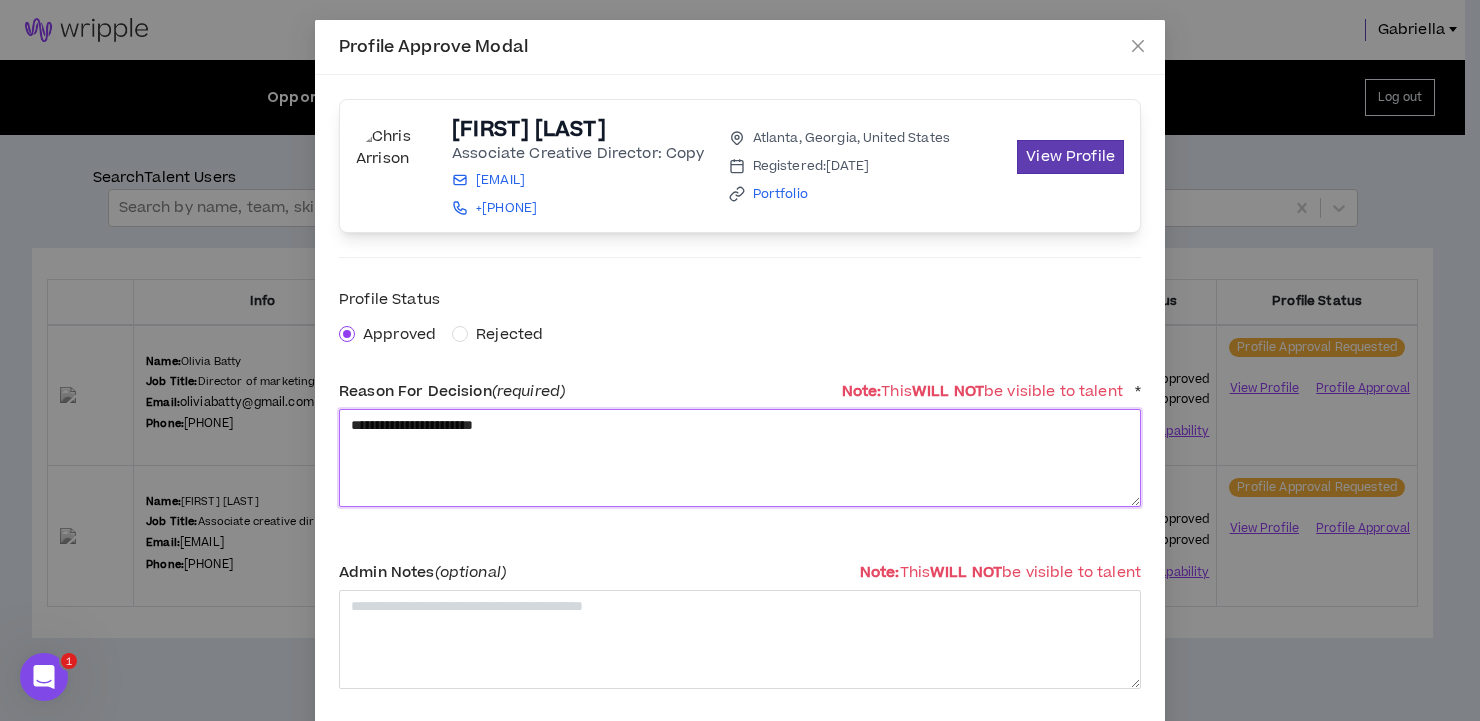 scroll, scrollTop: 105, scrollLeft: 0, axis: vertical 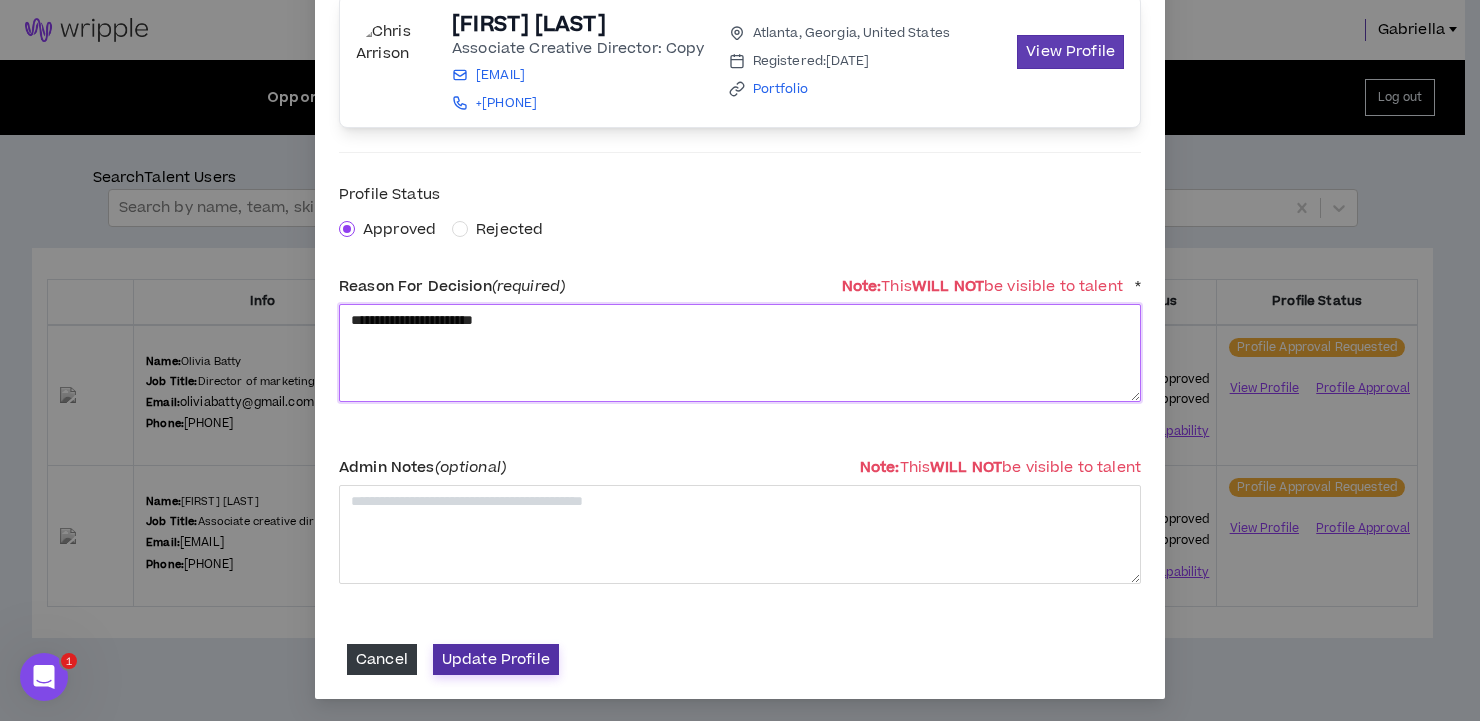 type on "**********" 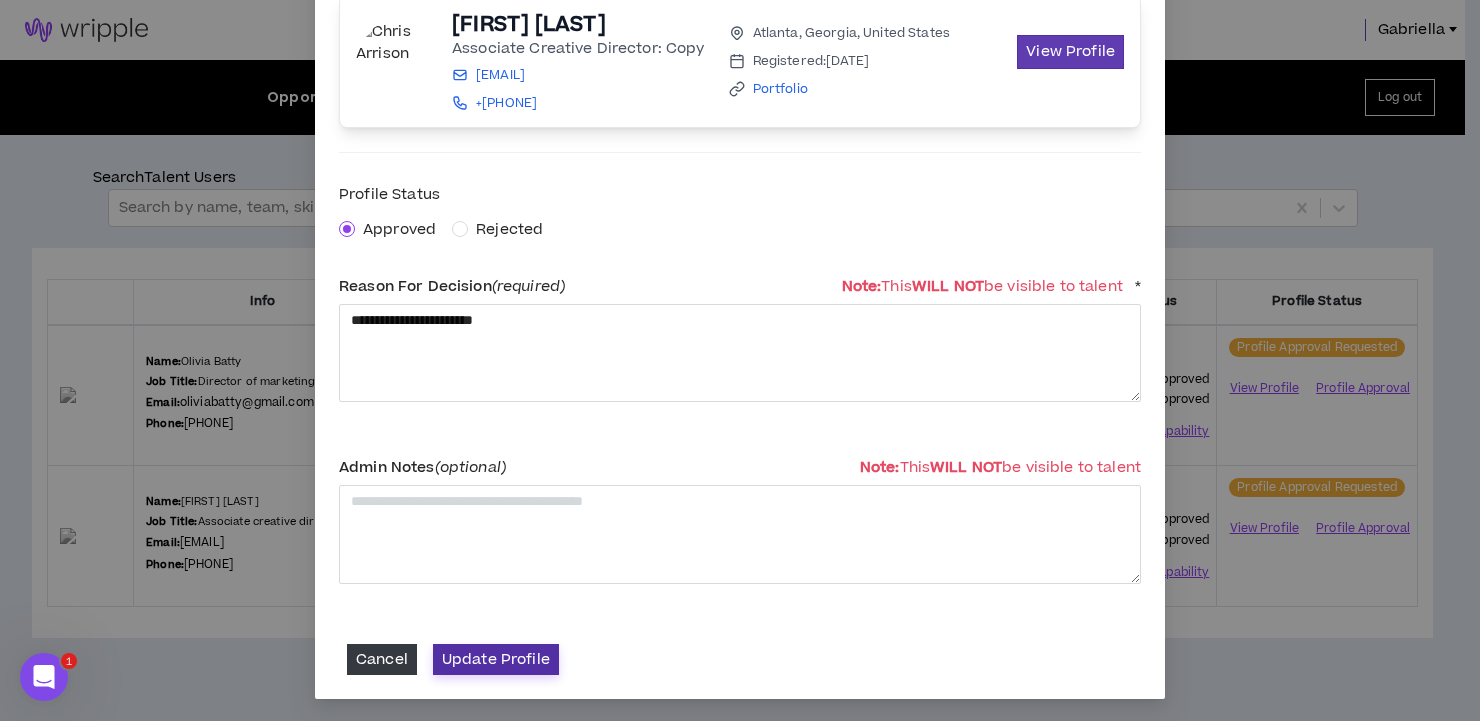click on "Update Profile" at bounding box center (496, 659) 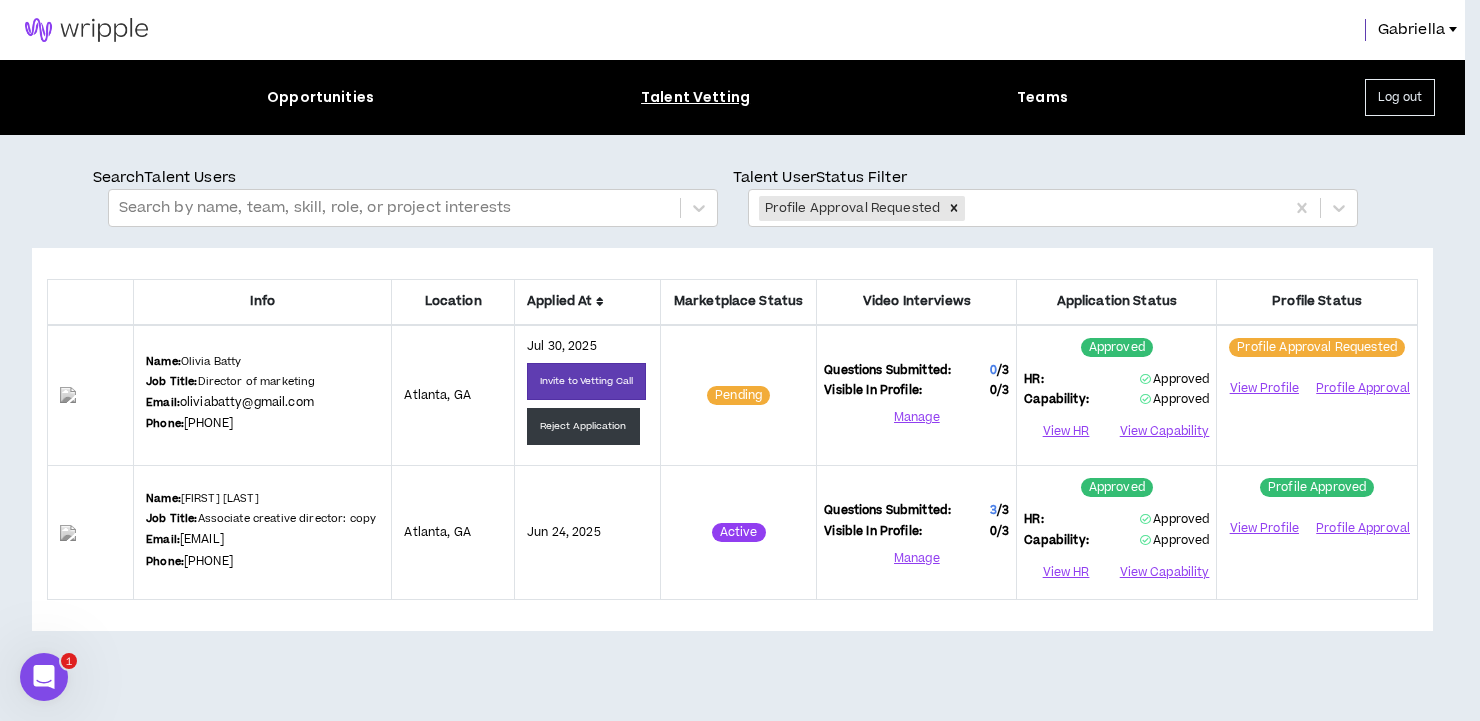 scroll, scrollTop: 101, scrollLeft: 0, axis: vertical 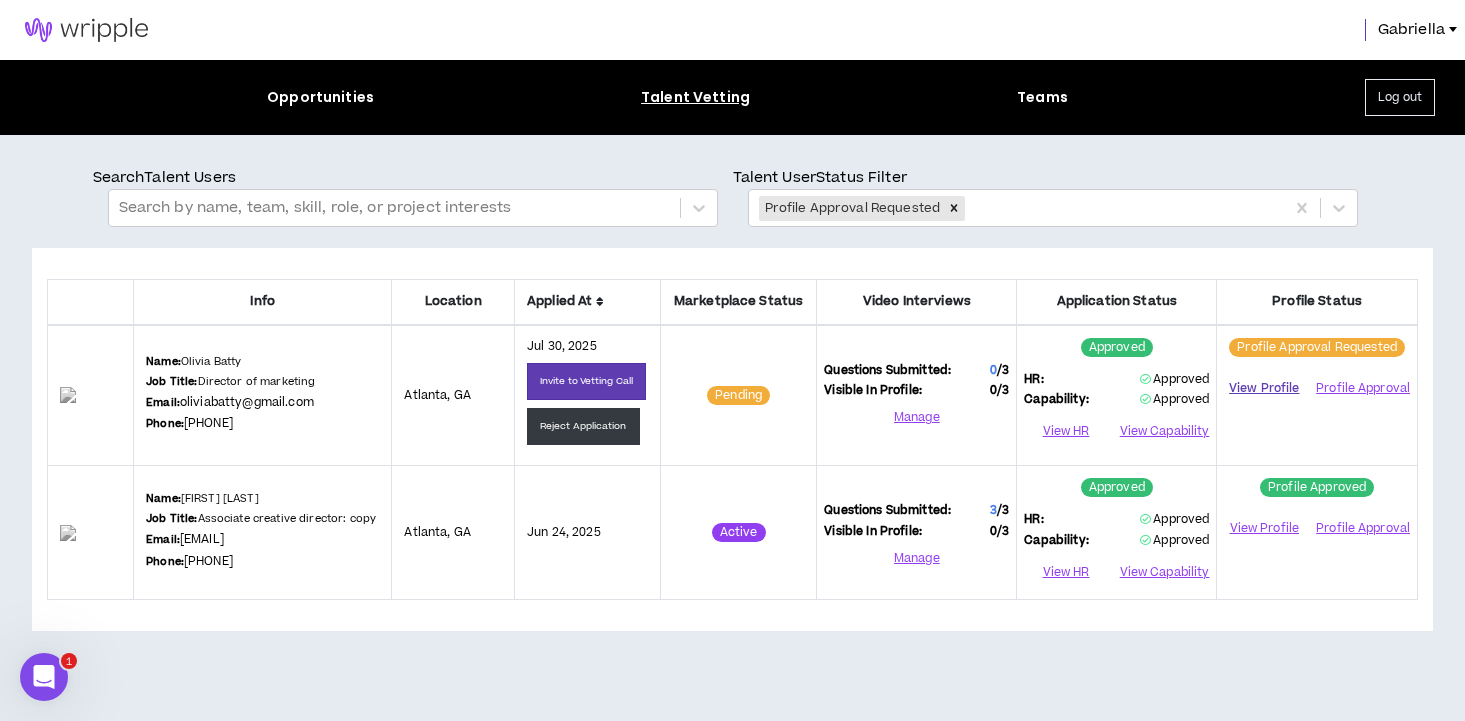 click on "View Profile" at bounding box center (1264, 388) 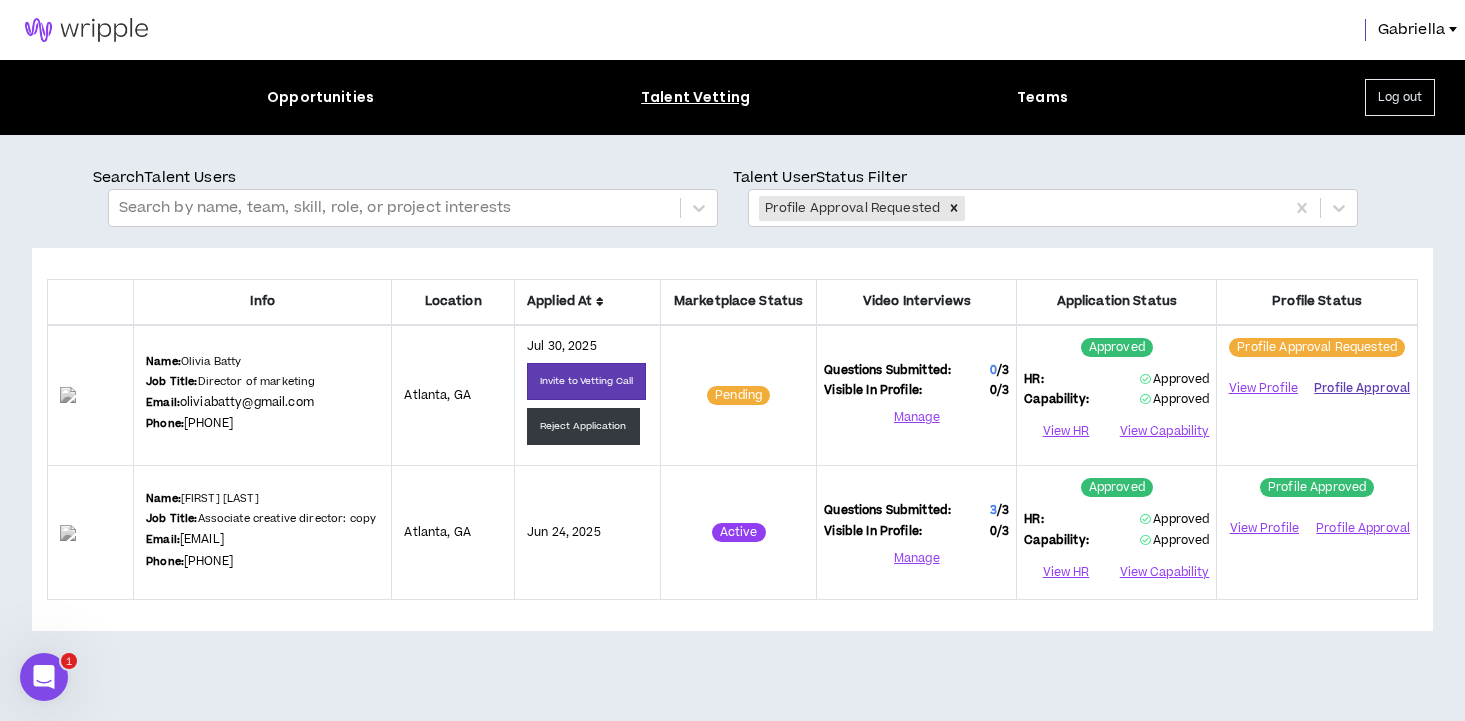 click on "Profile Approval" at bounding box center [1362, 388] 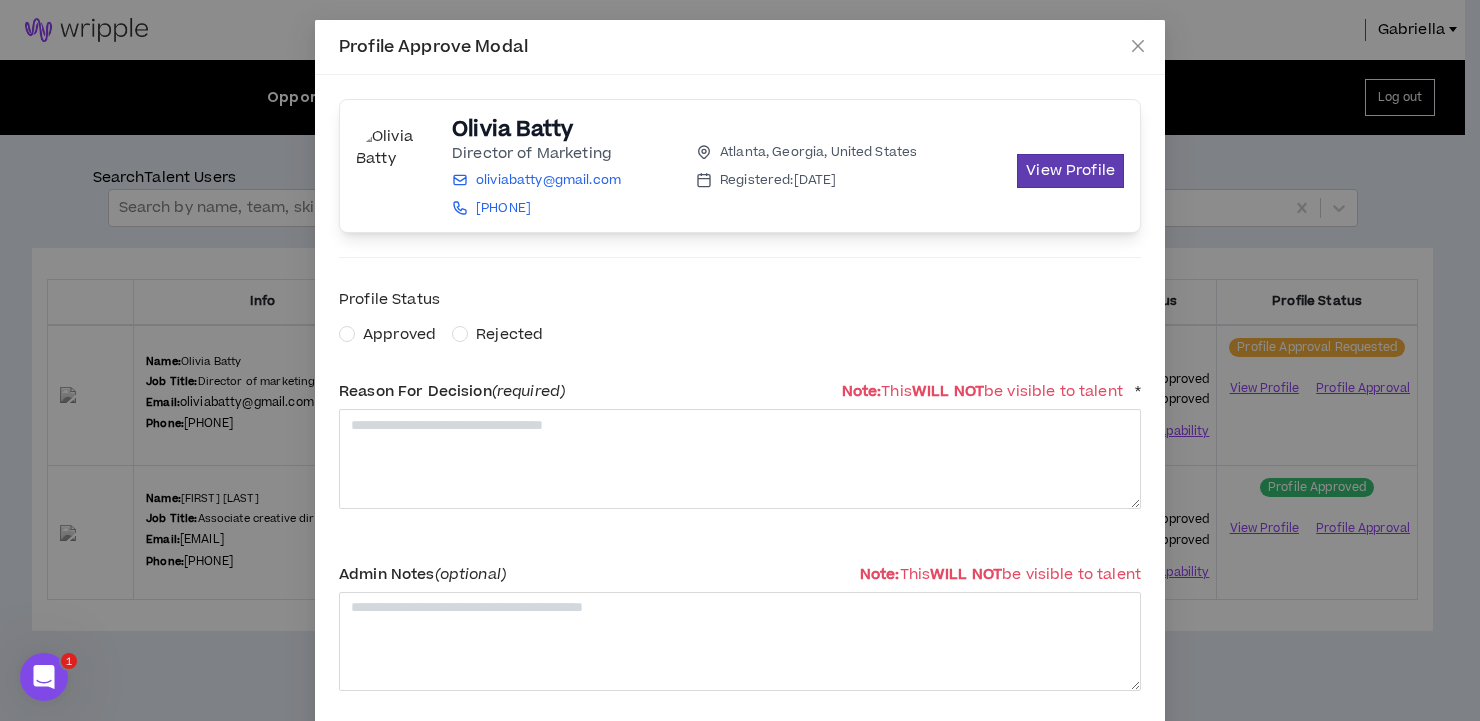 click on "Approved" at bounding box center (399, 334) 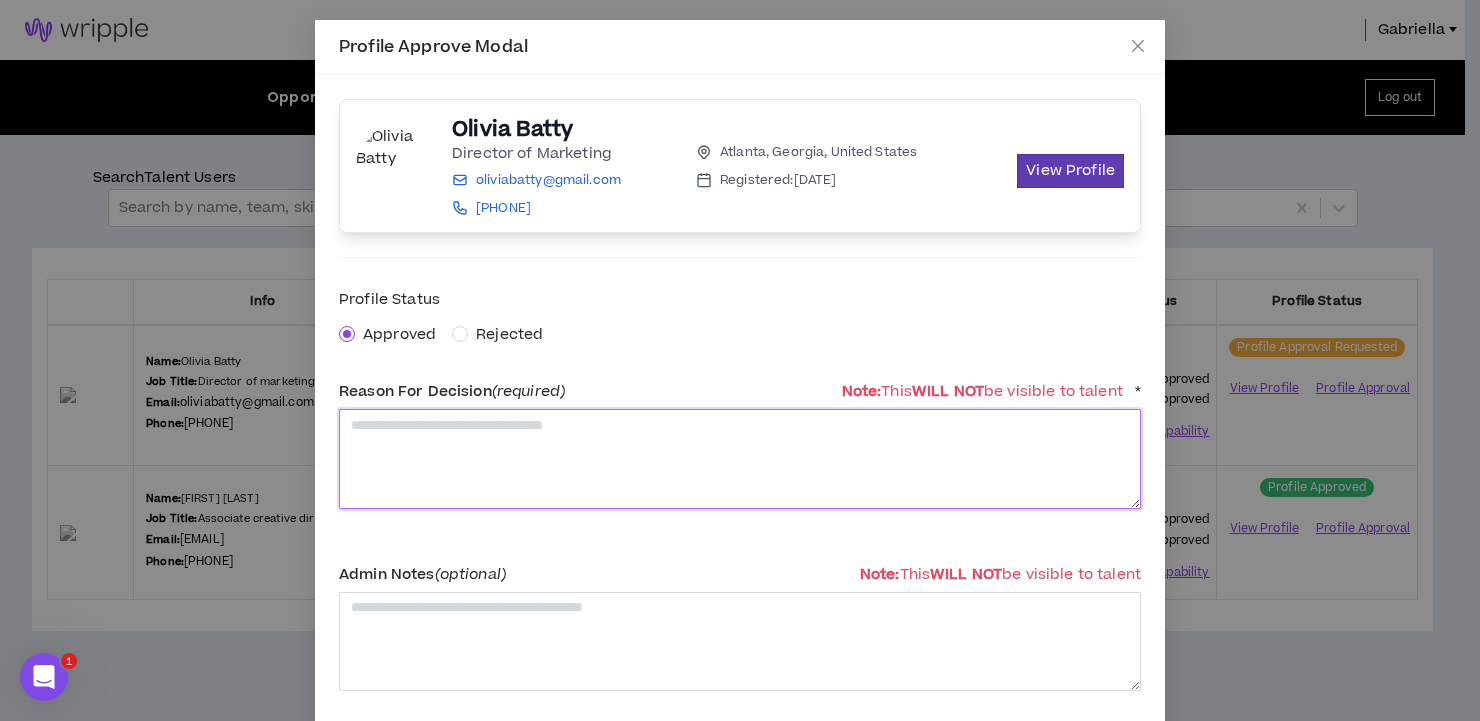click at bounding box center [740, 458] 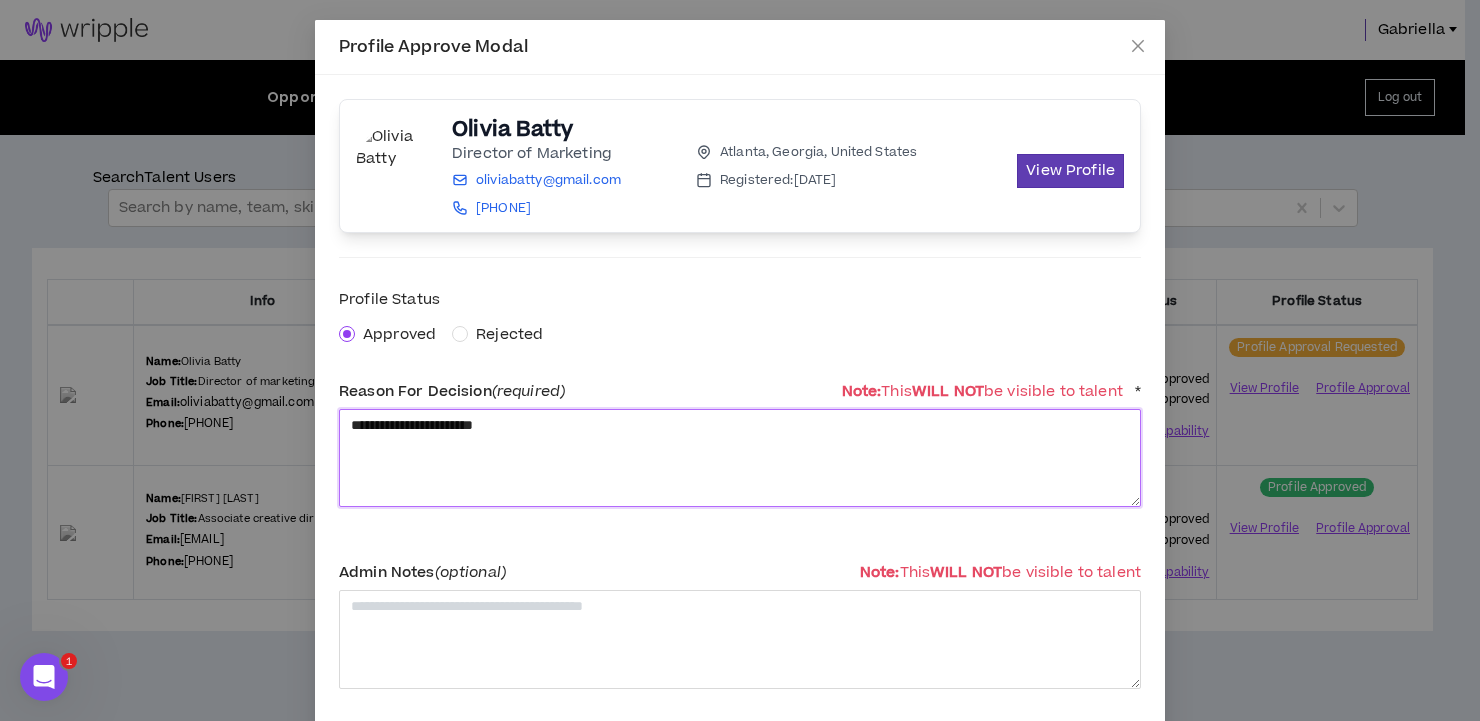 scroll, scrollTop: 105, scrollLeft: 0, axis: vertical 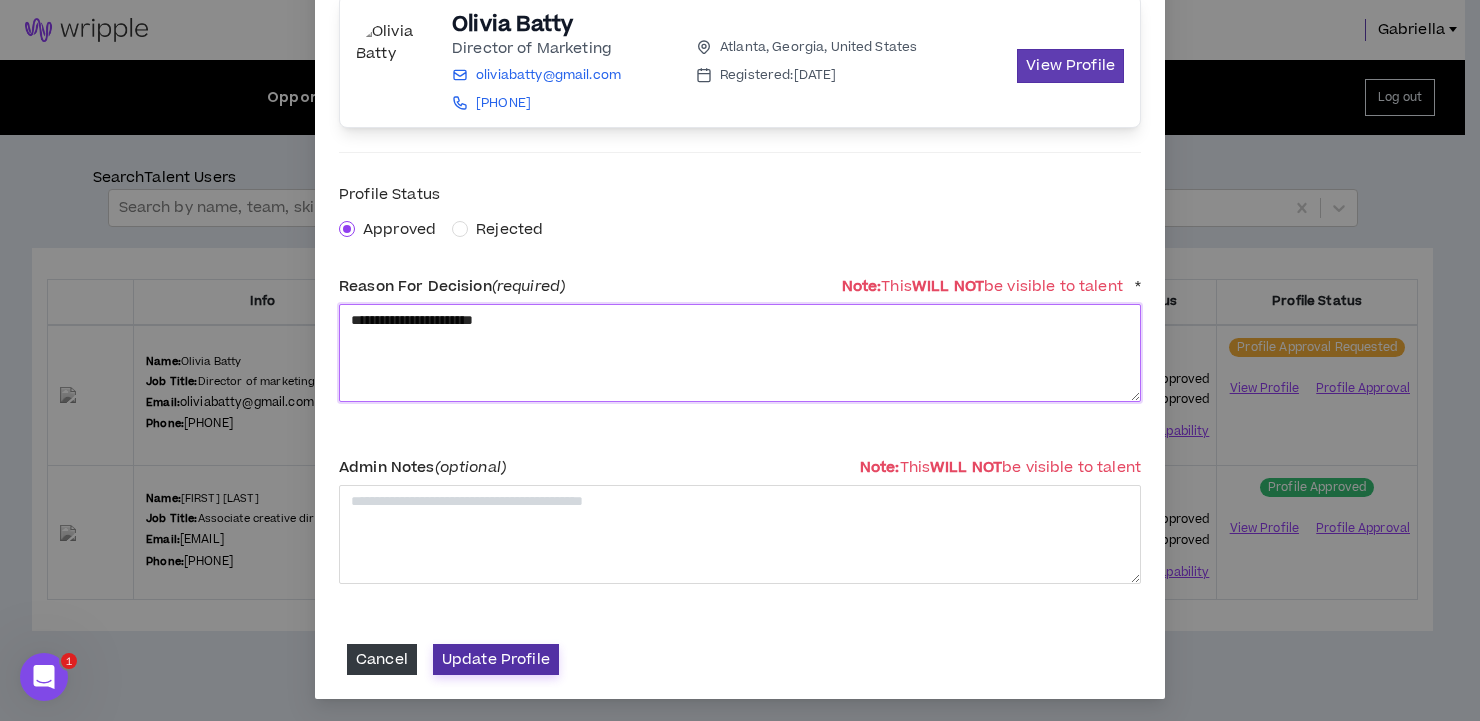type on "**********" 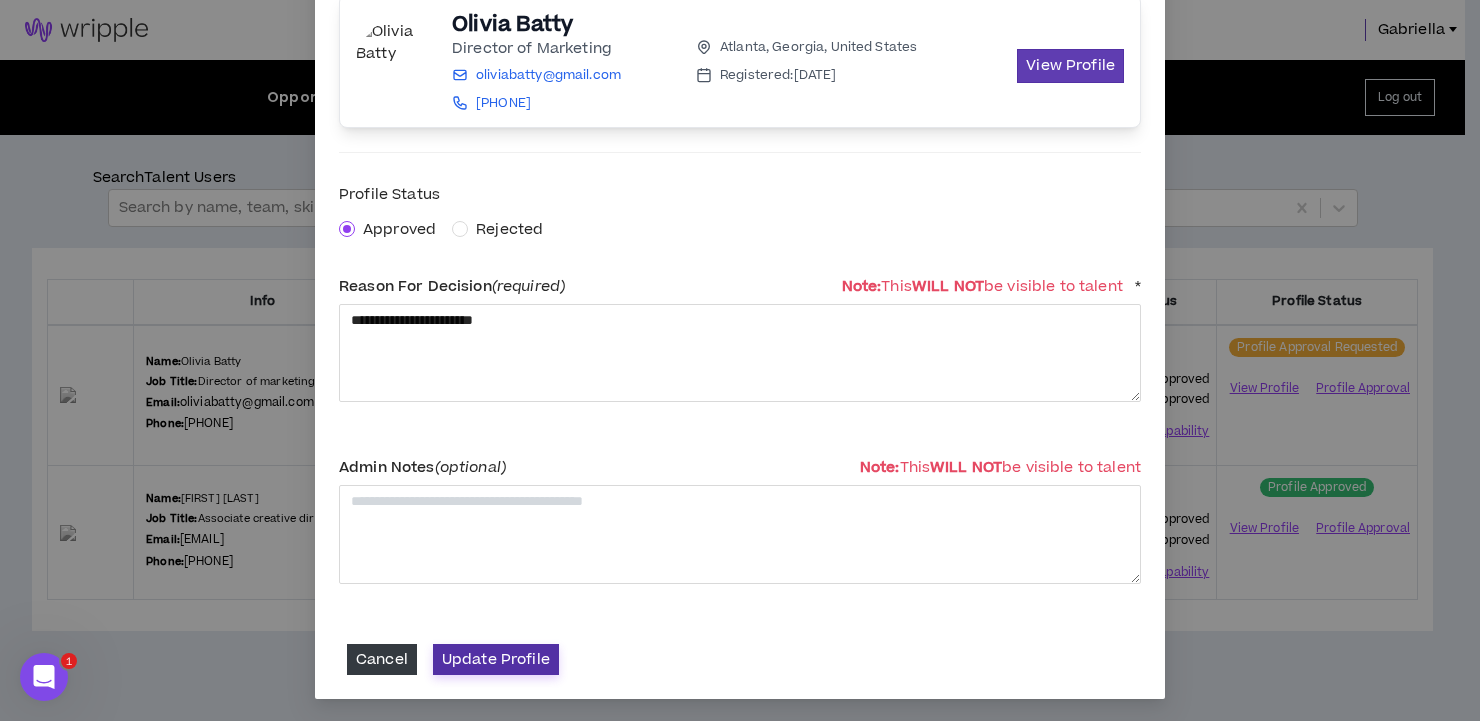 click on "Update Profile" at bounding box center (496, 659) 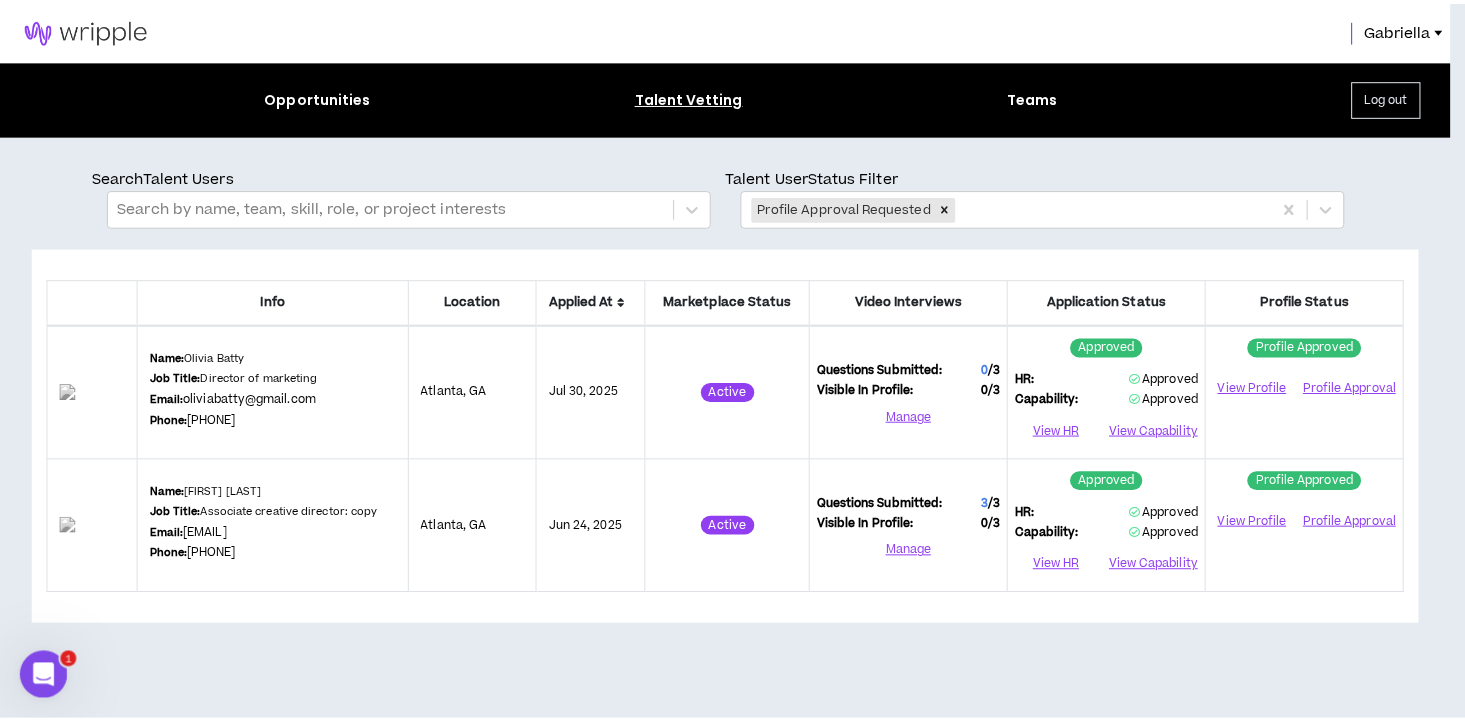 scroll, scrollTop: 99, scrollLeft: 0, axis: vertical 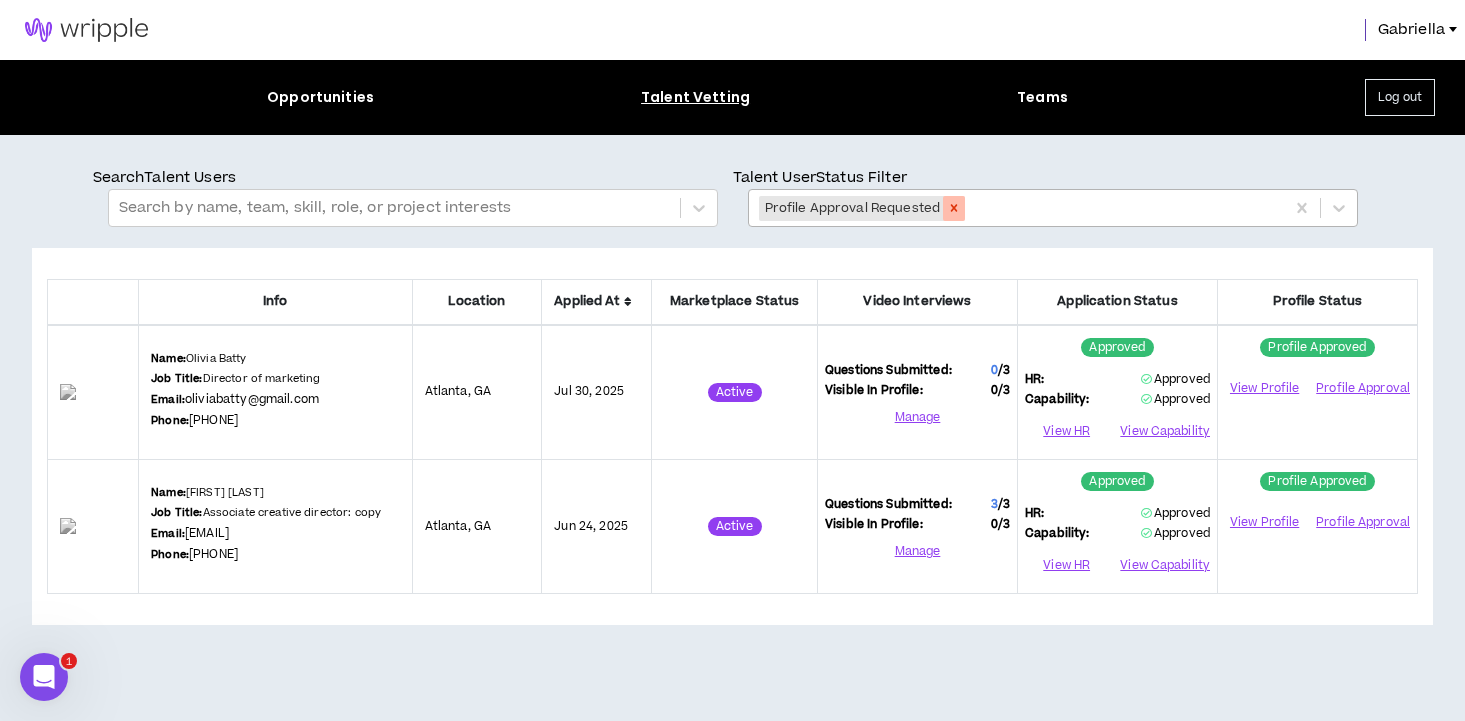 click 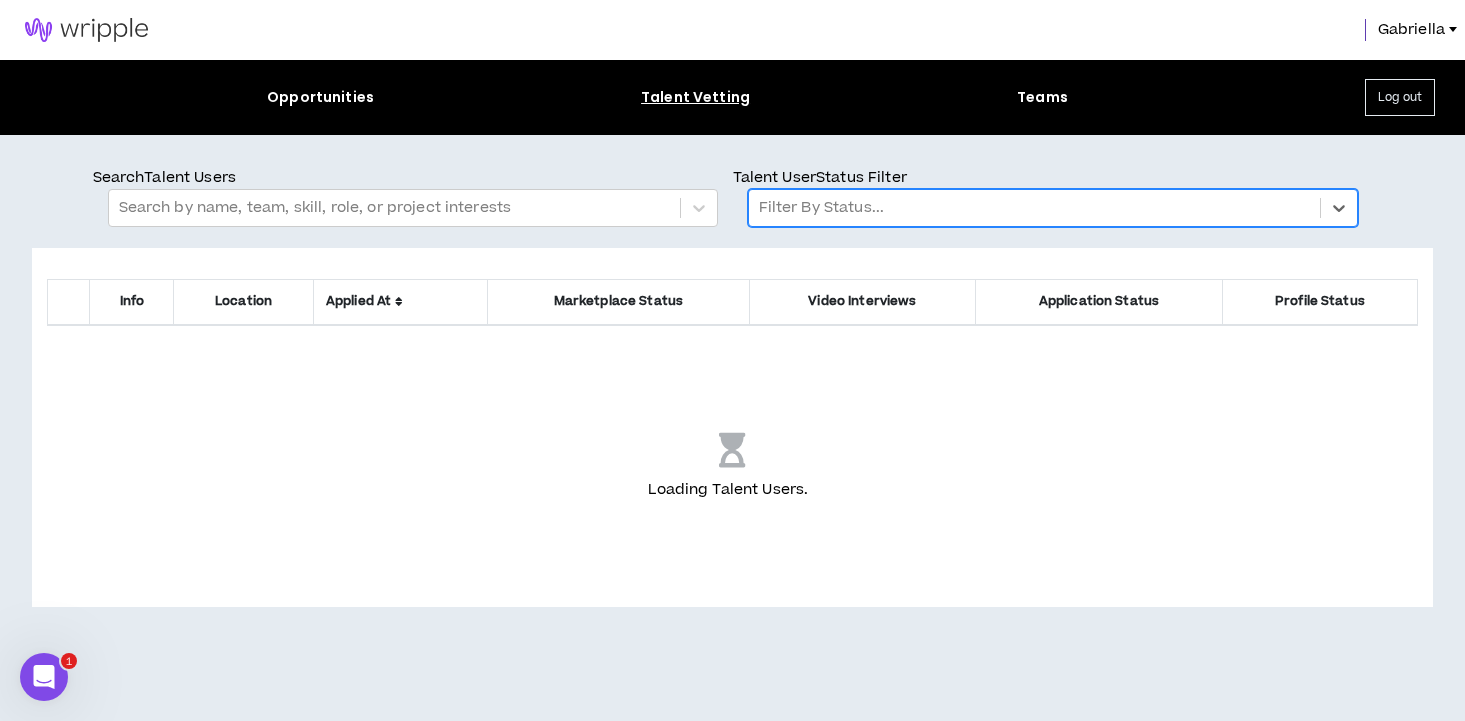 click at bounding box center (1034, 208) 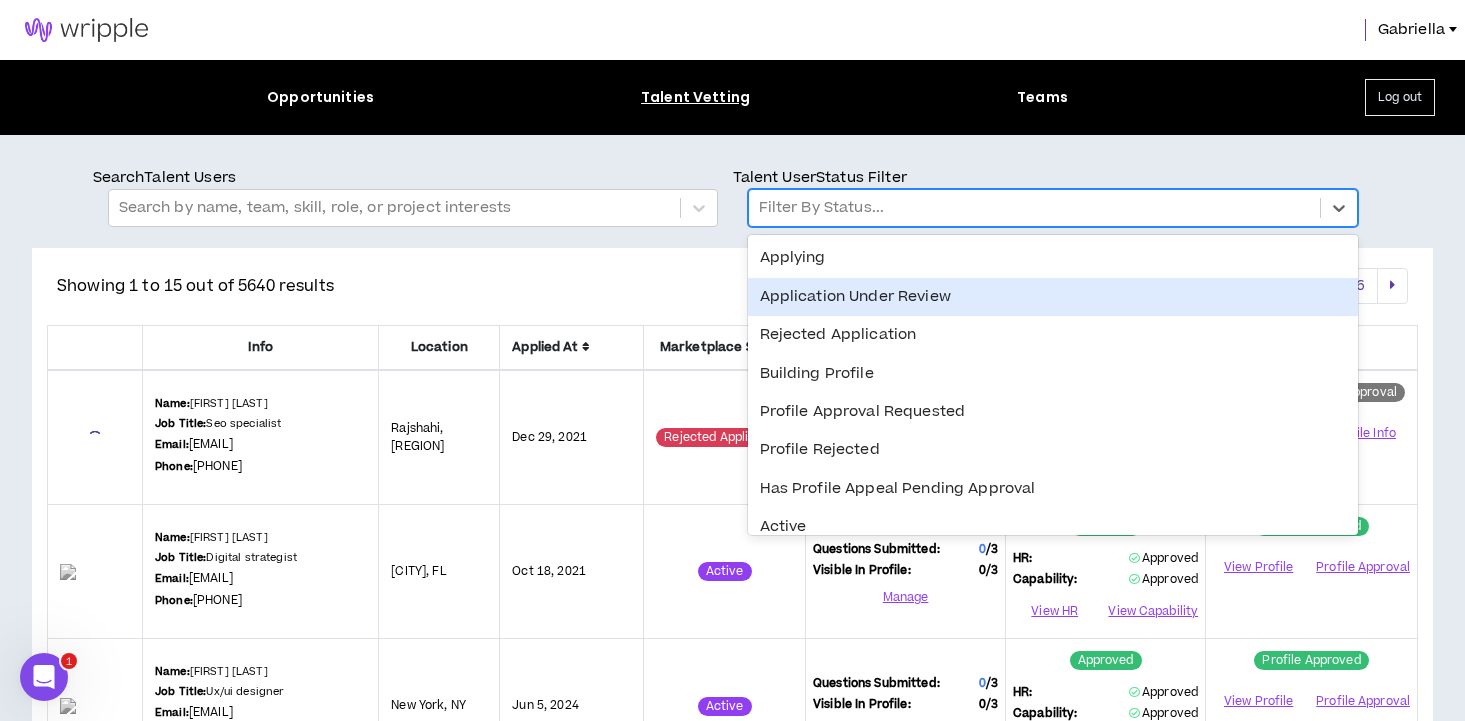 click on "Application Under Review" at bounding box center (1053, 297) 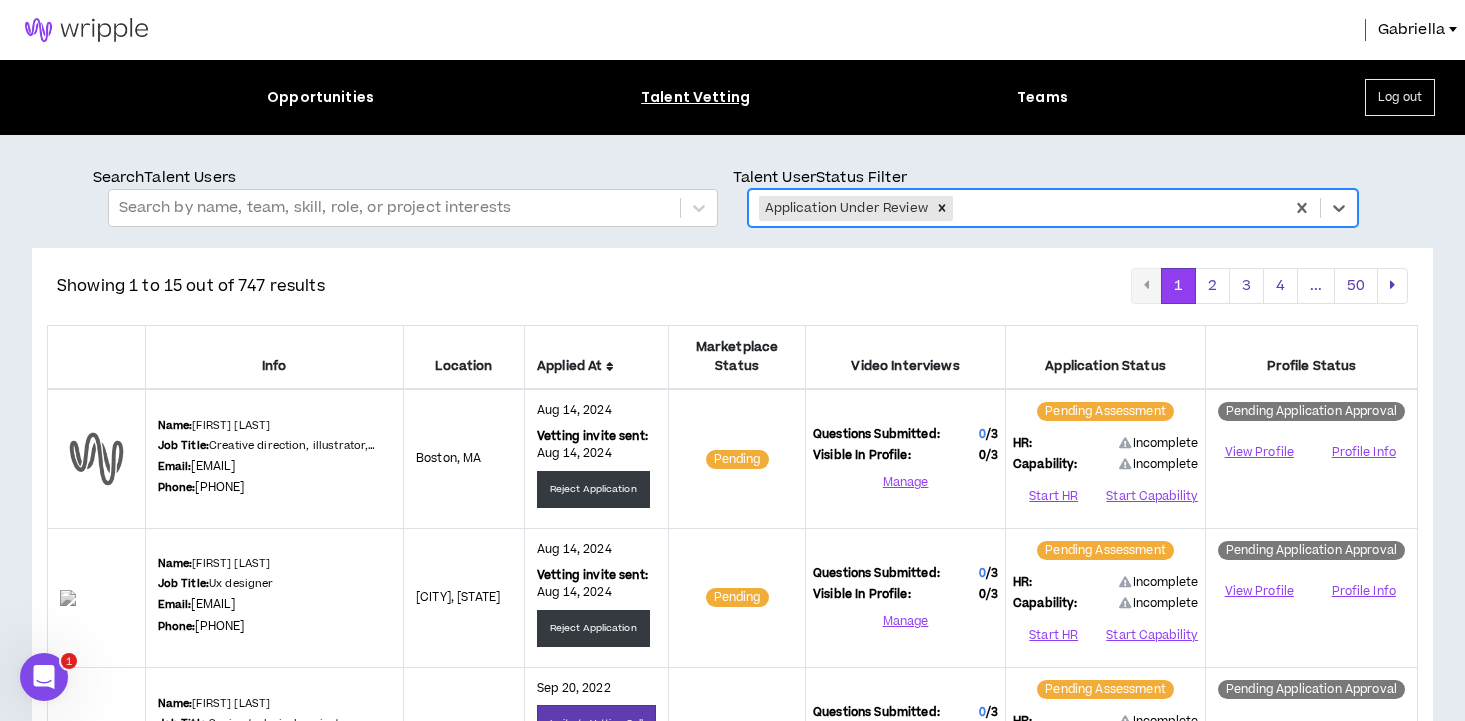 click on "Applied At" at bounding box center [596, 366] 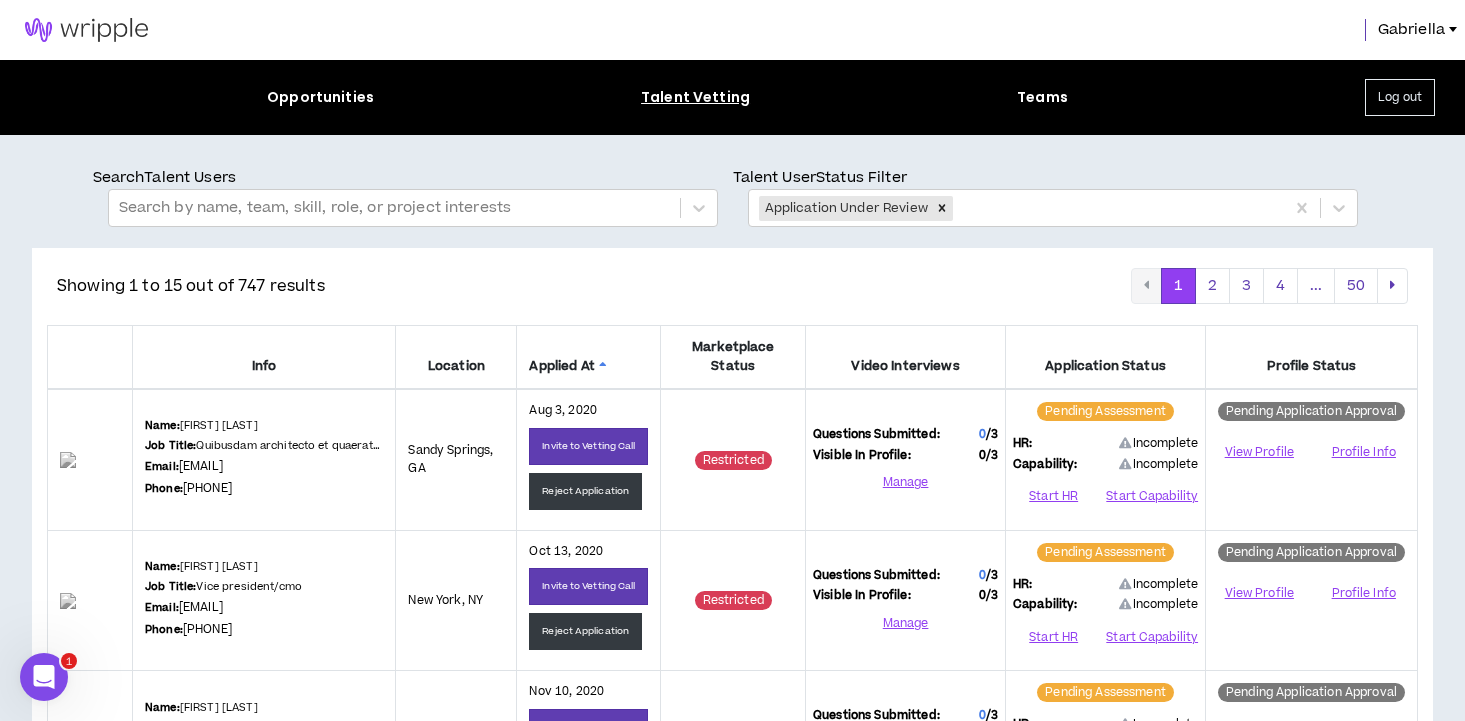 click at bounding box center (603, 367) 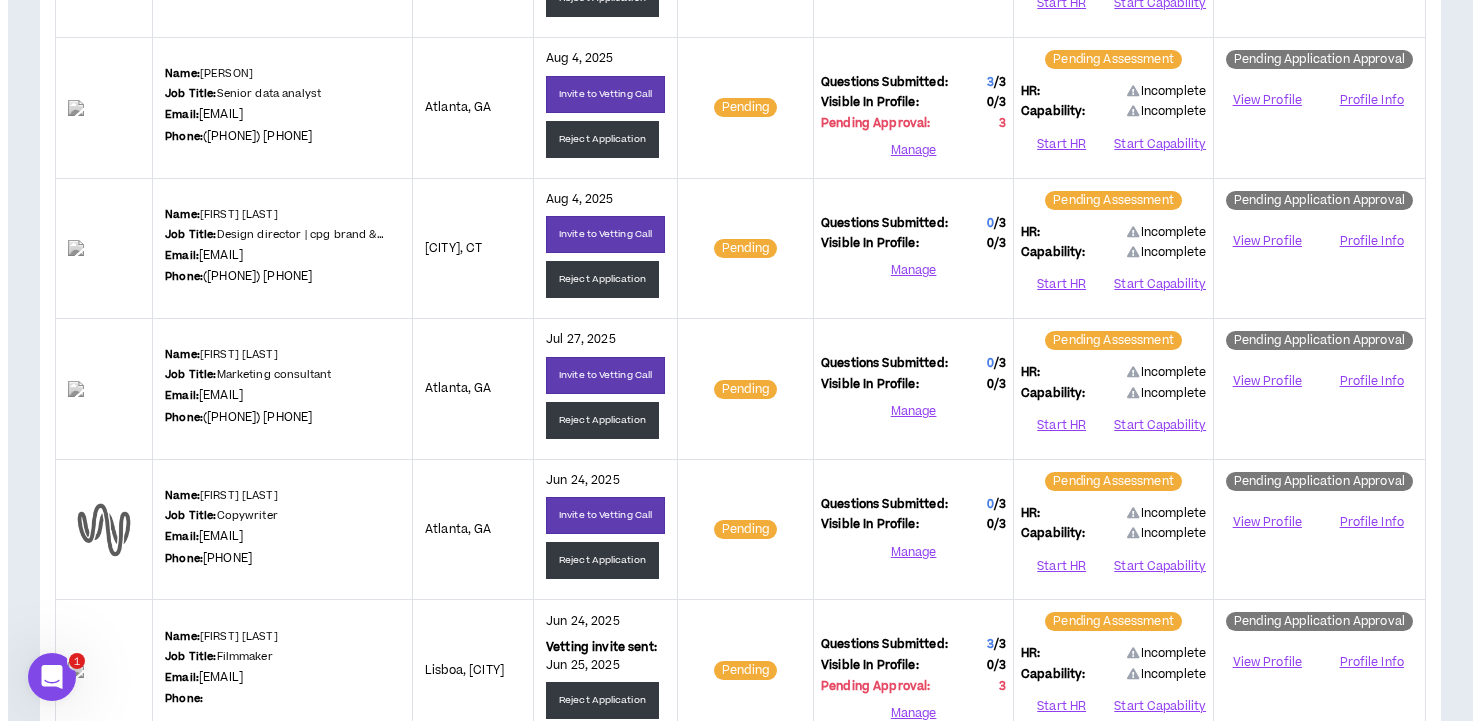 scroll, scrollTop: 370, scrollLeft: 0, axis: vertical 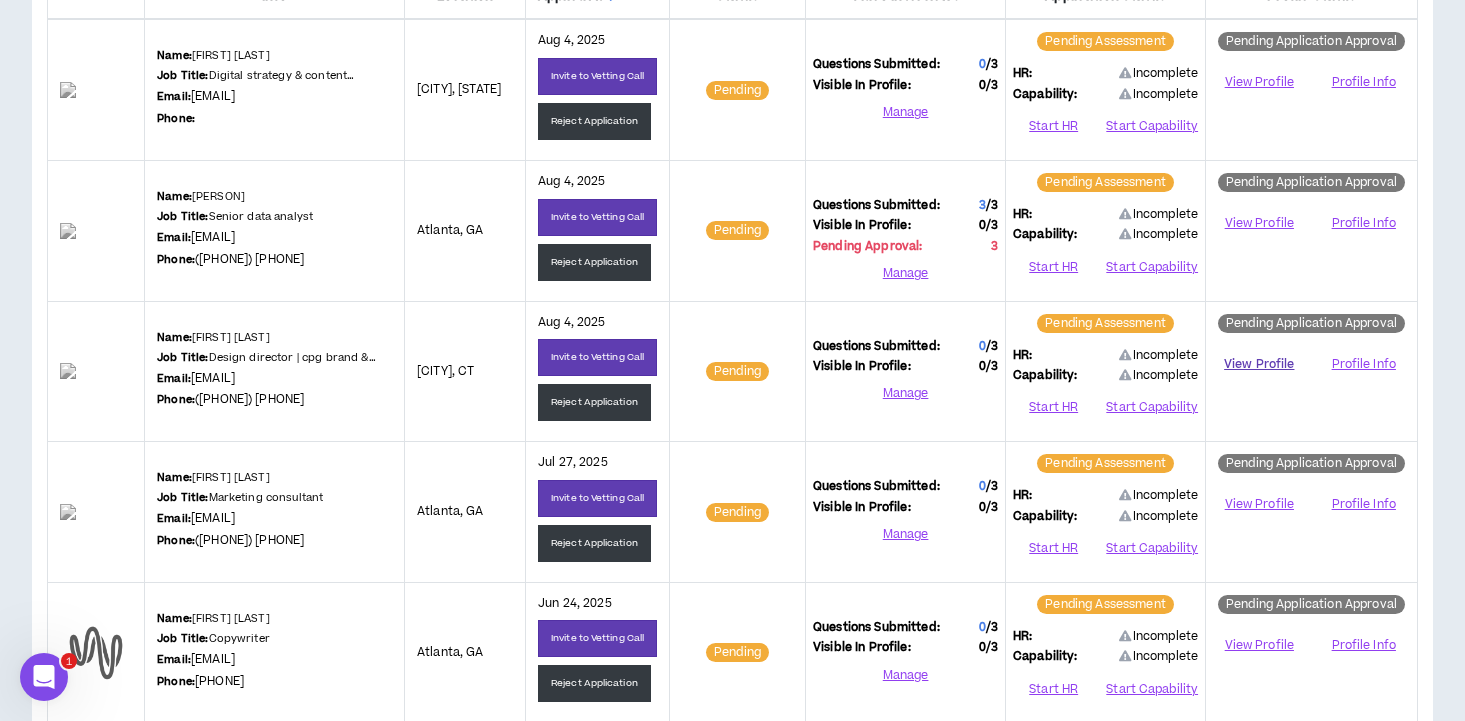 click on "View Profile" at bounding box center [1259, 364] 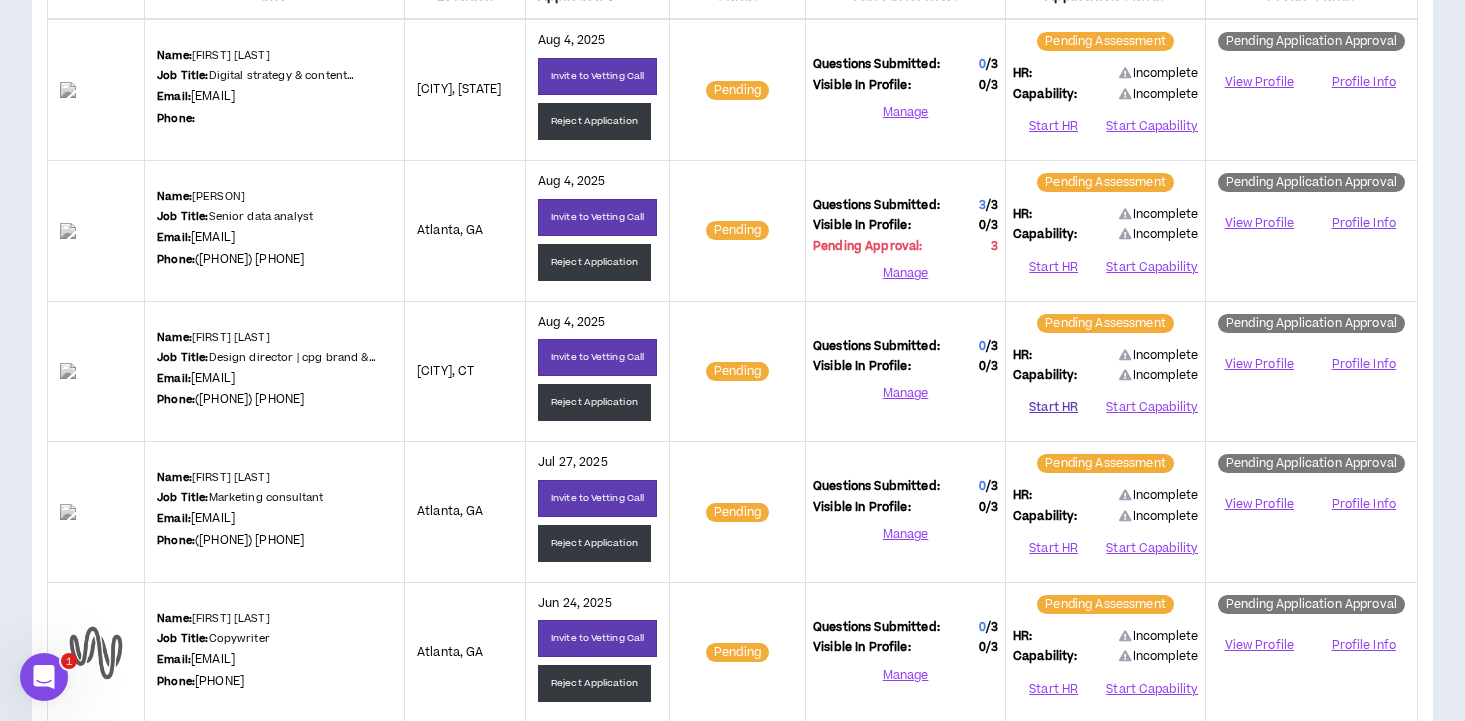 click on "Start HR" at bounding box center [1053, 408] 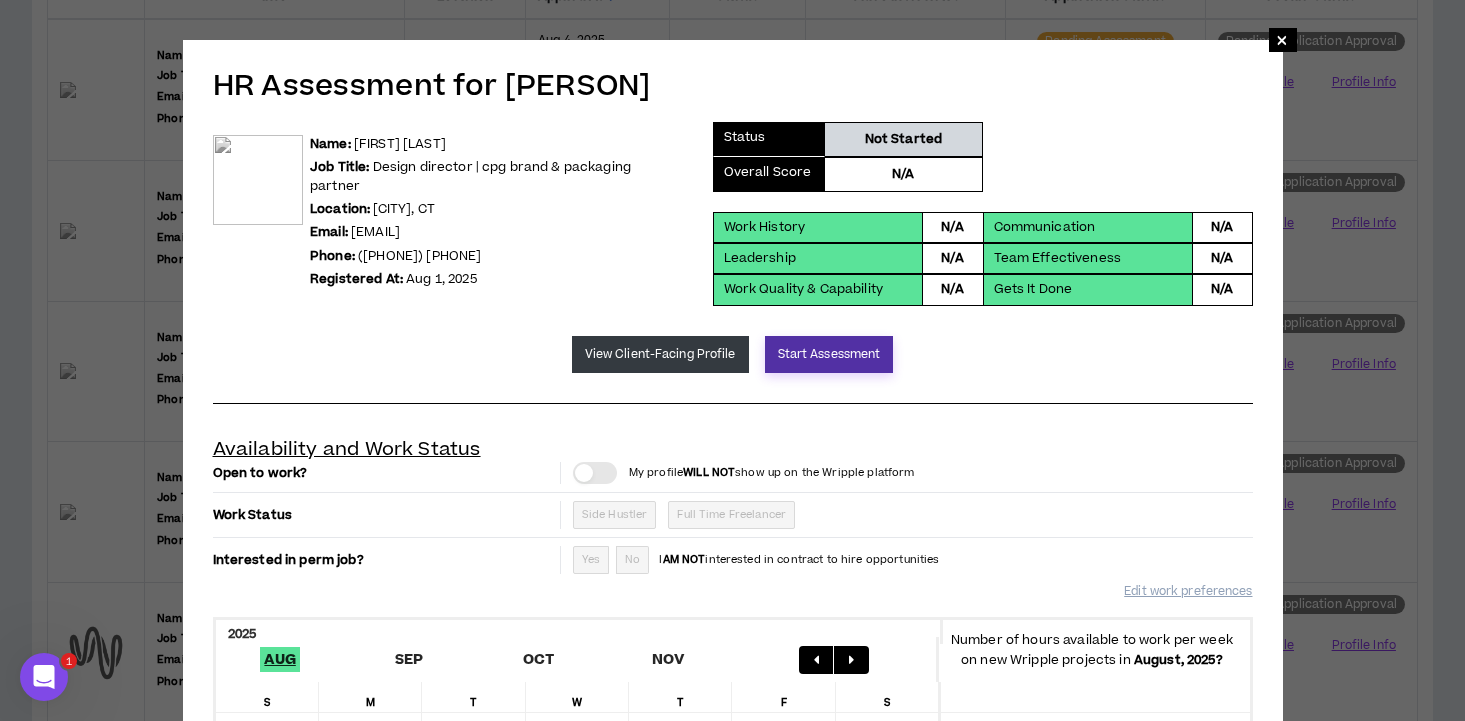 click on "Start Assessment" at bounding box center [829, 354] 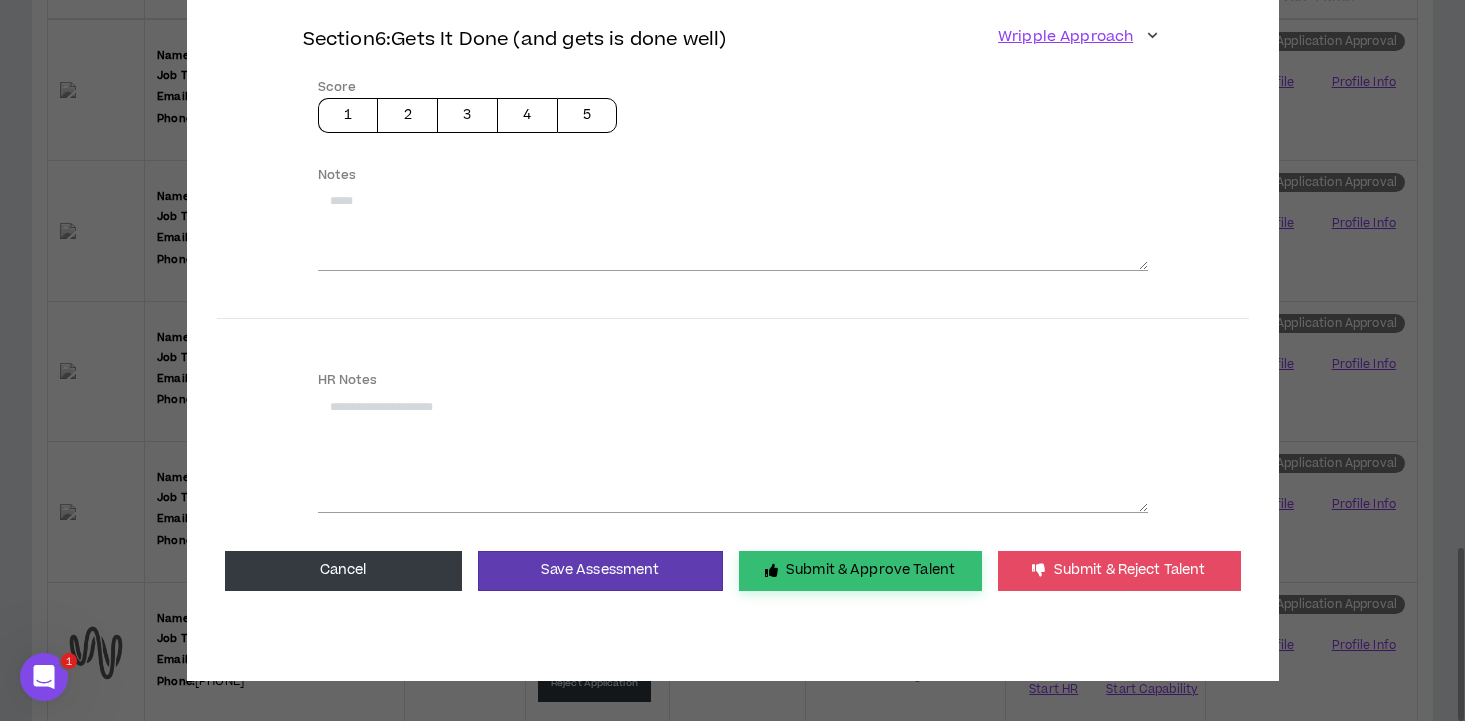 click on "Submit & Approve Talent" at bounding box center (860, 571) 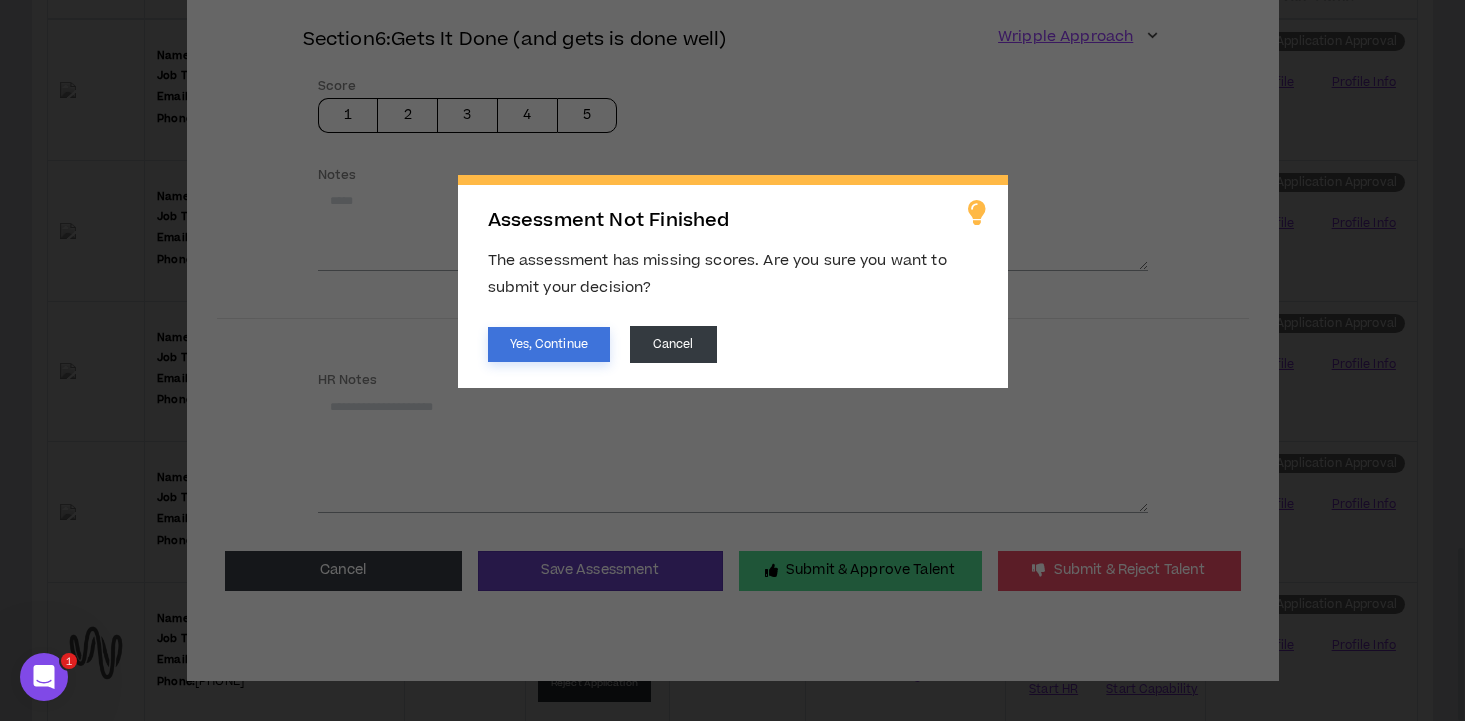 click on "Yes, Continue" at bounding box center [549, 344] 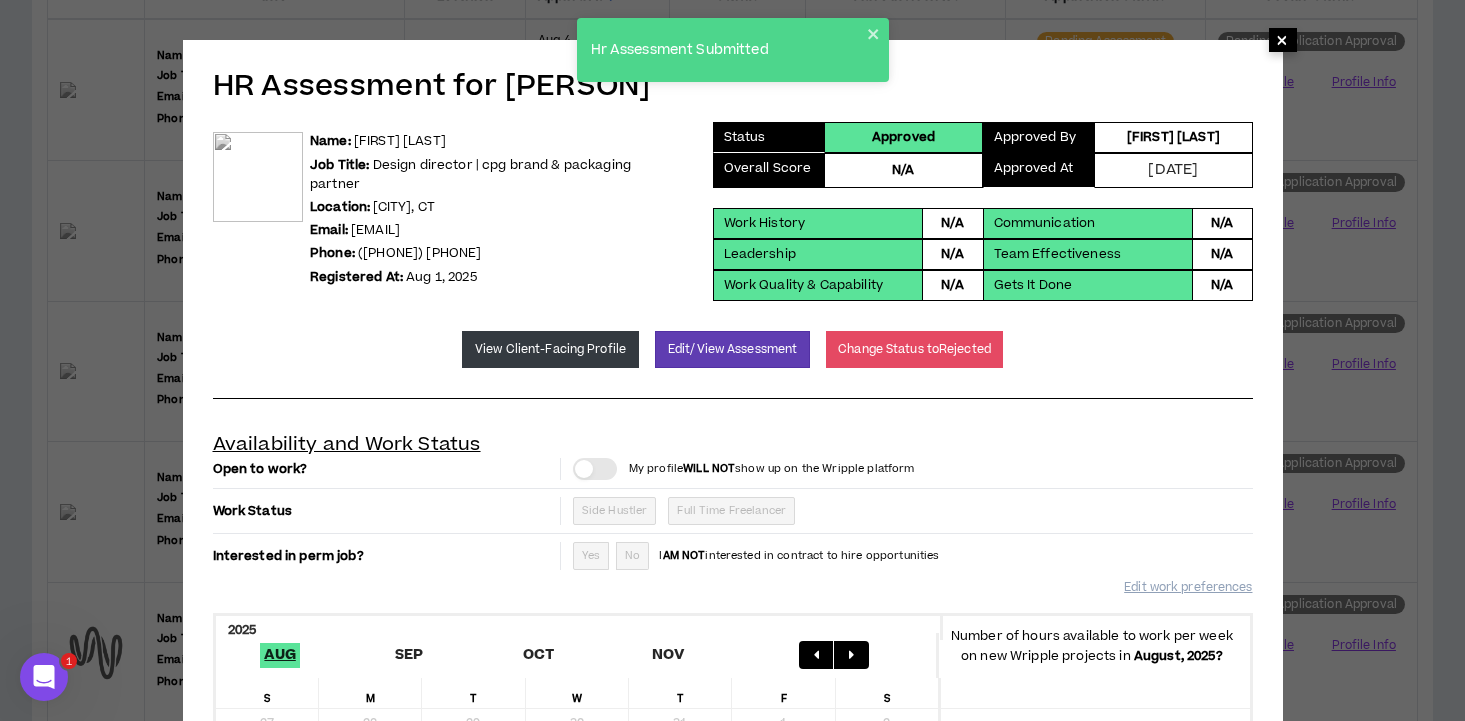 click on "×" at bounding box center [1282, 40] 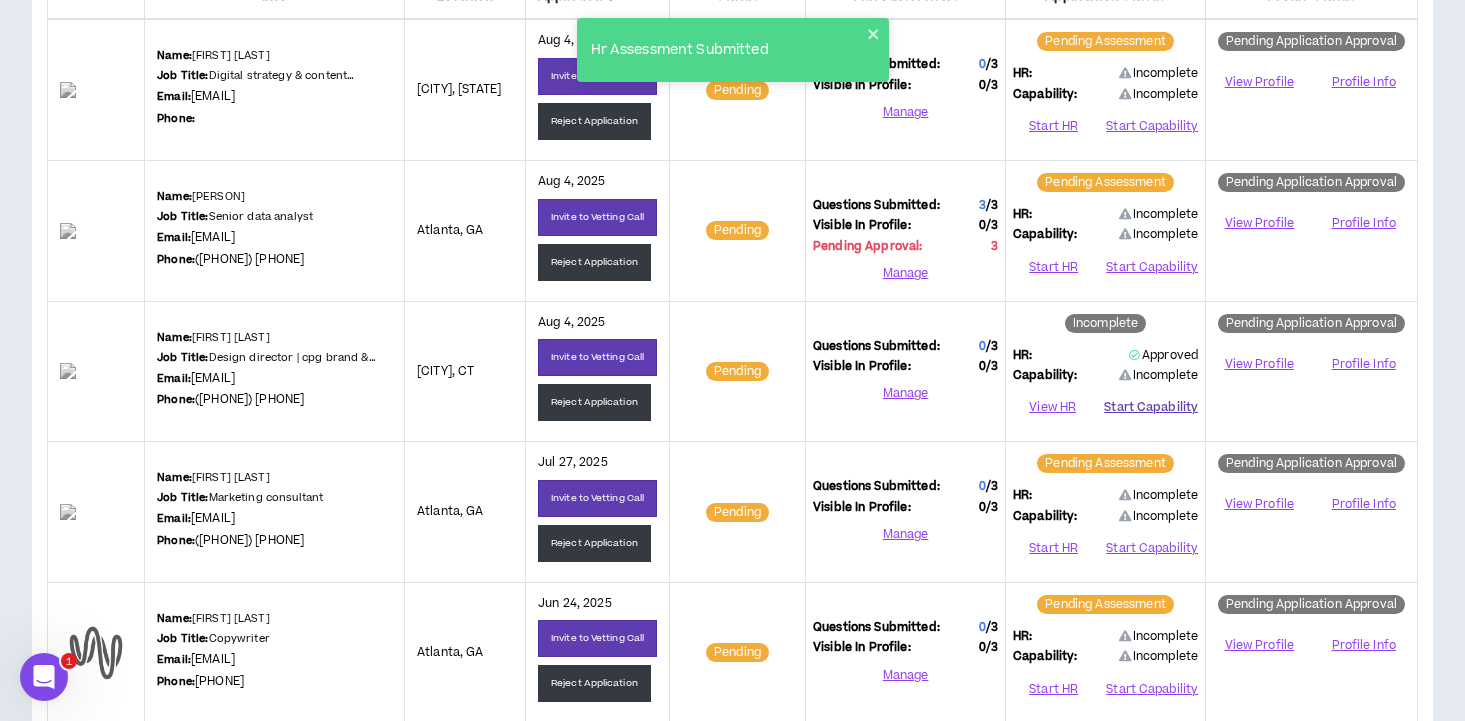 click on "Start Capability" at bounding box center [1151, 408] 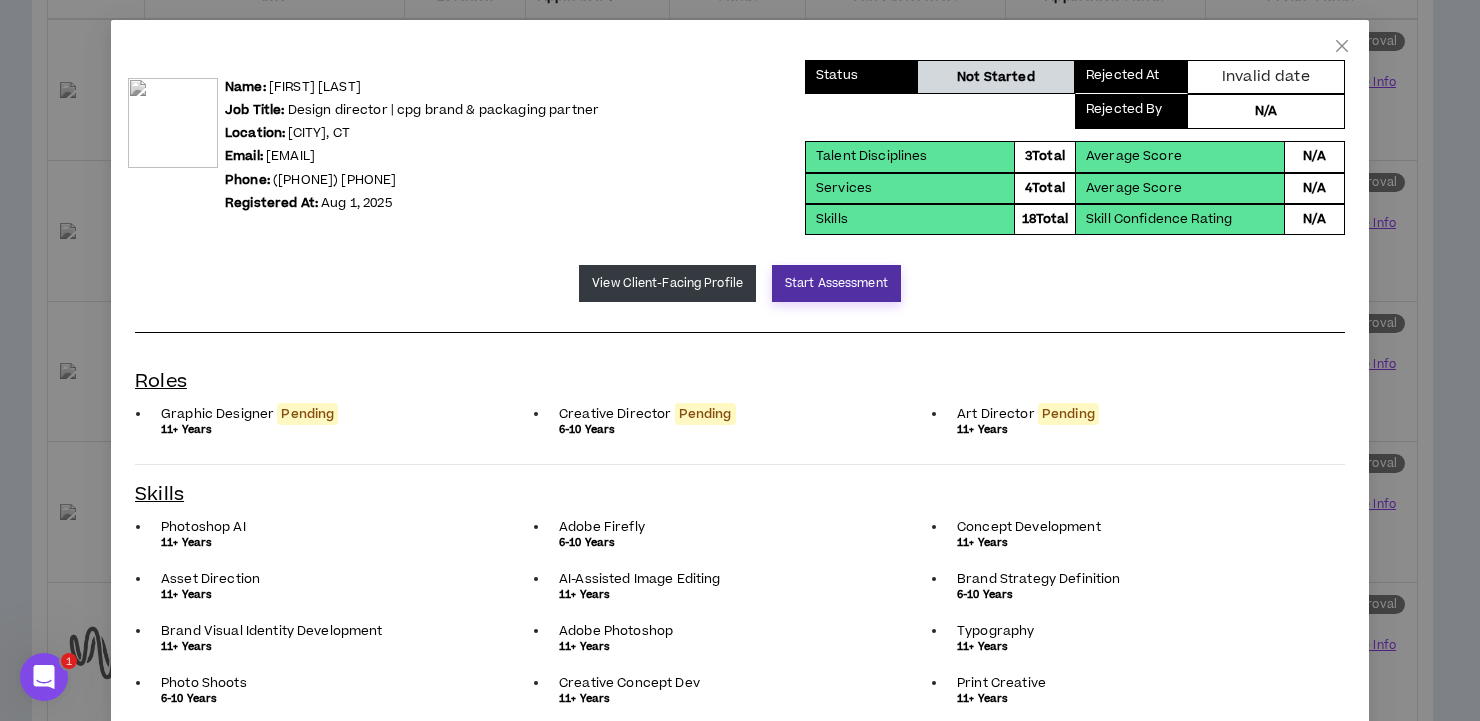 click on "Start Assessment" at bounding box center [836, 283] 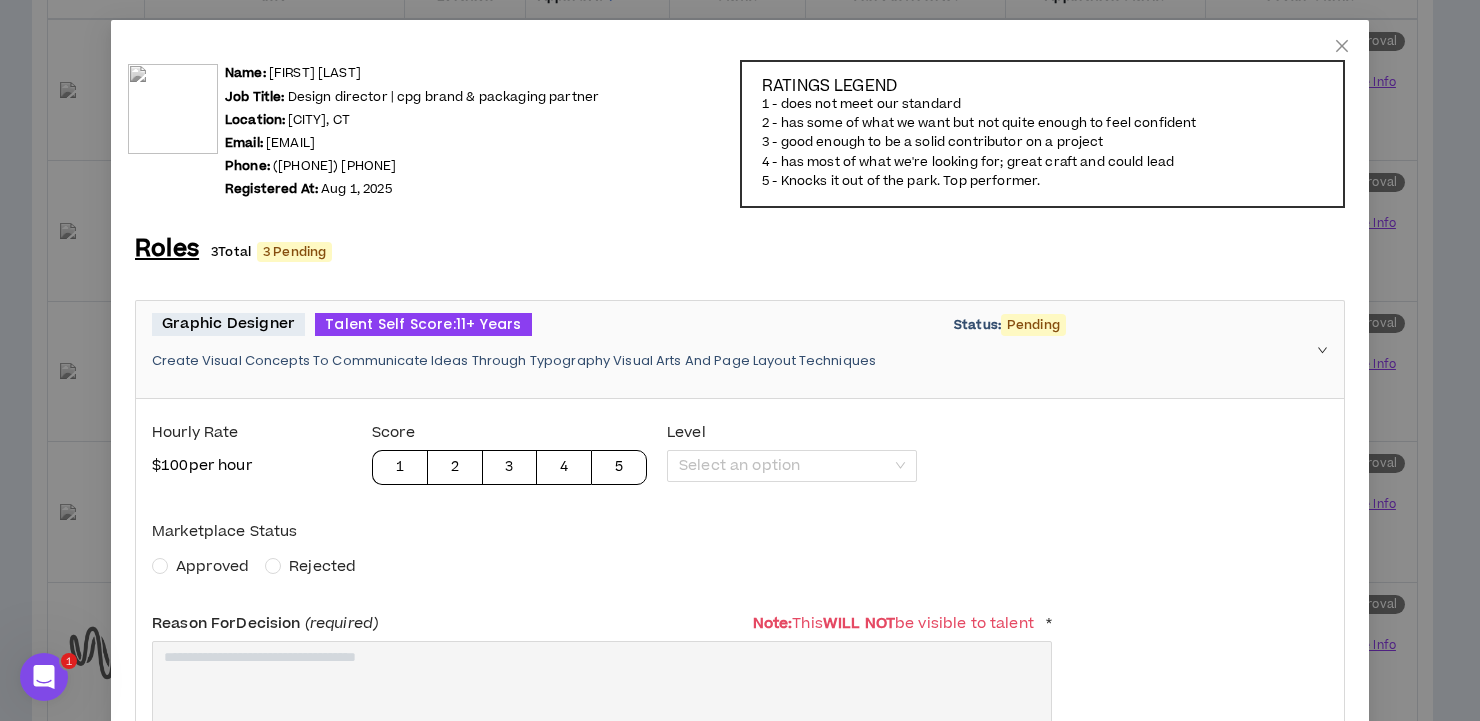 click on "Approved" at bounding box center [212, 566] 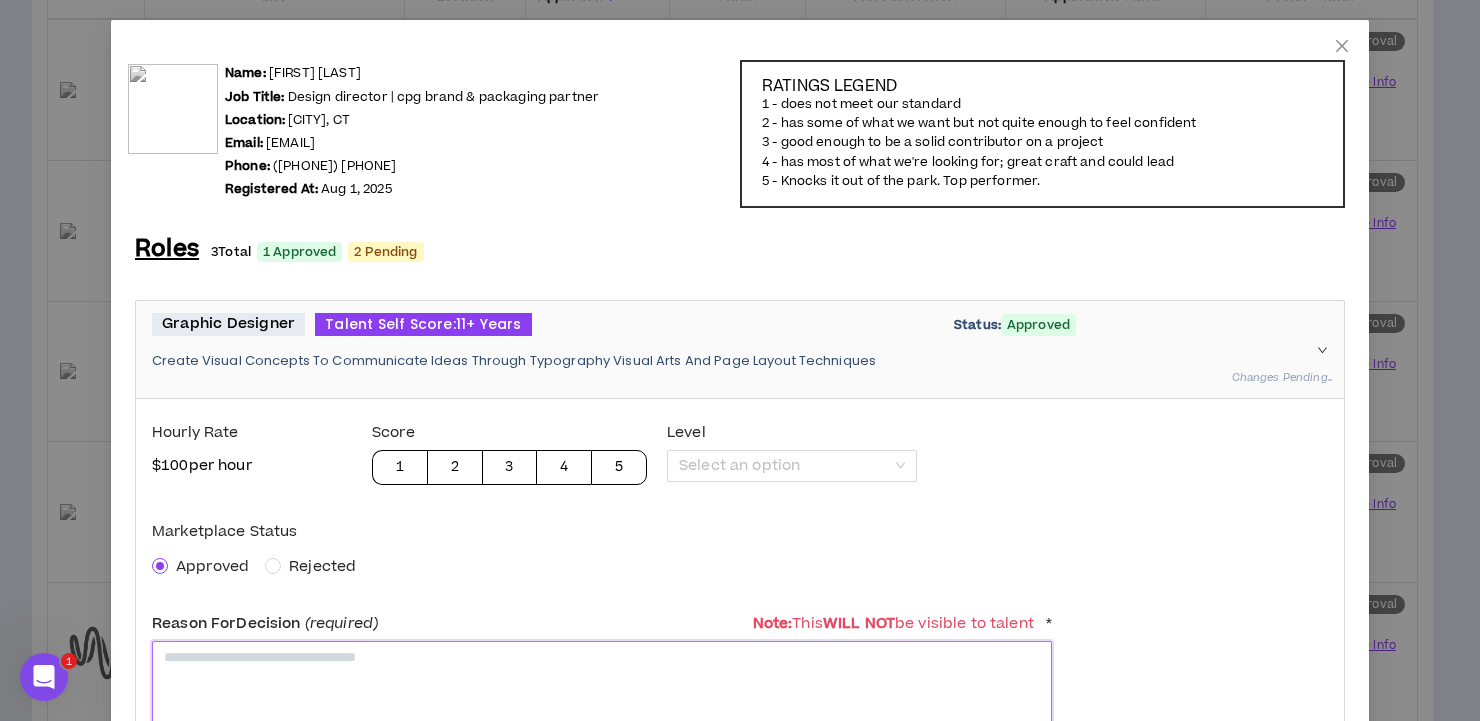 click at bounding box center [602, 690] 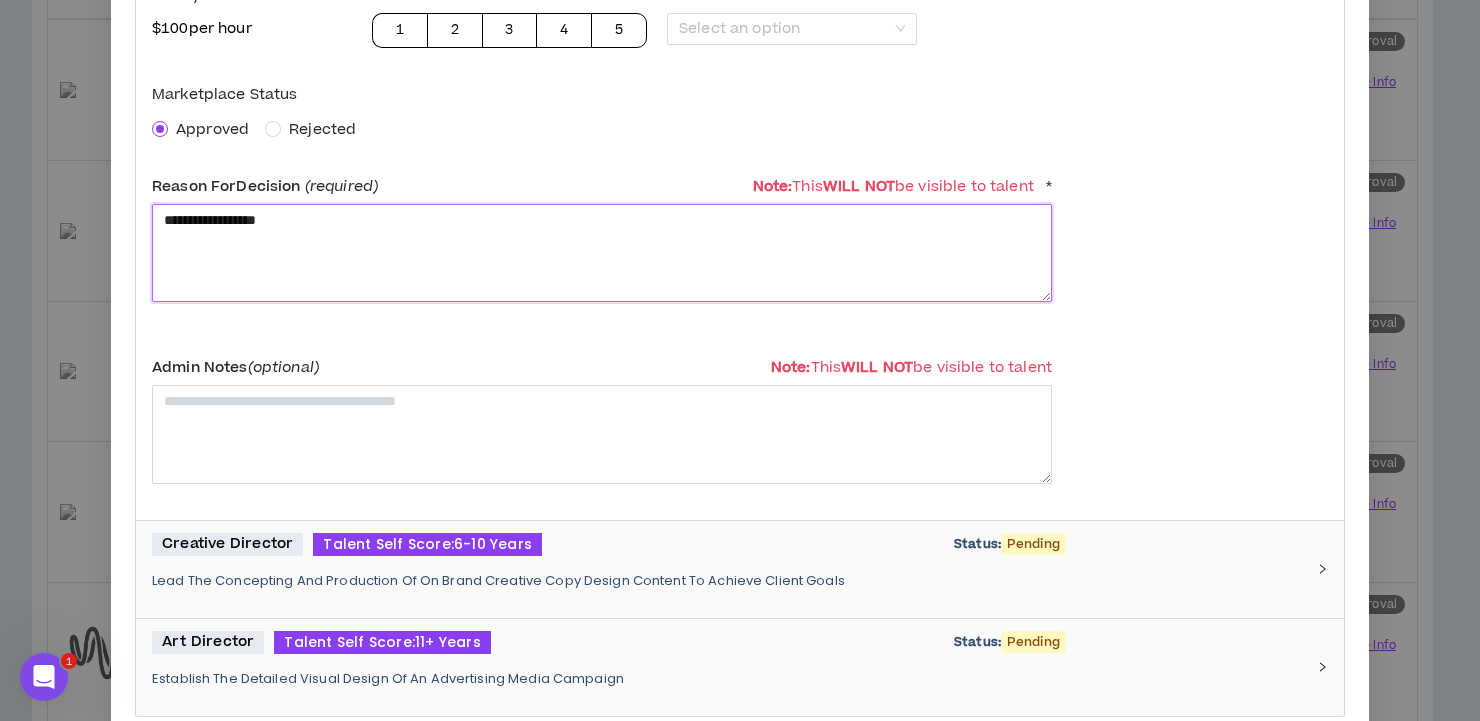 type on "**********" 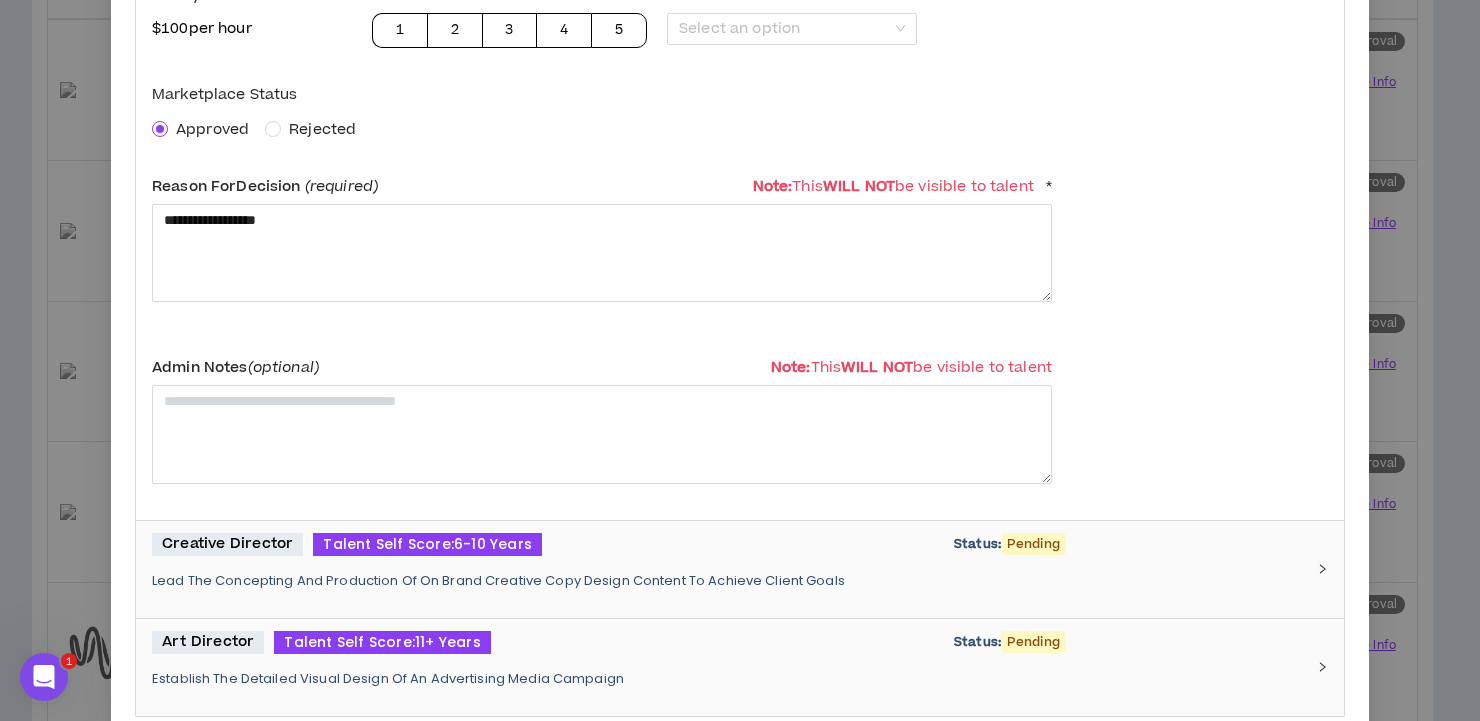click on "Creative Director Talent Self Score:   6-10 Years Status:  Pending Lead The Concepting And Production Of On Brand Creative Copy Design Content To Achieve Client Goals" at bounding box center [728, 569] 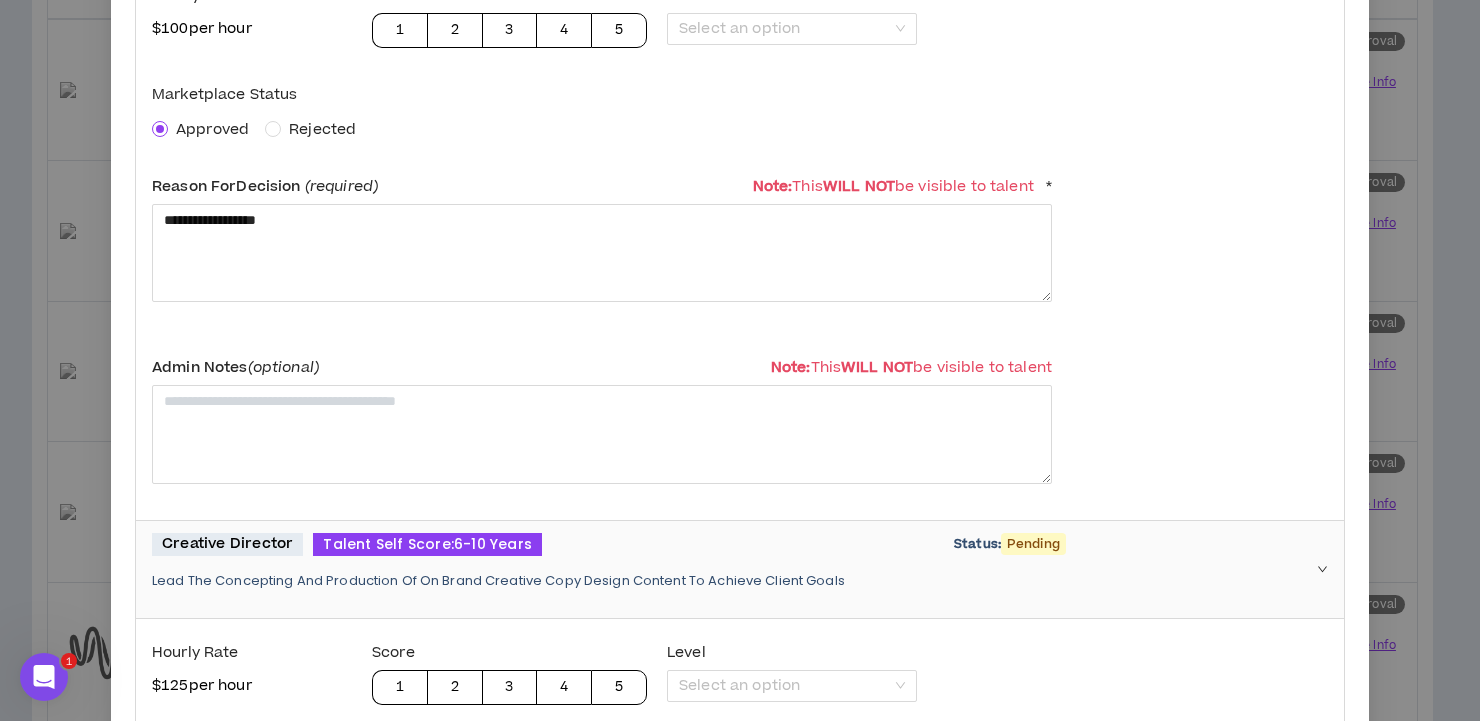 scroll, scrollTop: 763, scrollLeft: 0, axis: vertical 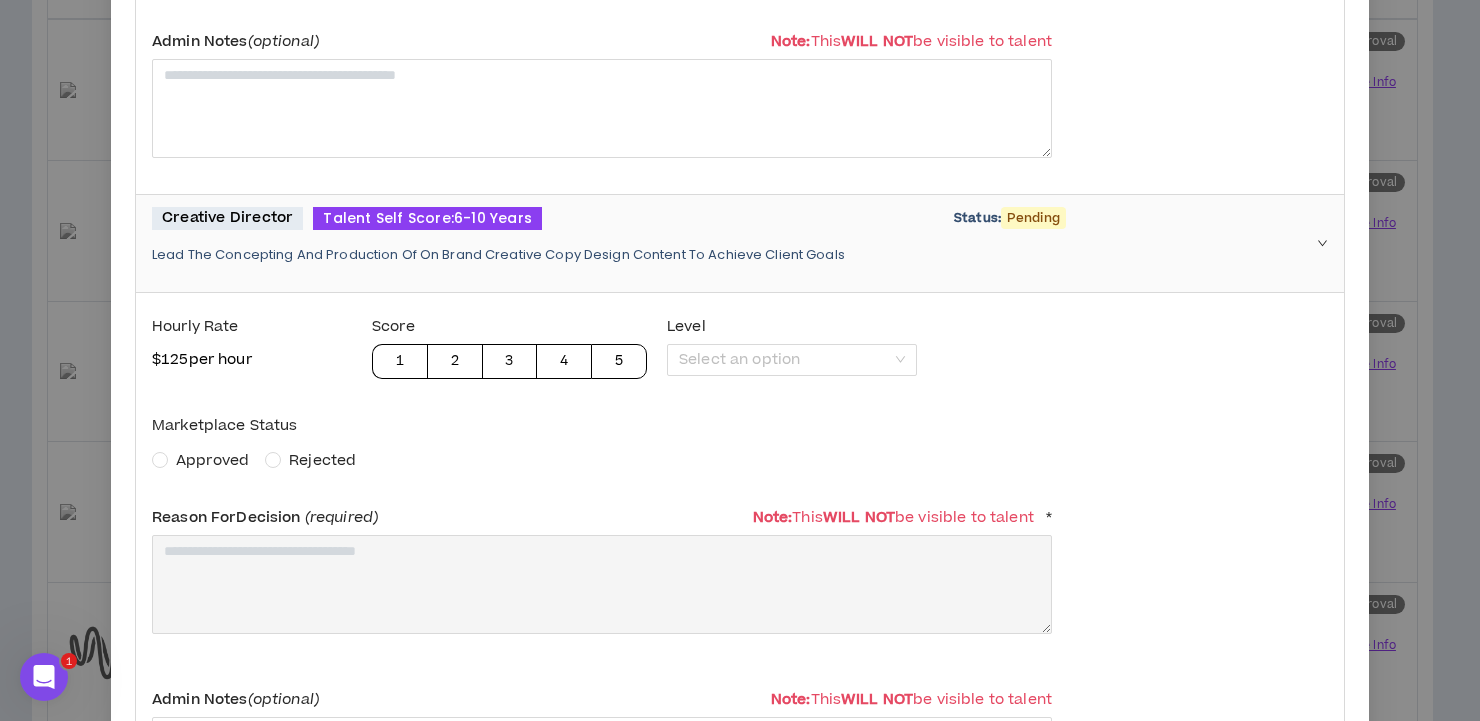 click on "Approved" at bounding box center [212, 460] 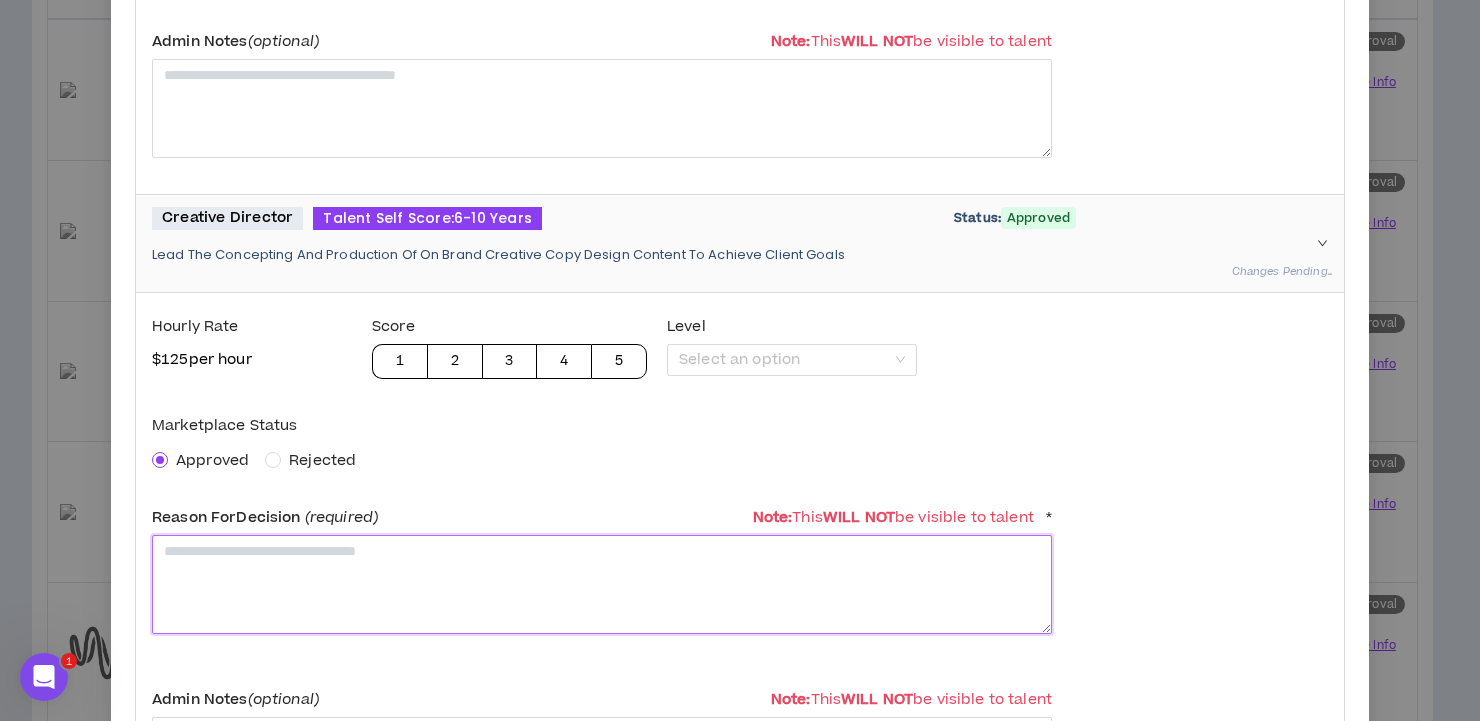click at bounding box center (602, 584) 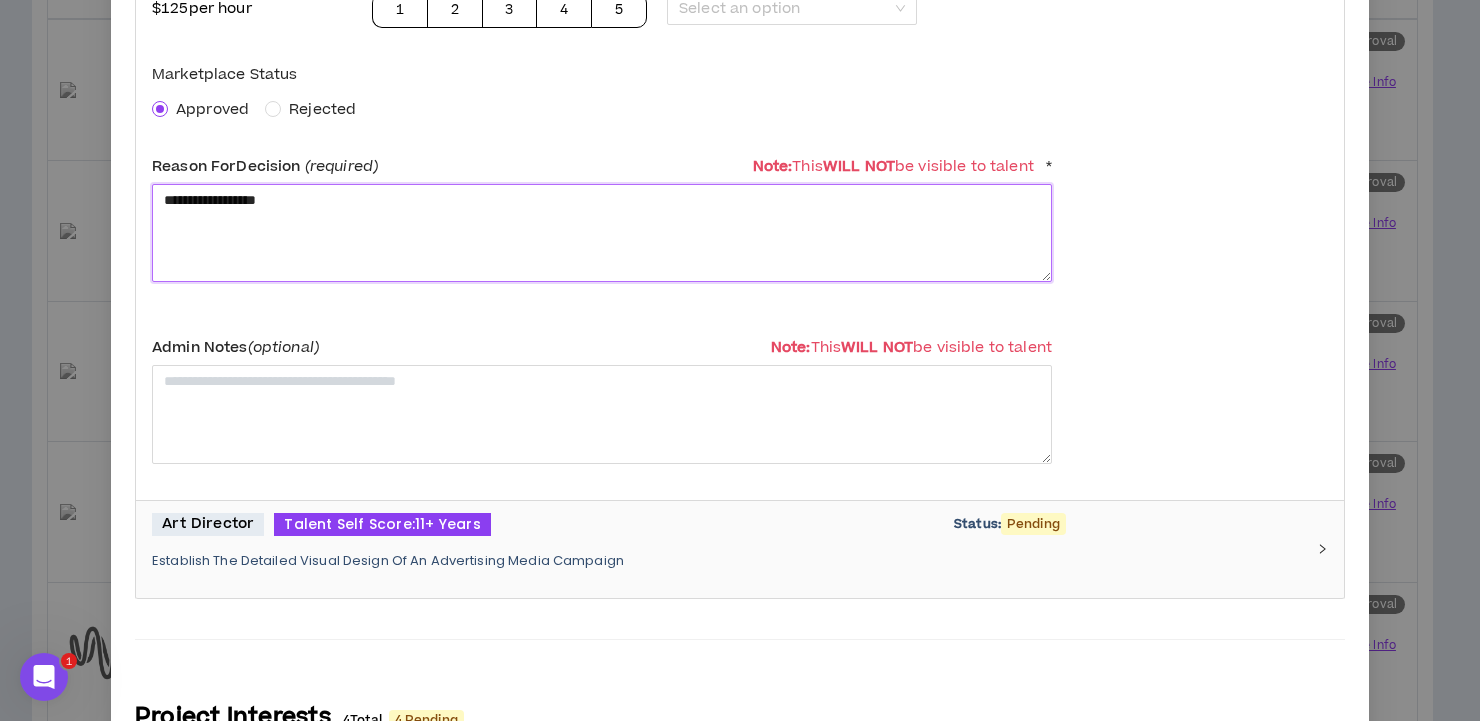scroll, scrollTop: 1317, scrollLeft: 0, axis: vertical 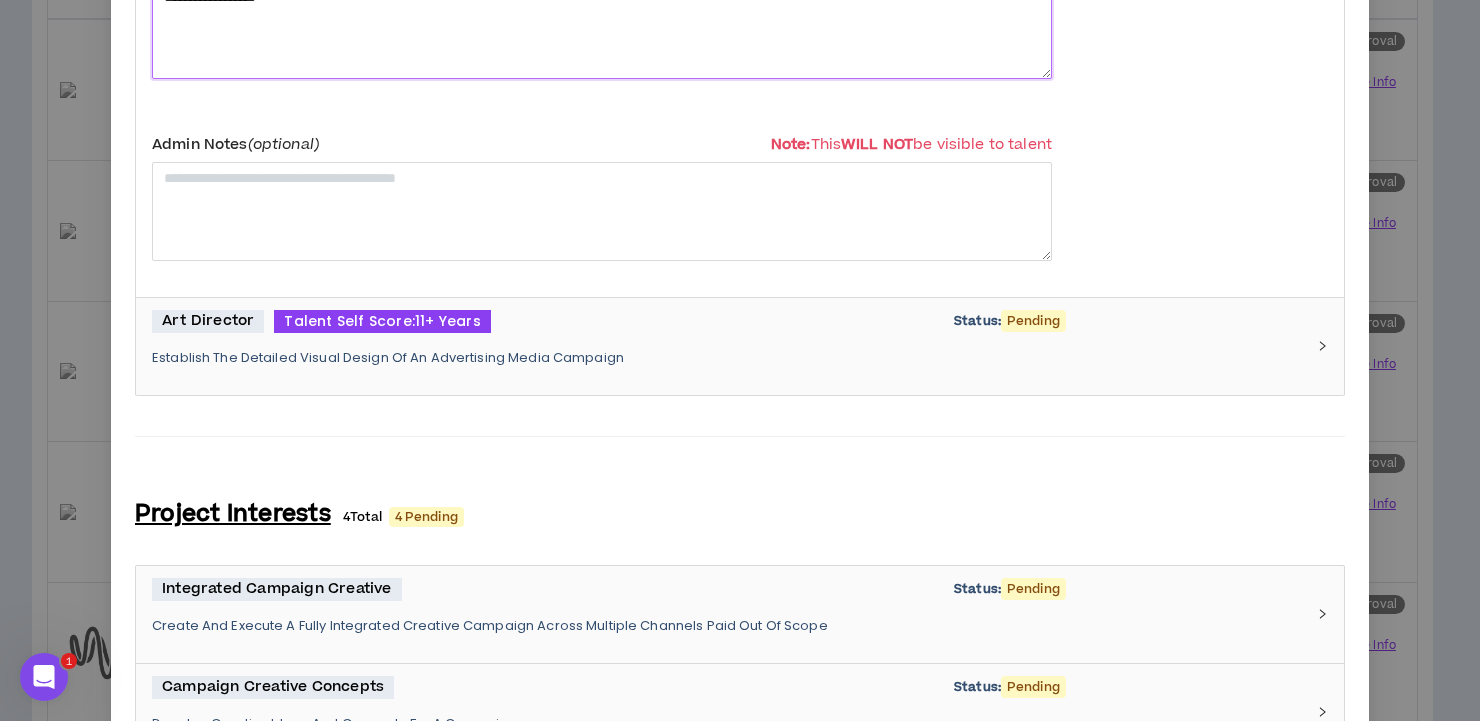 type on "**********" 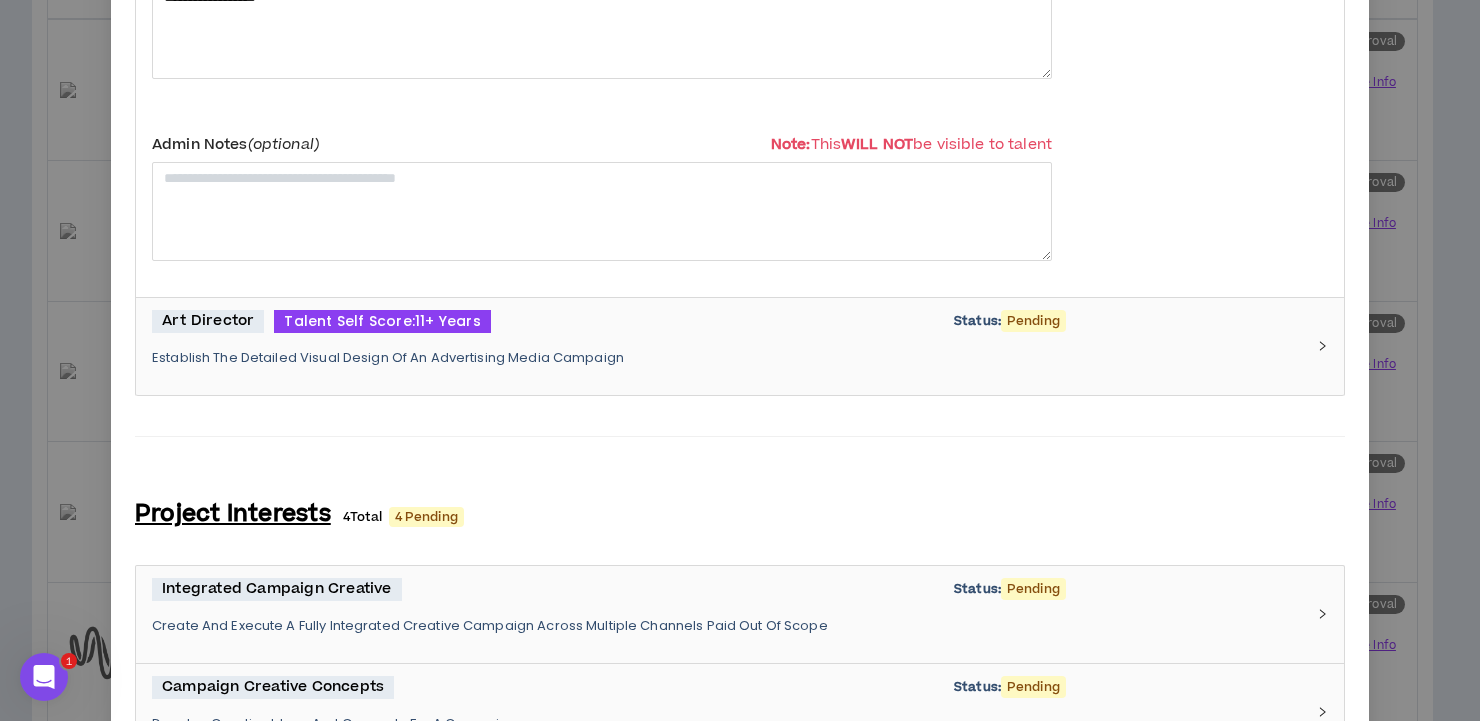 click on "Establish The Detailed Visual Design Of An Advertising Media Campaign" at bounding box center [728, 358] 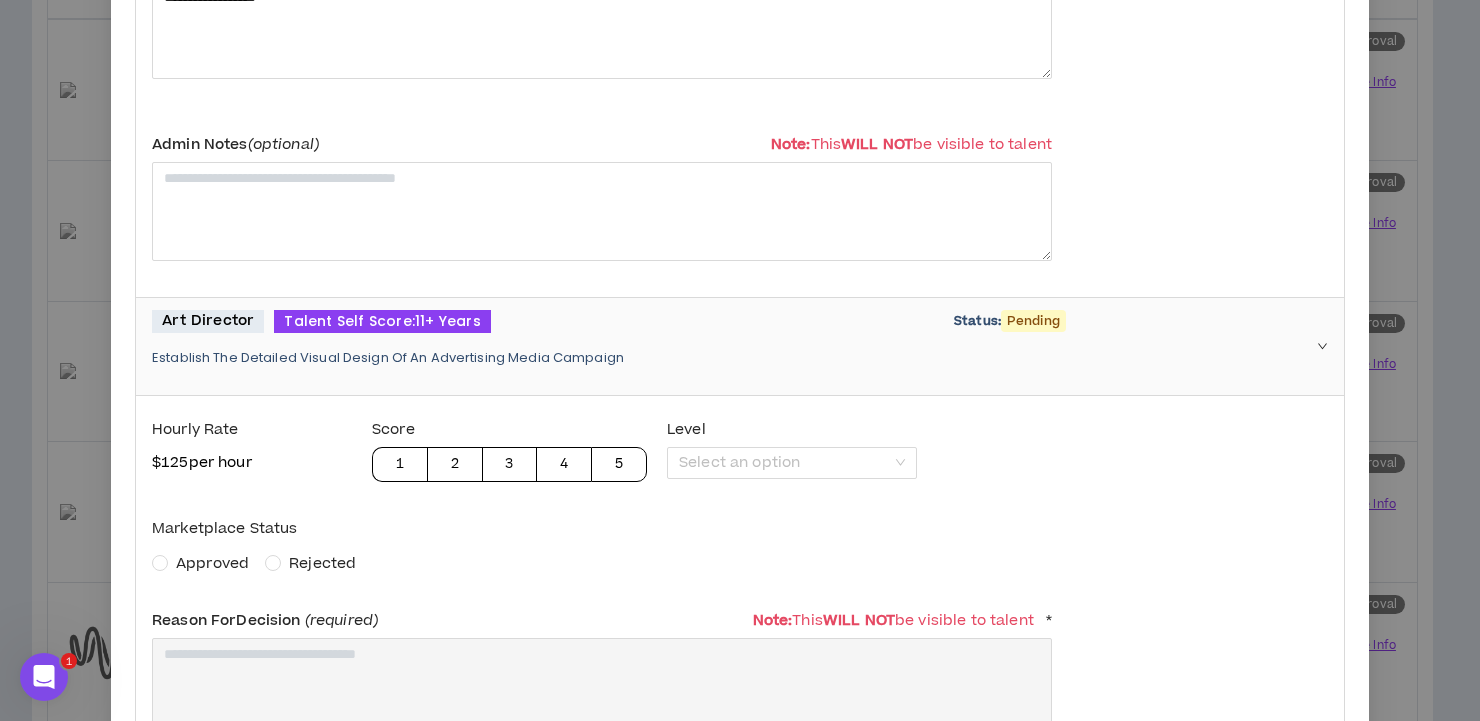 click on "Approved" at bounding box center (212, 564) 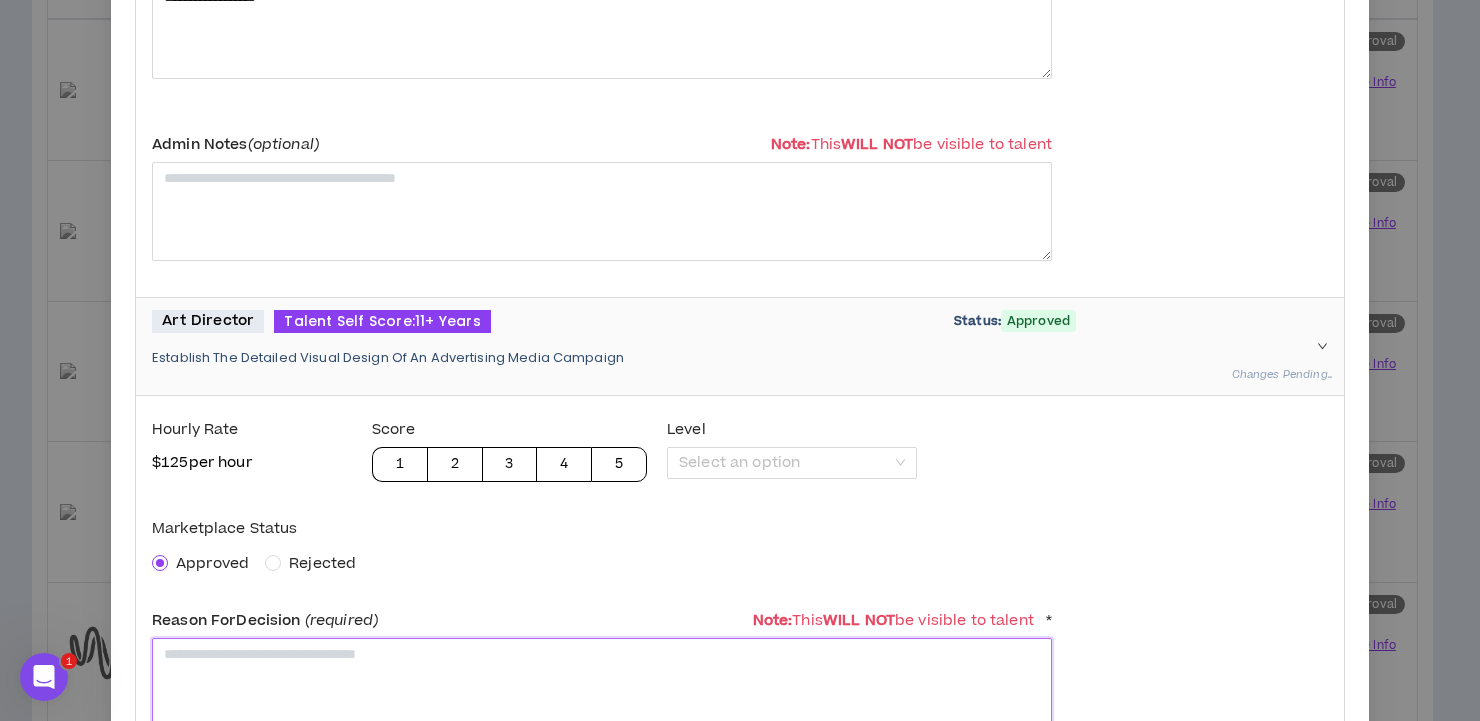 click at bounding box center [602, 687] 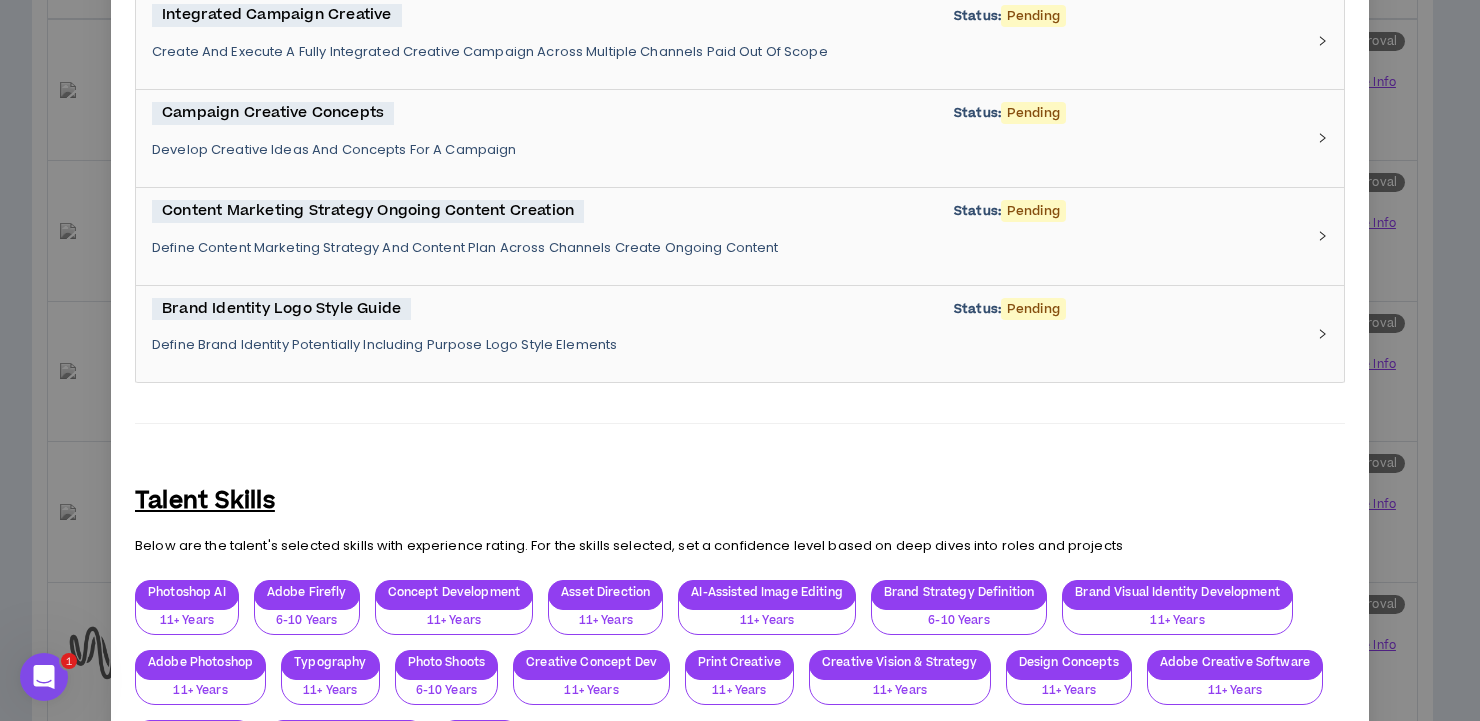 scroll, scrollTop: 2774, scrollLeft: 0, axis: vertical 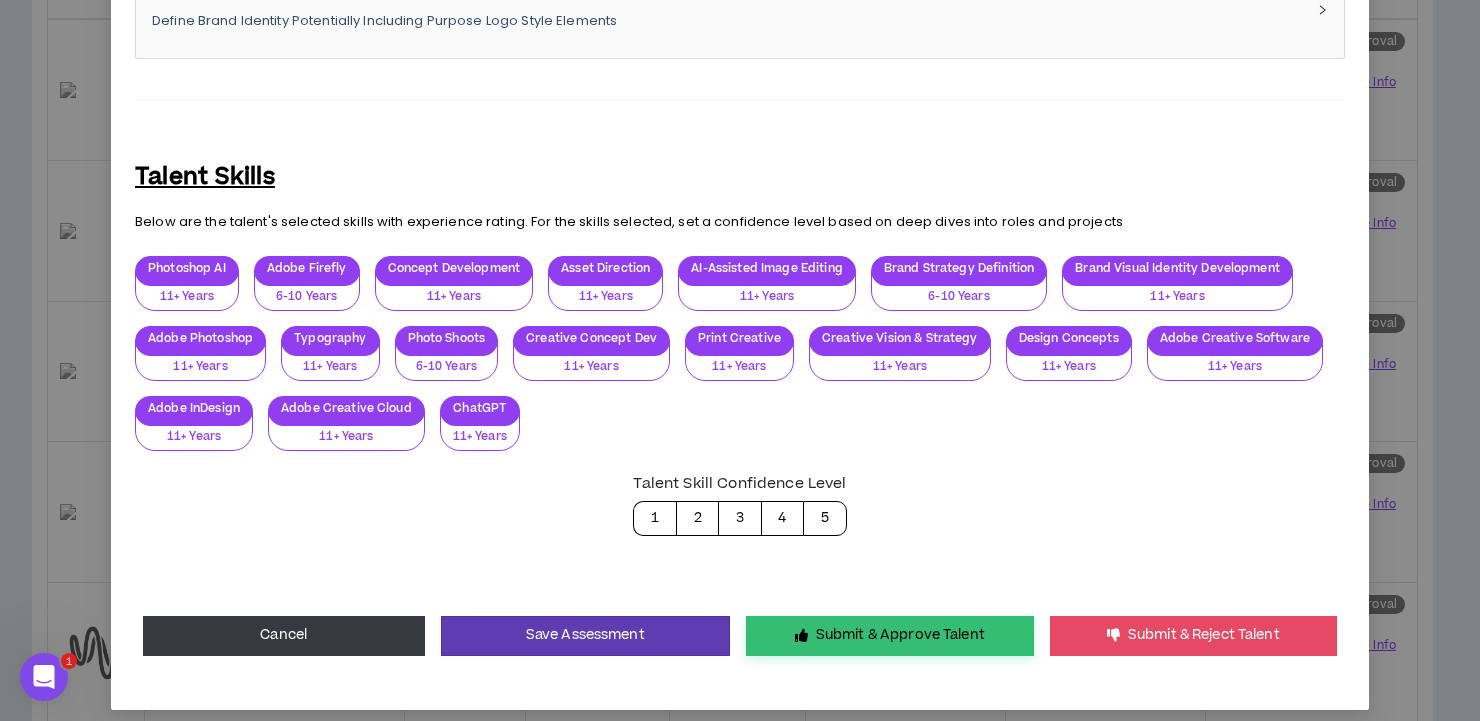 type on "**********" 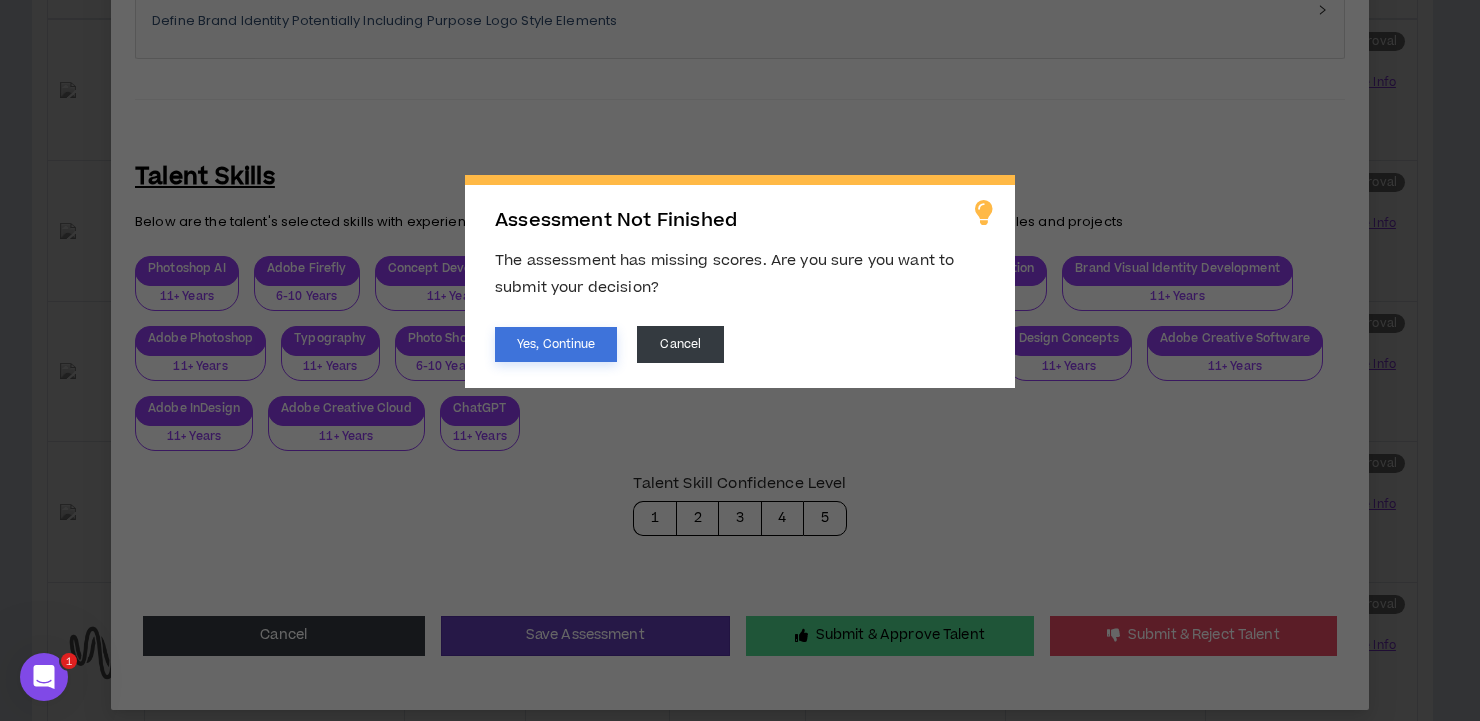 click on "Yes, Continue" at bounding box center (556, 344) 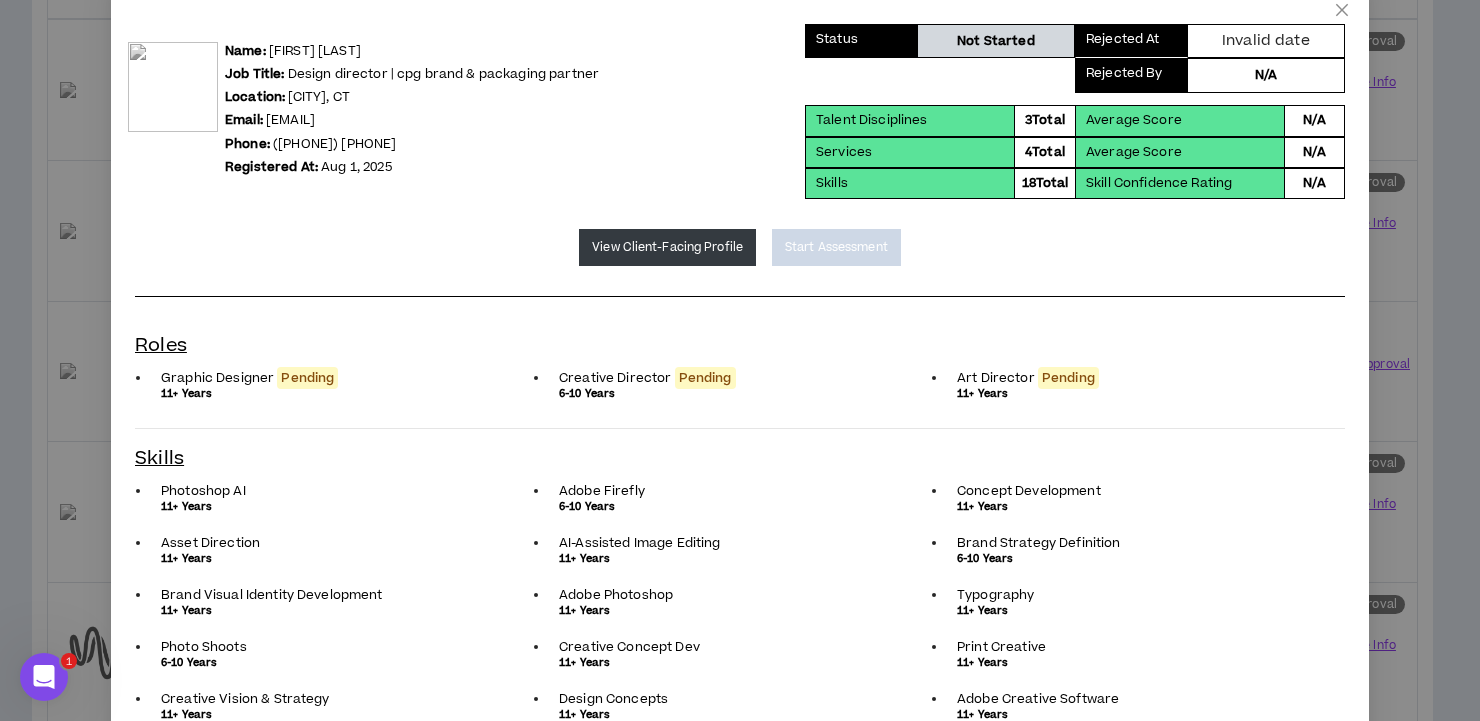 scroll, scrollTop: 0, scrollLeft: 0, axis: both 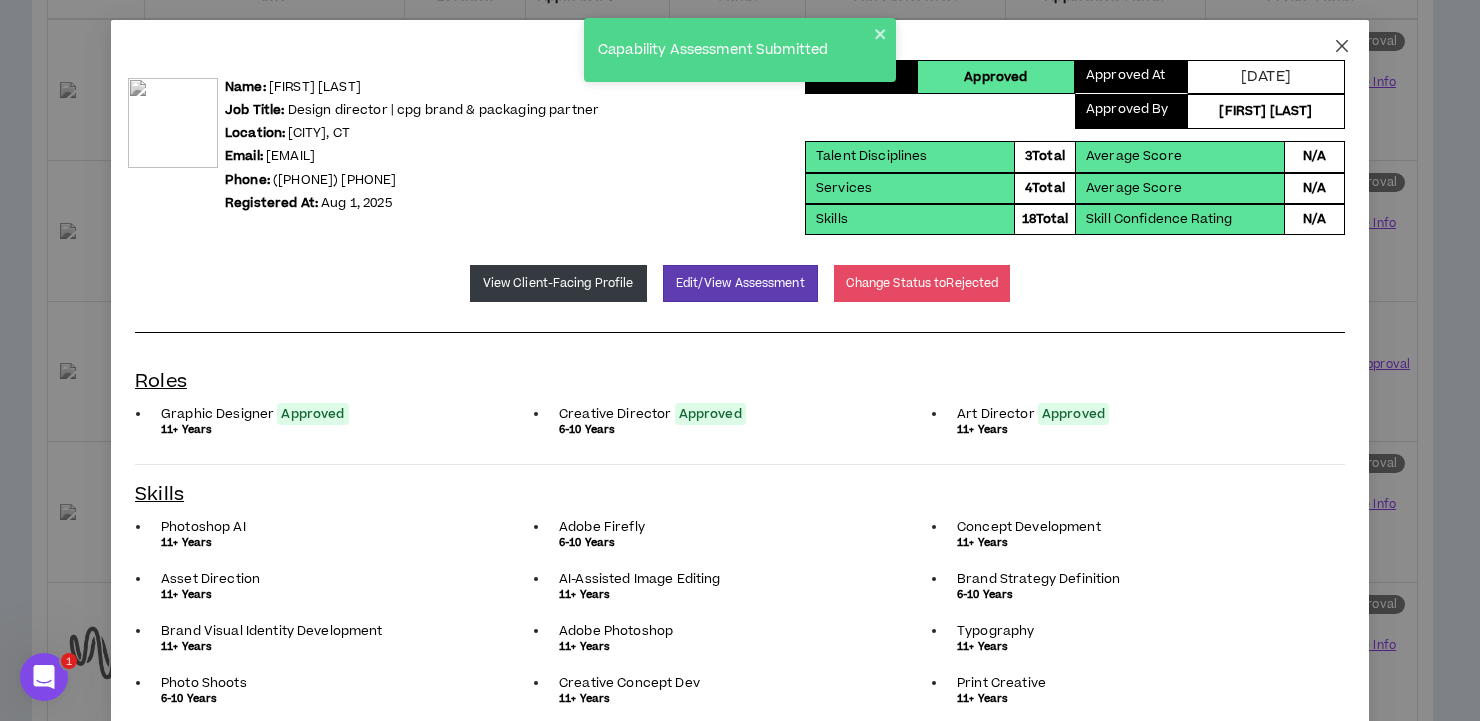 click 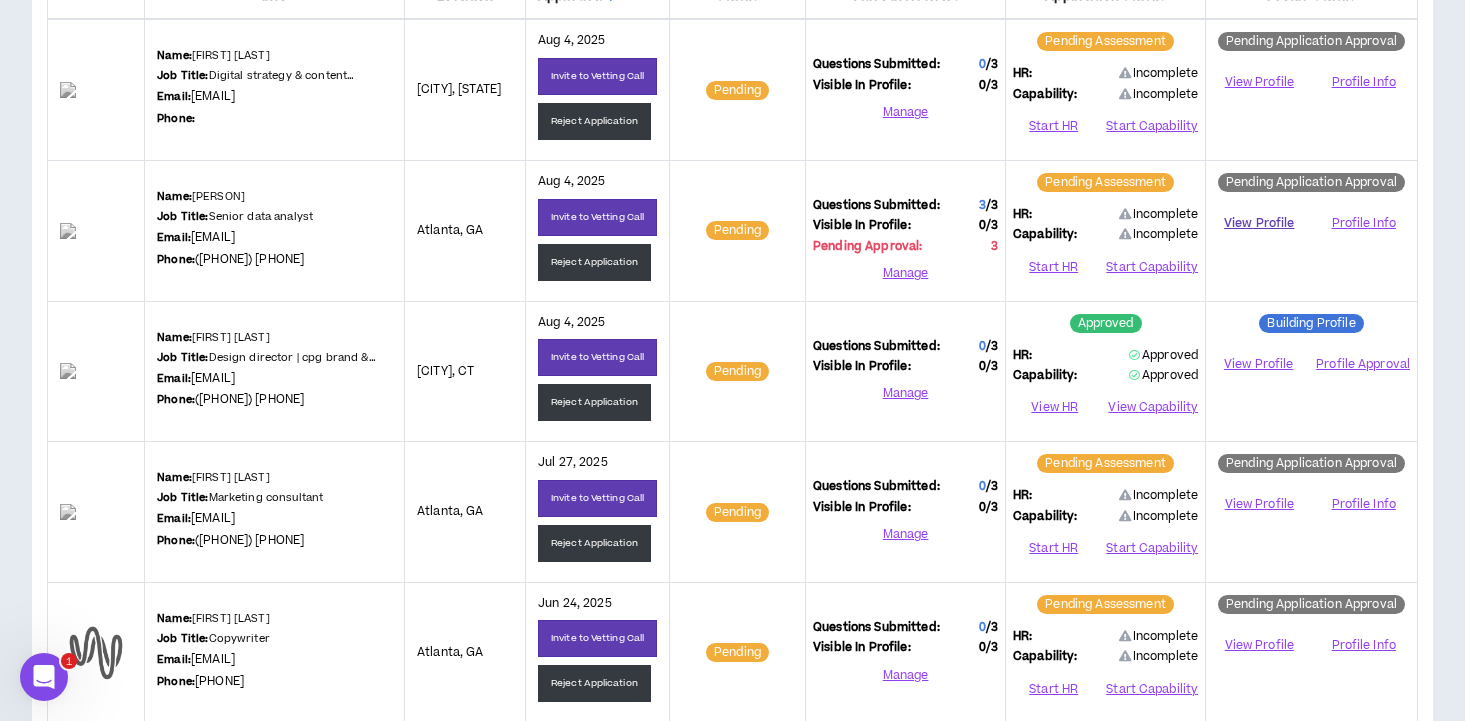 click on "View Profile" at bounding box center (1259, 223) 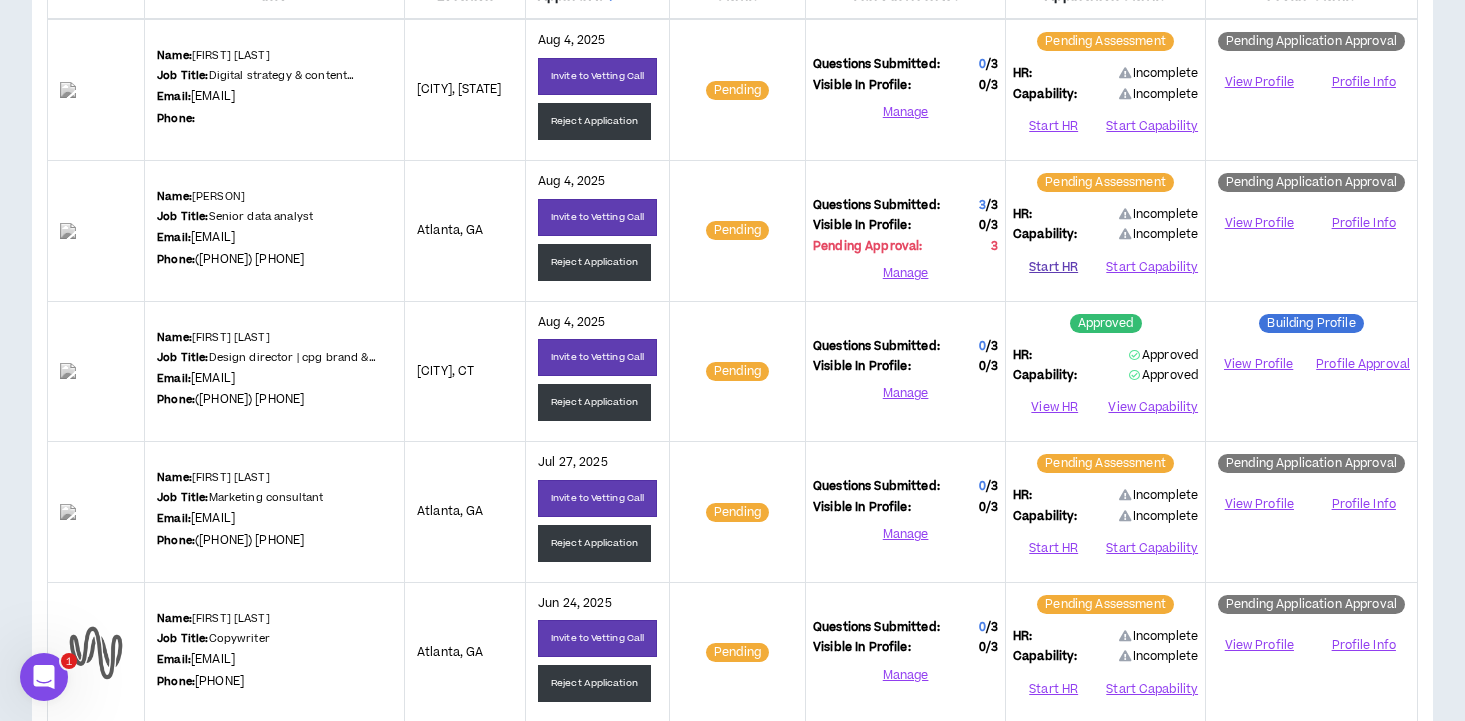 click on "Start HR" at bounding box center (1053, 267) 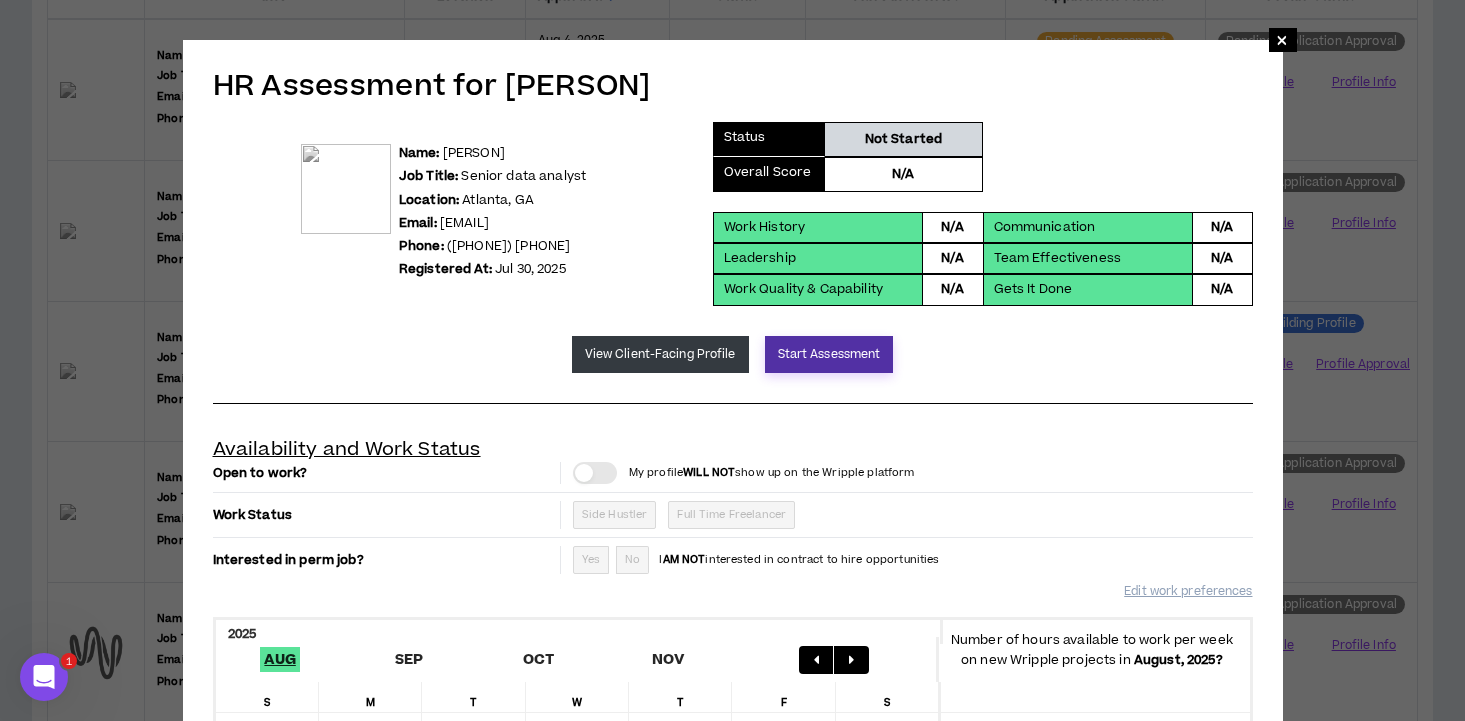 click on "Start Assessment" at bounding box center (829, 354) 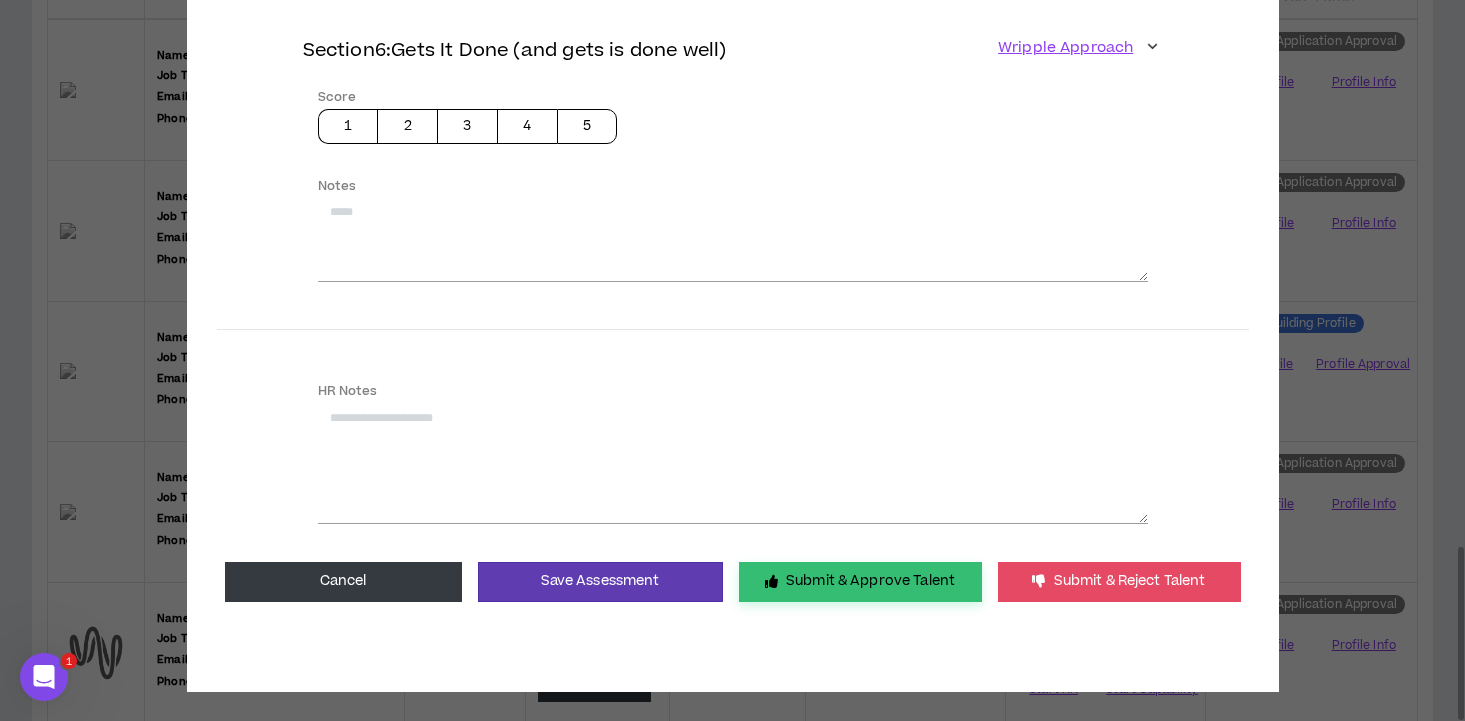 click on "Submit & Approve Talent" at bounding box center [860, 582] 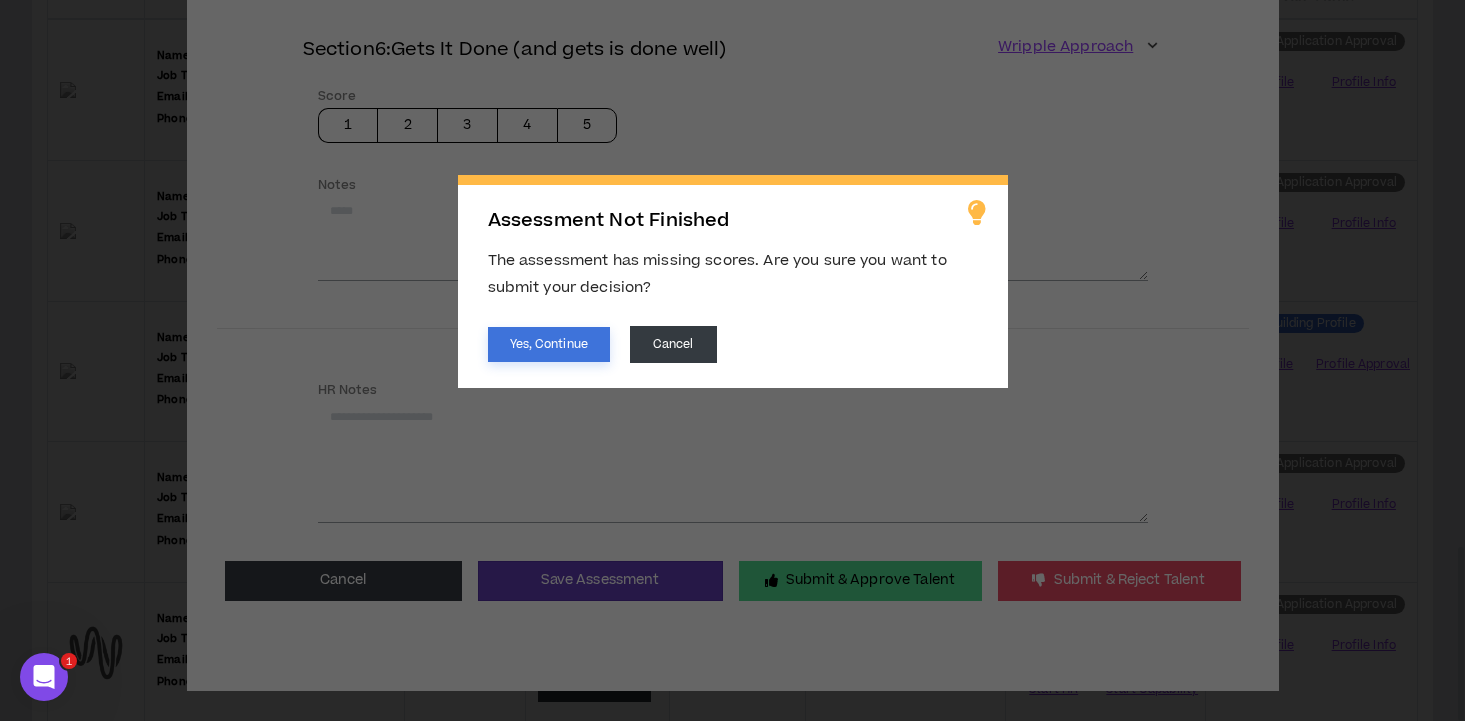 click on "Yes, Continue" at bounding box center (549, 344) 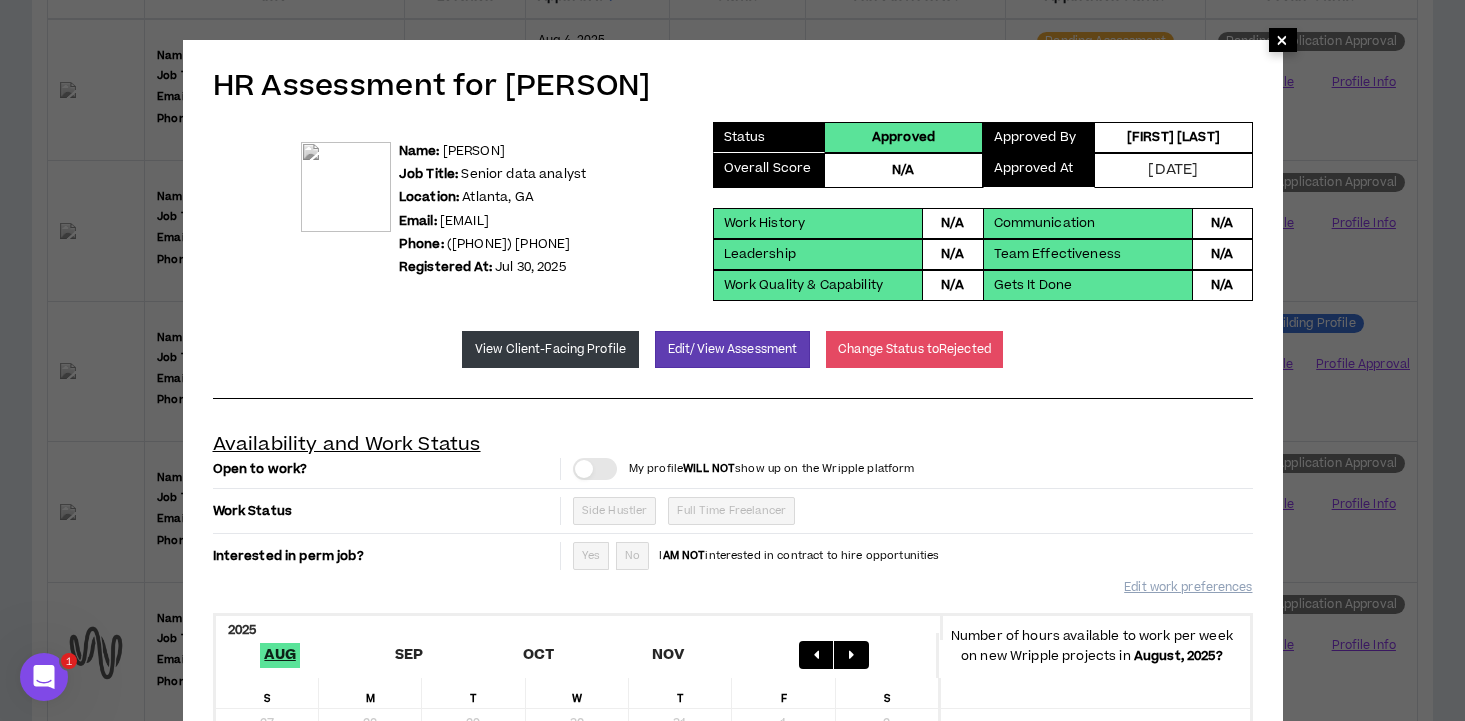 click on "×" at bounding box center (1282, 40) 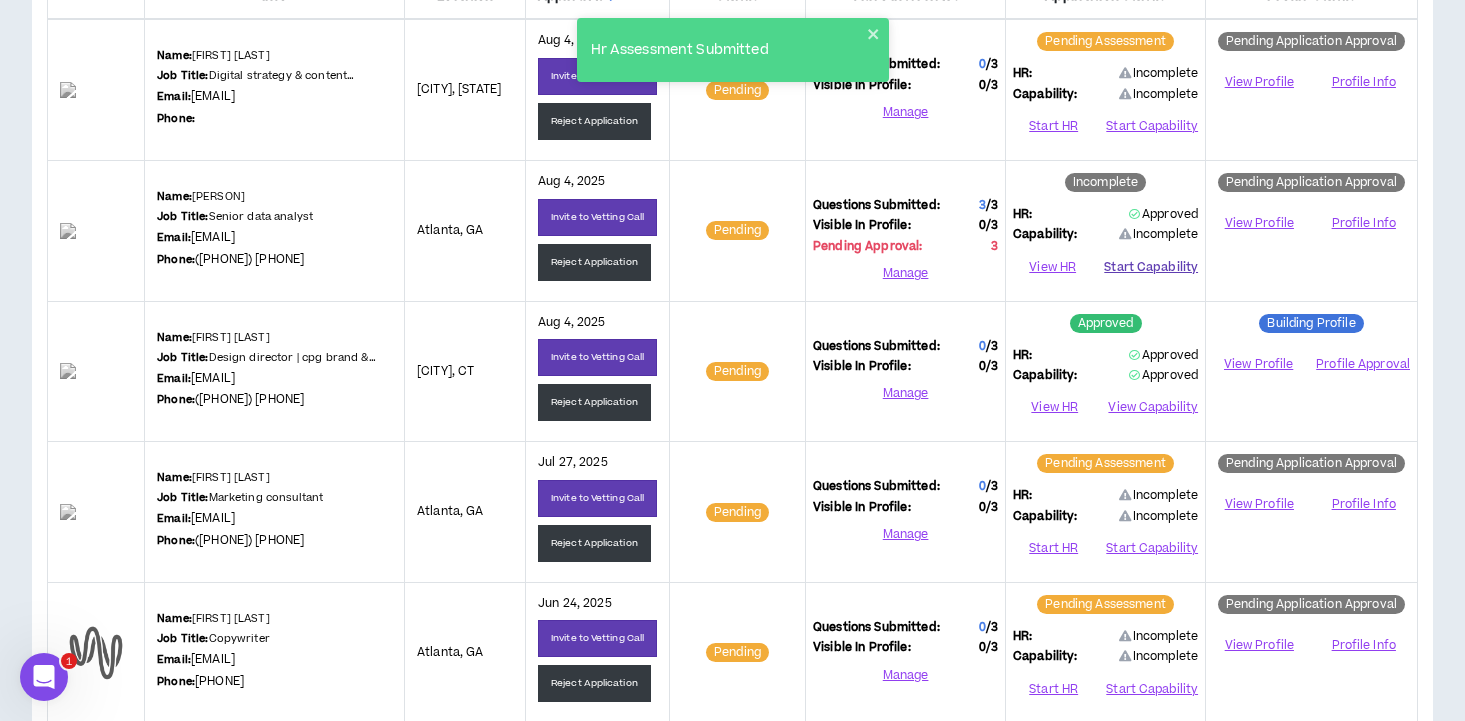 click on "Start Capability" at bounding box center [1151, 267] 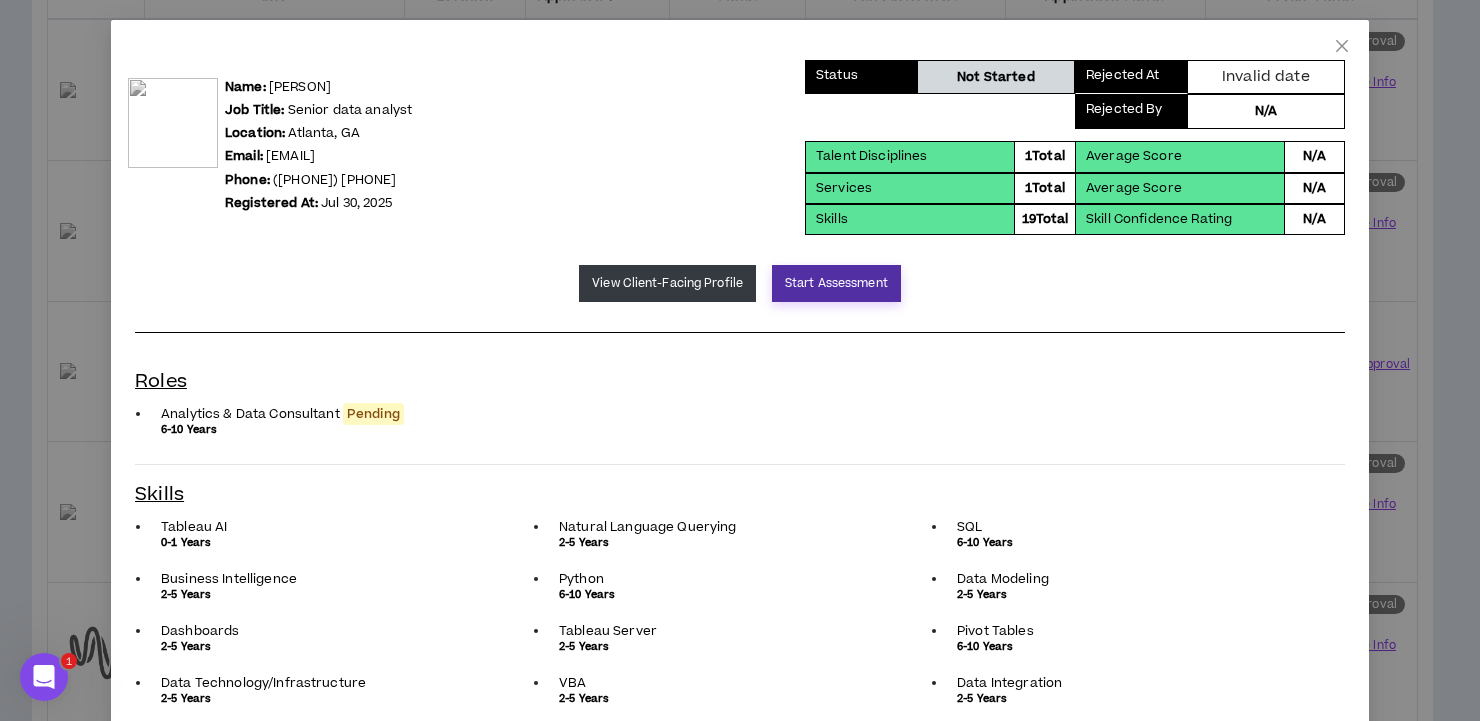 click on "Start Assessment" at bounding box center [836, 283] 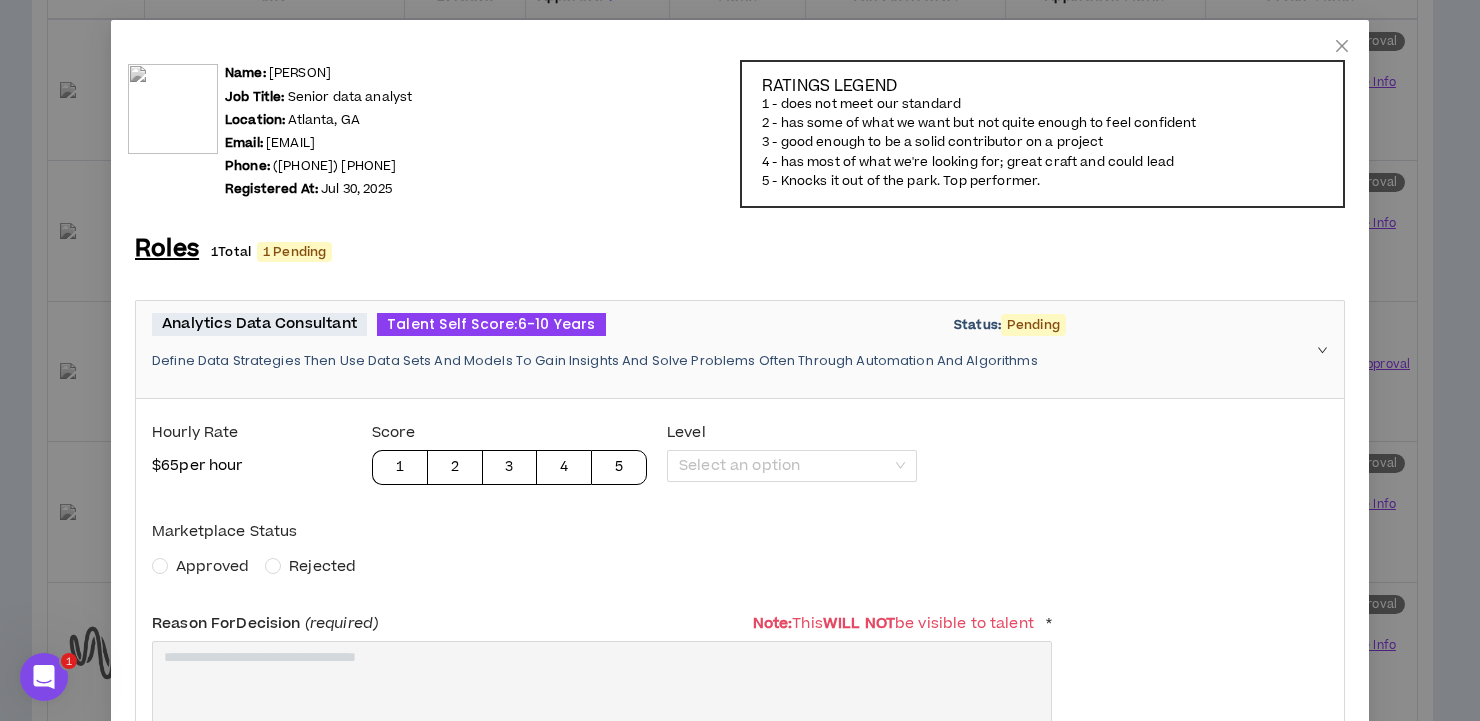 click on "Approved" at bounding box center [212, 566] 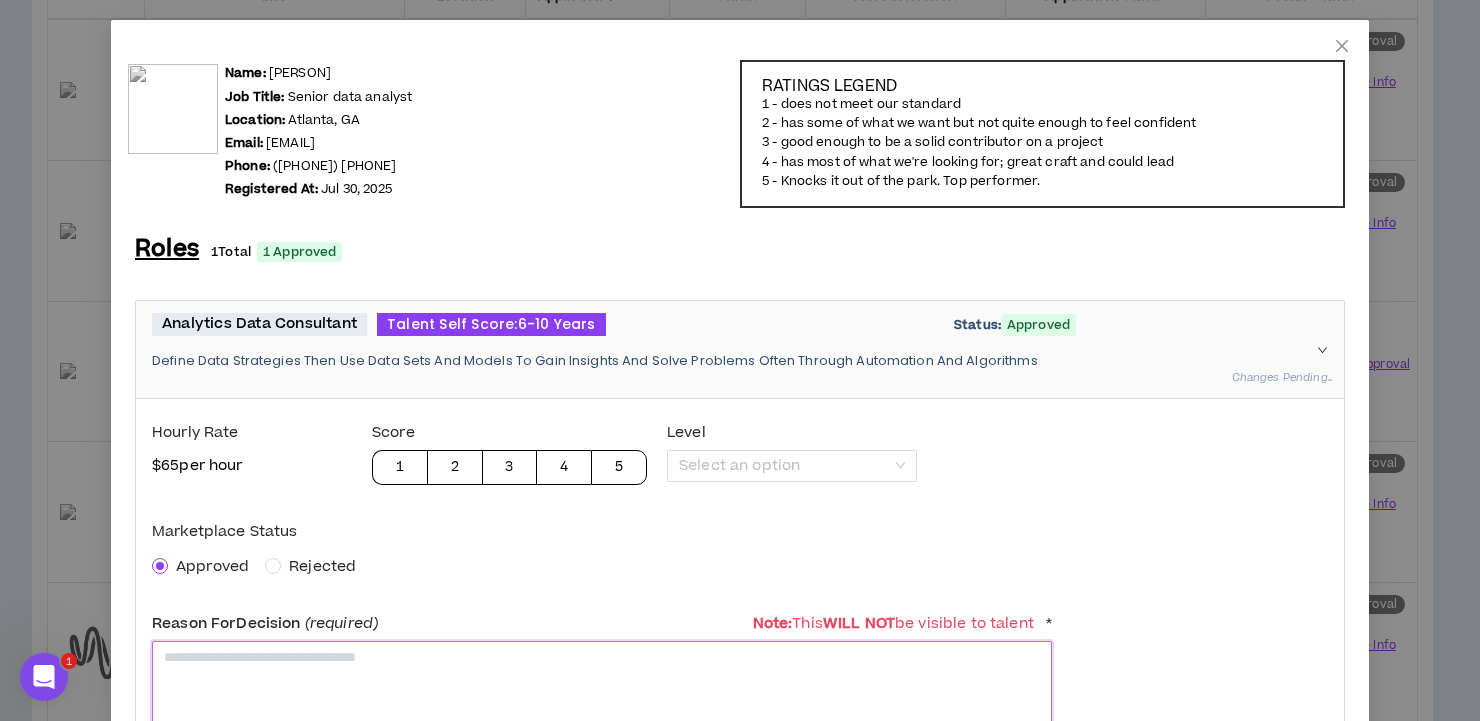 click at bounding box center (602, 690) 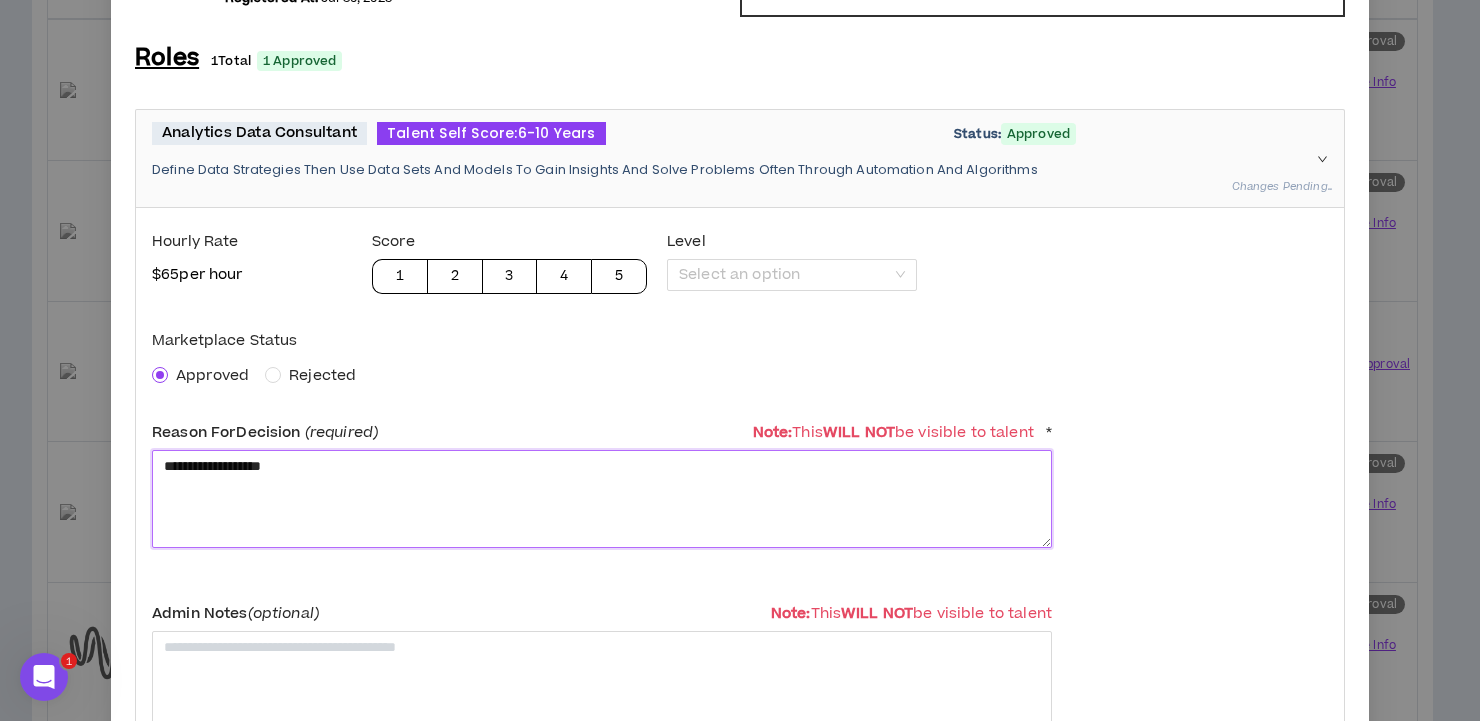 scroll, scrollTop: 1174, scrollLeft: 0, axis: vertical 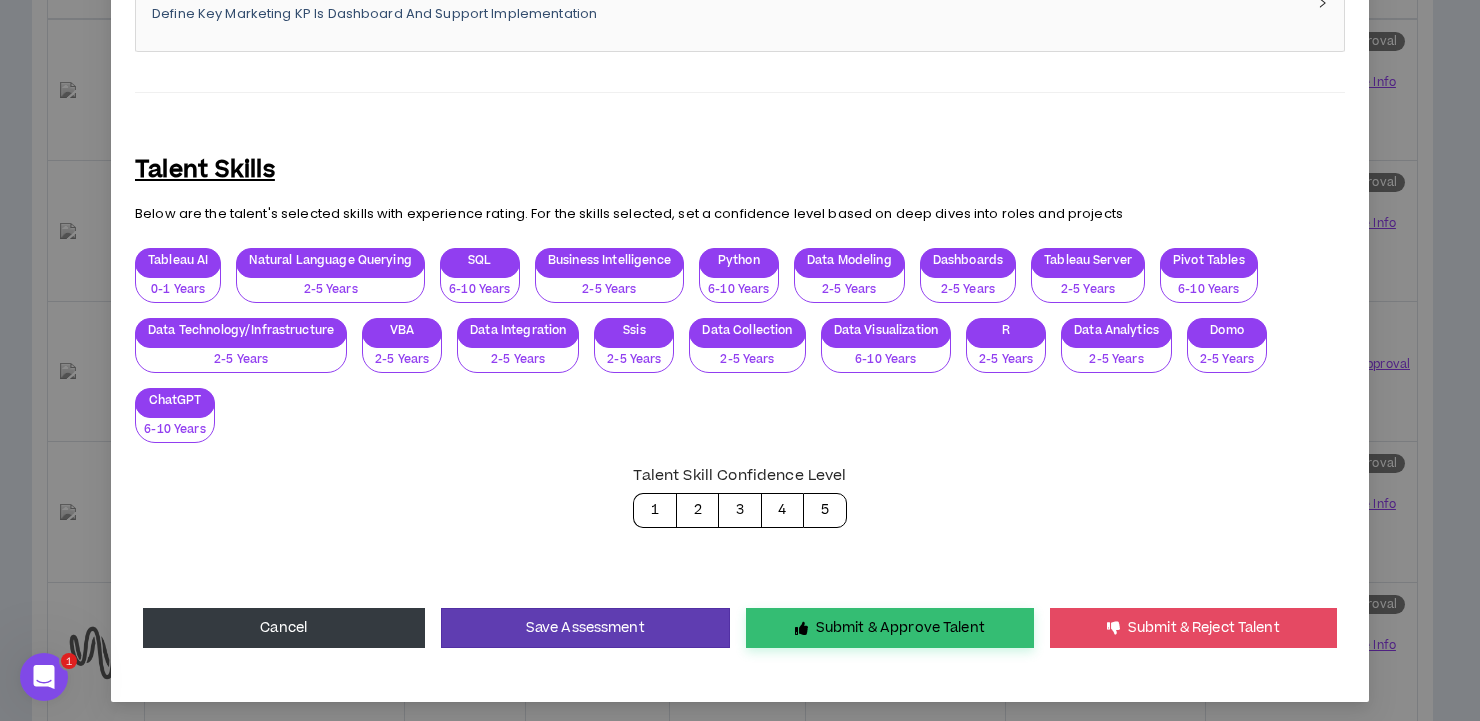 type on "**********" 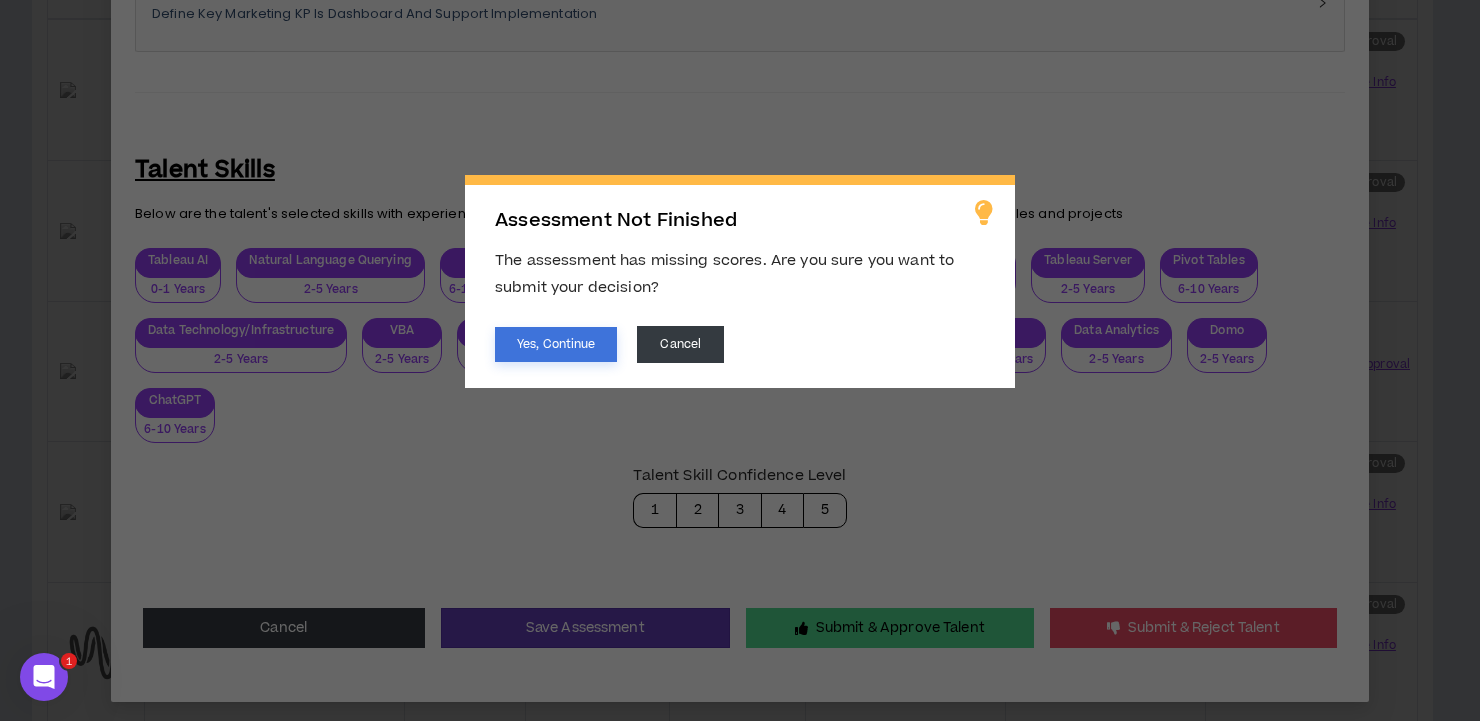 click on "Yes, Continue" at bounding box center [556, 344] 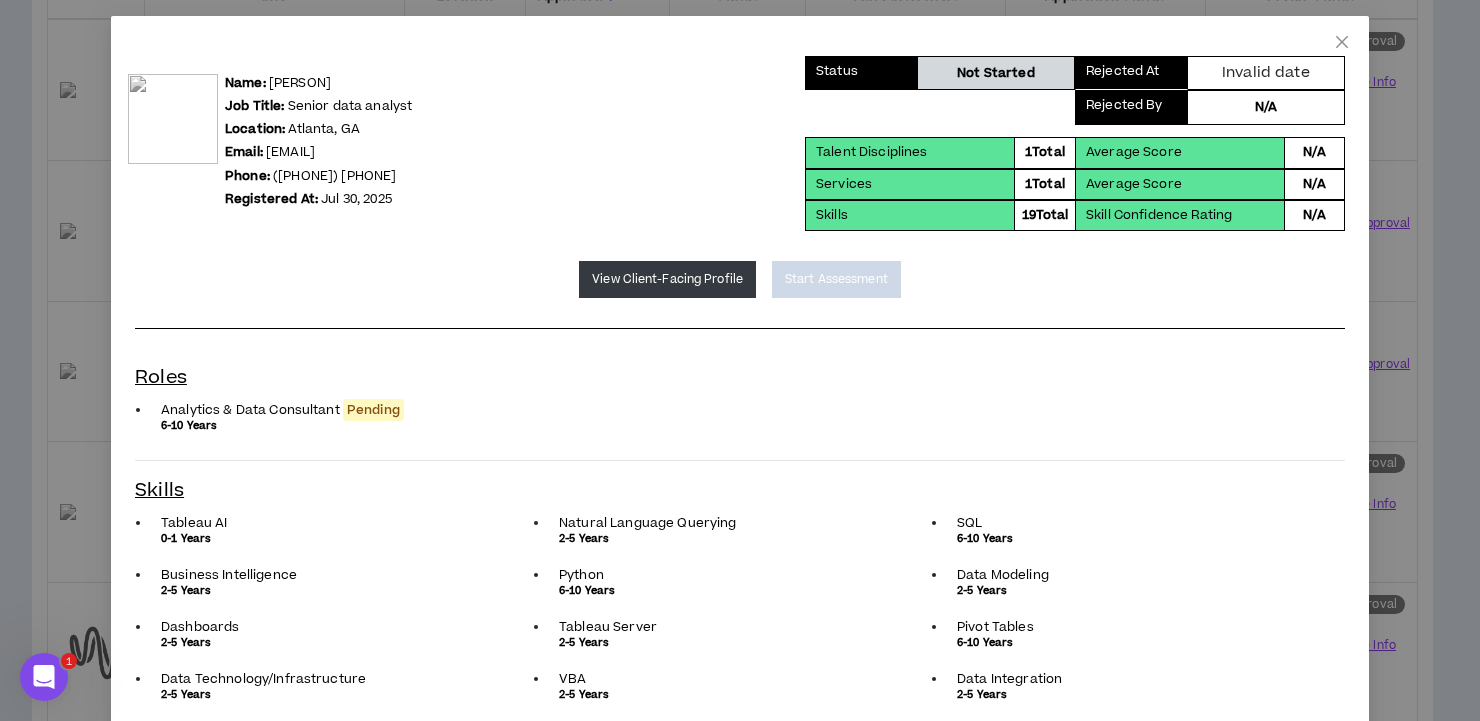 scroll, scrollTop: 0, scrollLeft: 0, axis: both 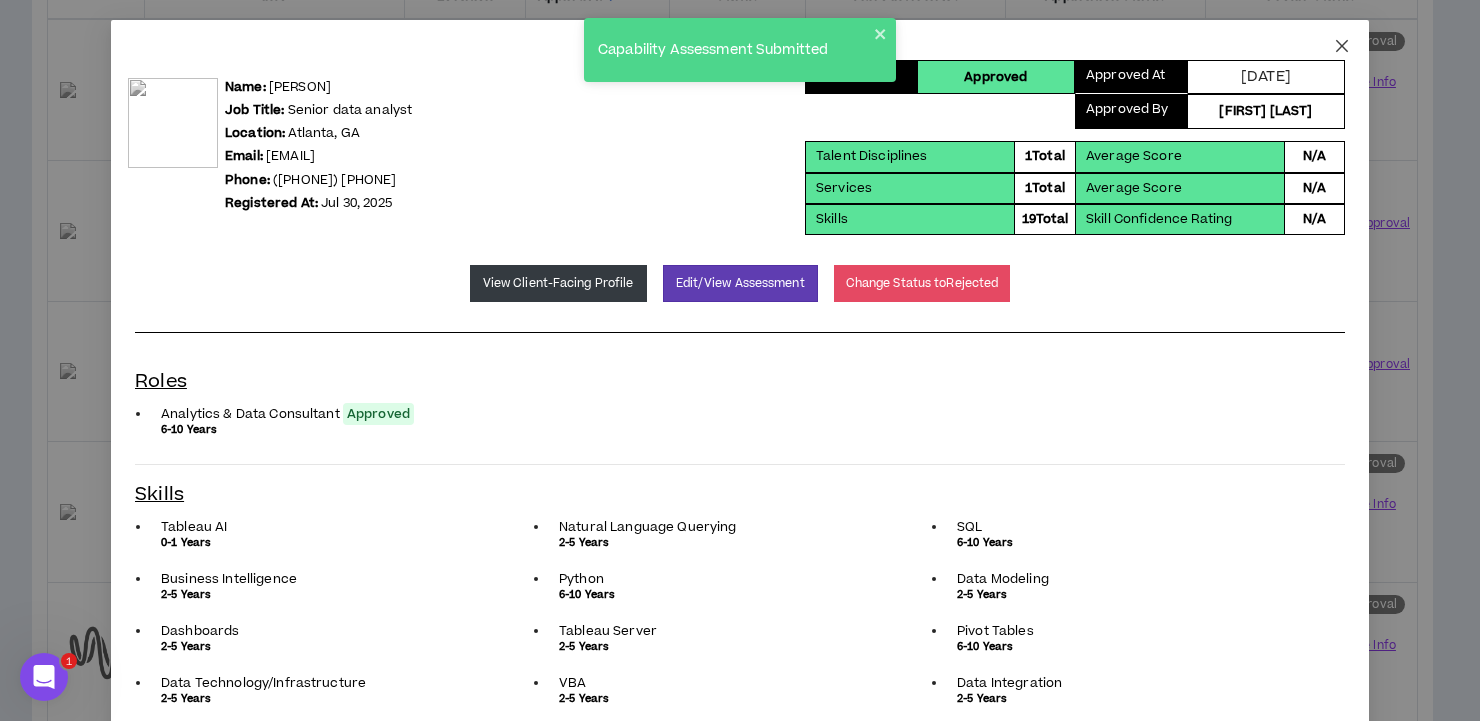 click 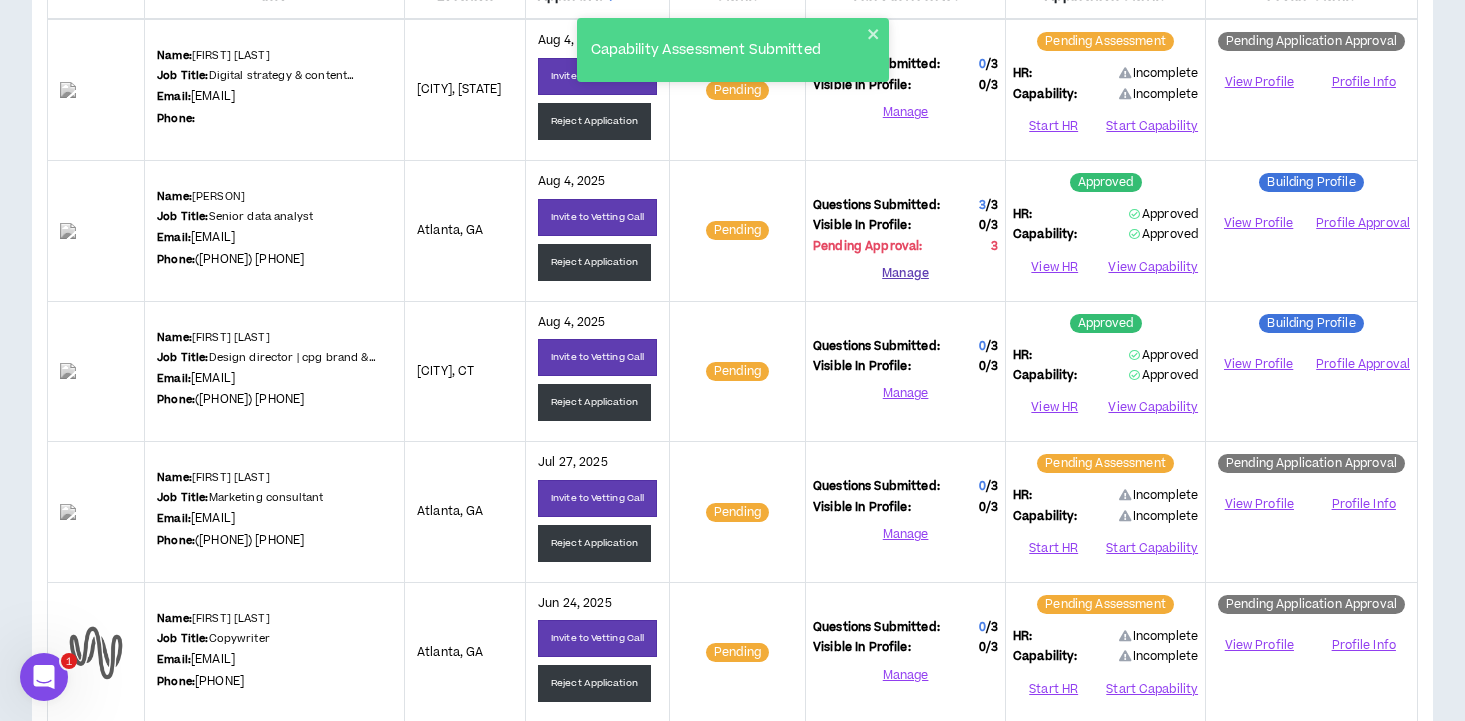 click on "Manage" at bounding box center (905, 274) 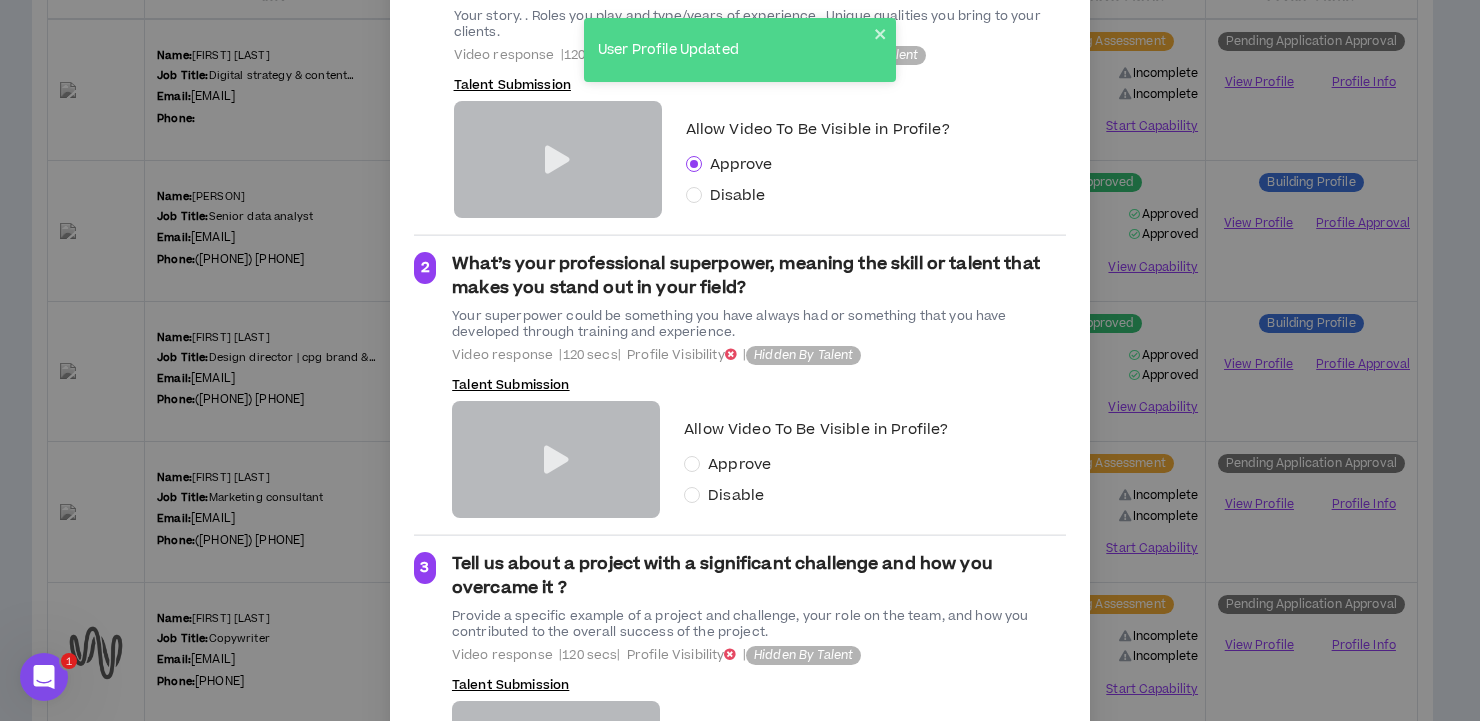 scroll, scrollTop: 350, scrollLeft: 0, axis: vertical 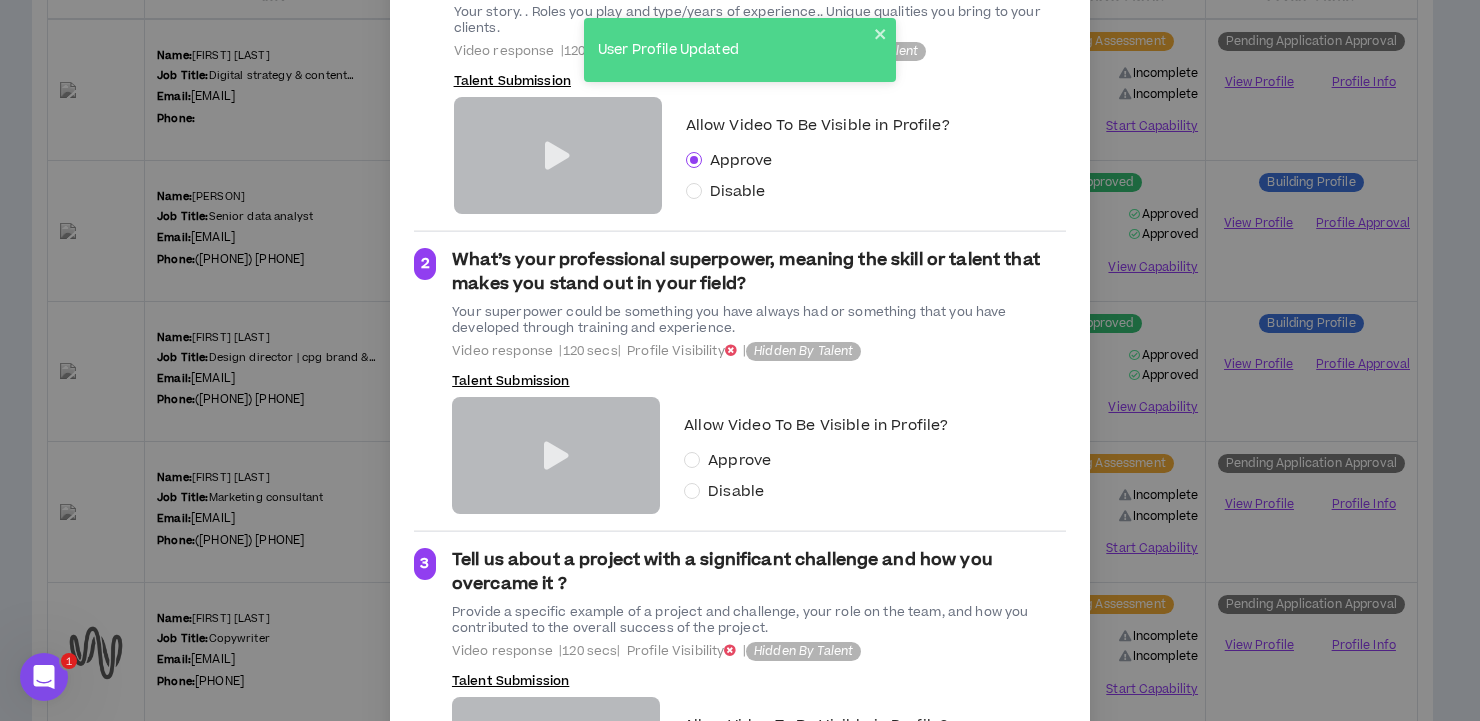 click at bounding box center (556, 456) 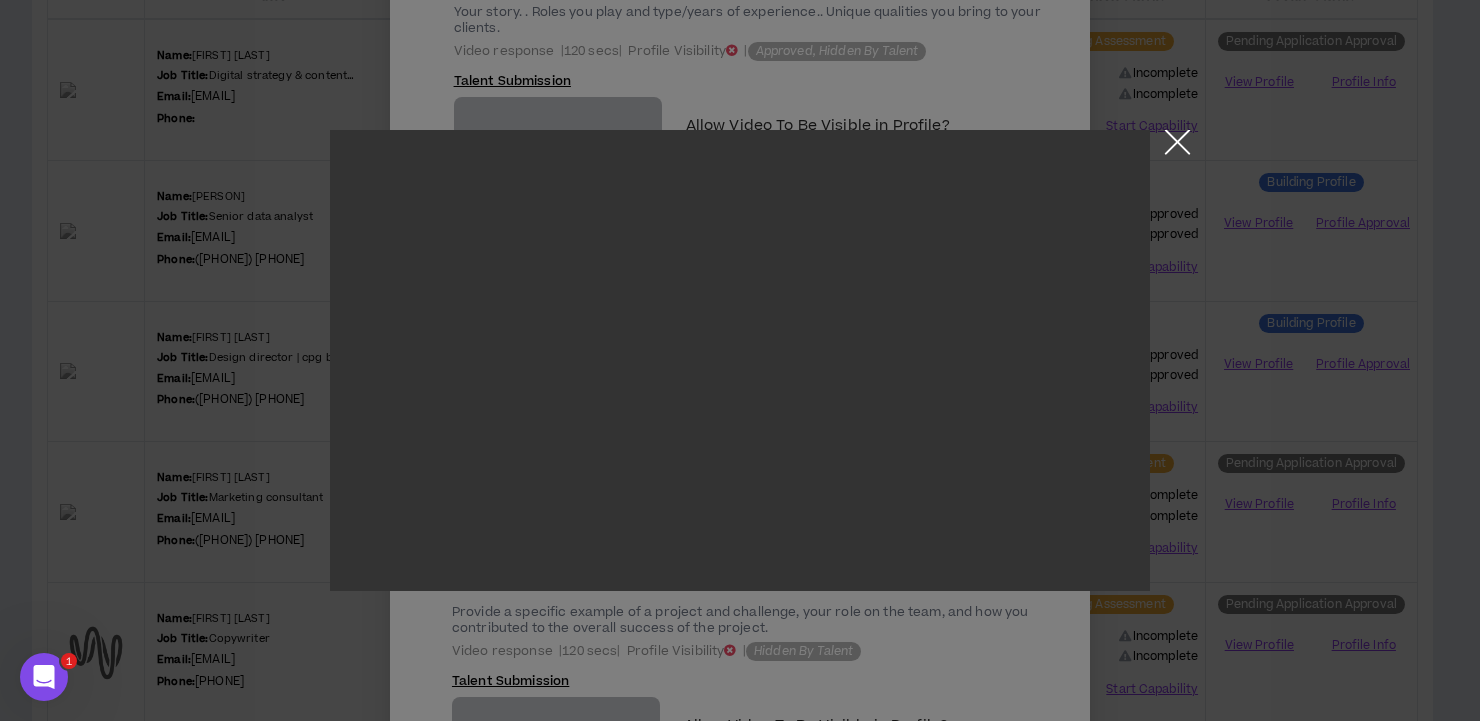 click at bounding box center (1177, 147) 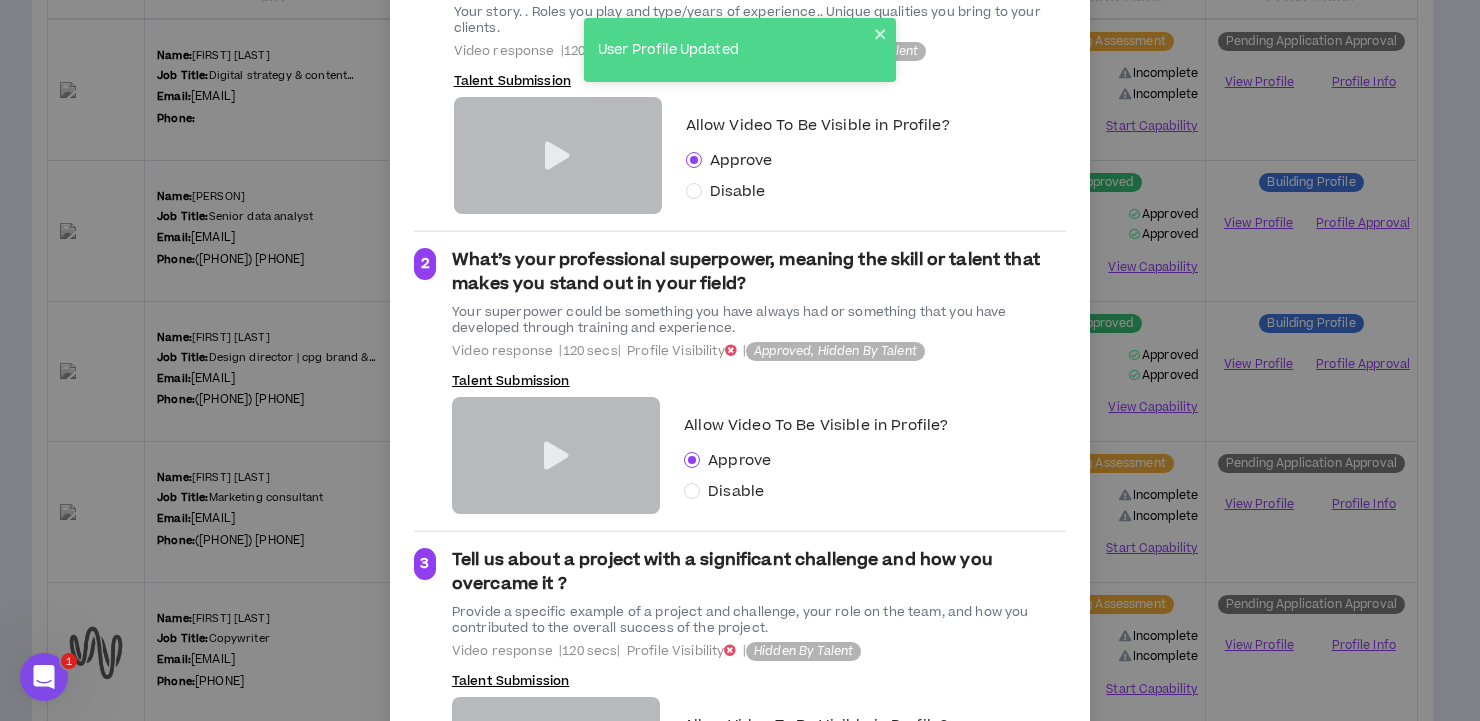 scroll, scrollTop: 505, scrollLeft: 0, axis: vertical 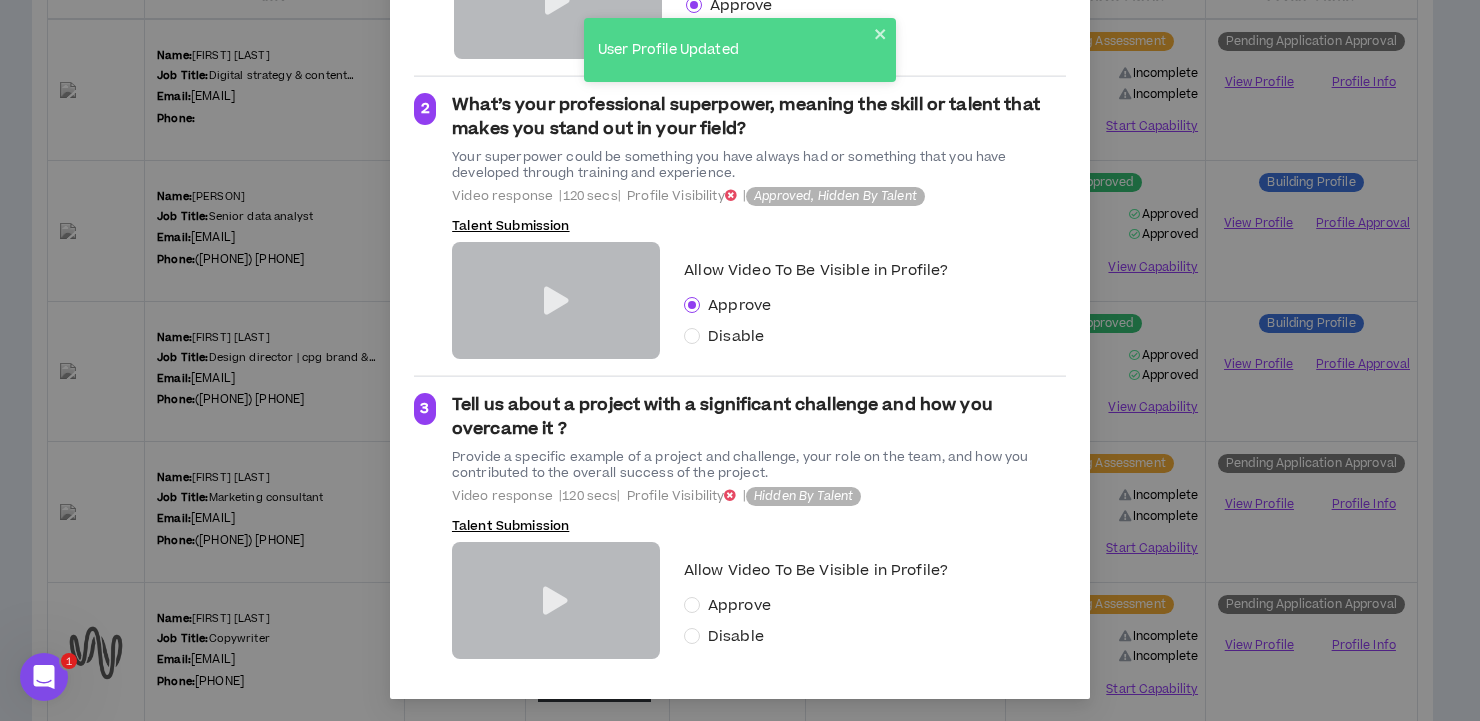 click at bounding box center (556, 600) 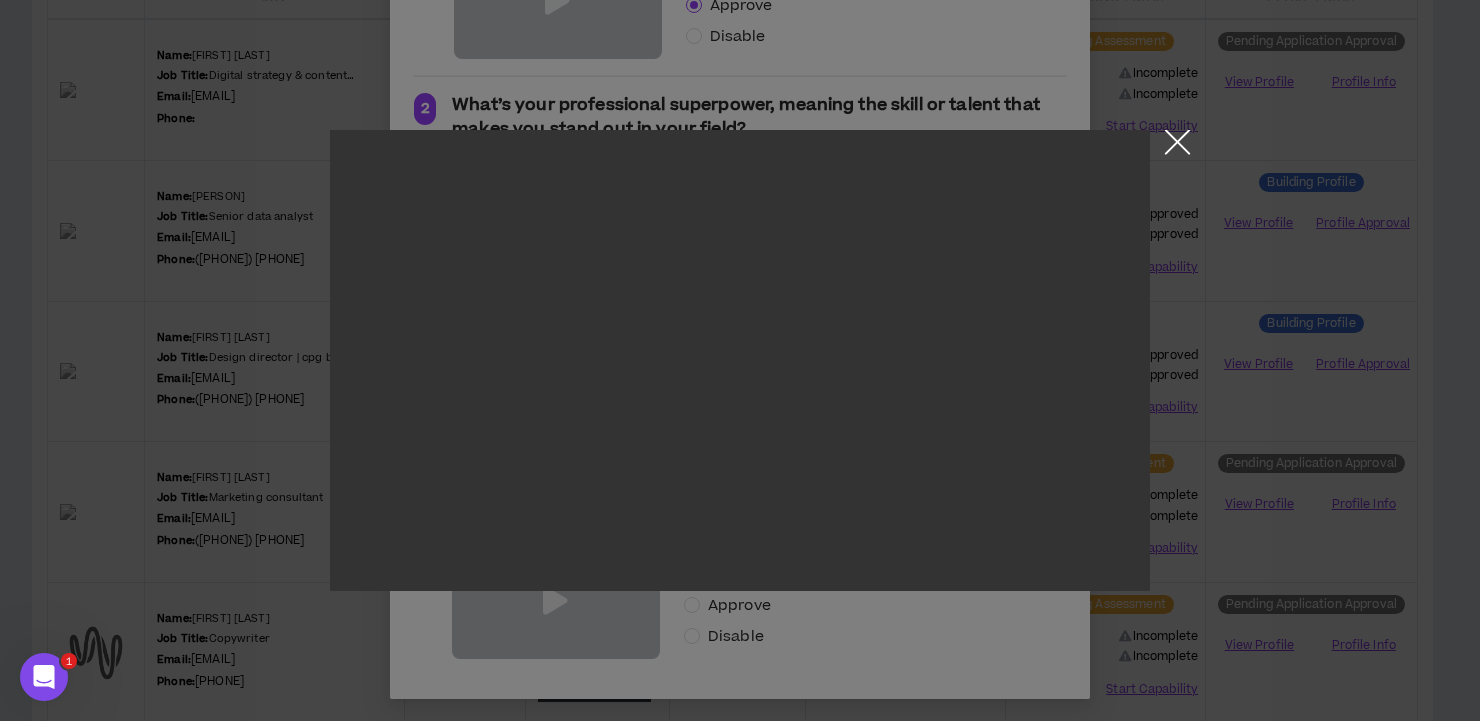click at bounding box center (1177, 147) 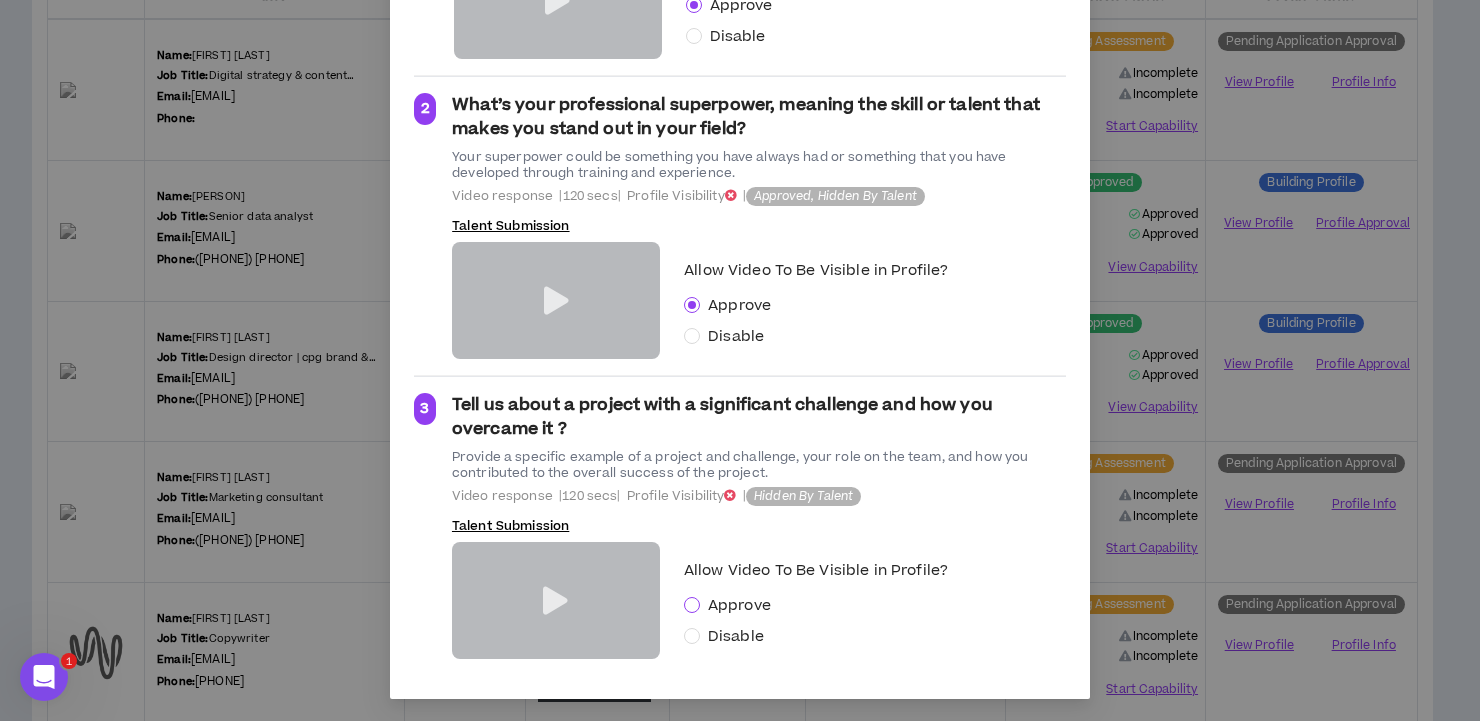 click at bounding box center (692, 605) 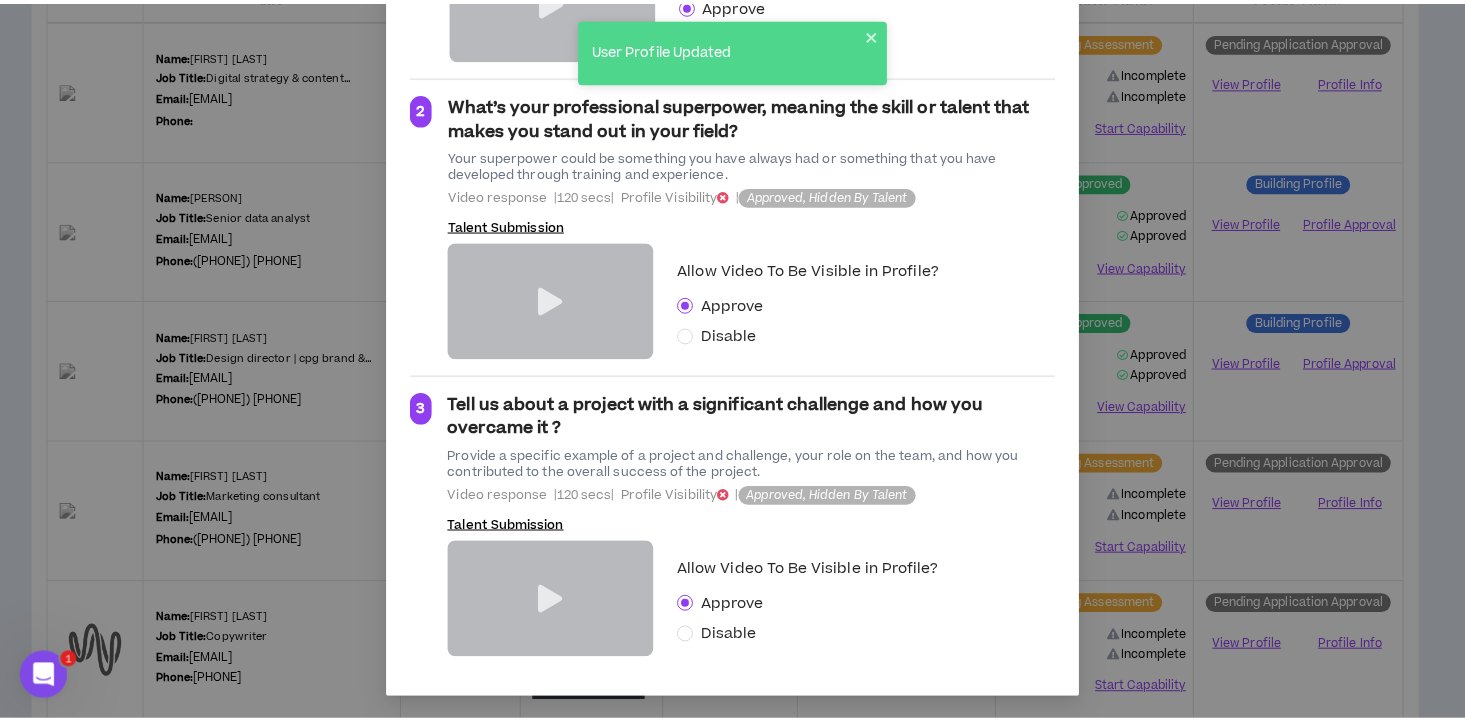 scroll, scrollTop: 0, scrollLeft: 0, axis: both 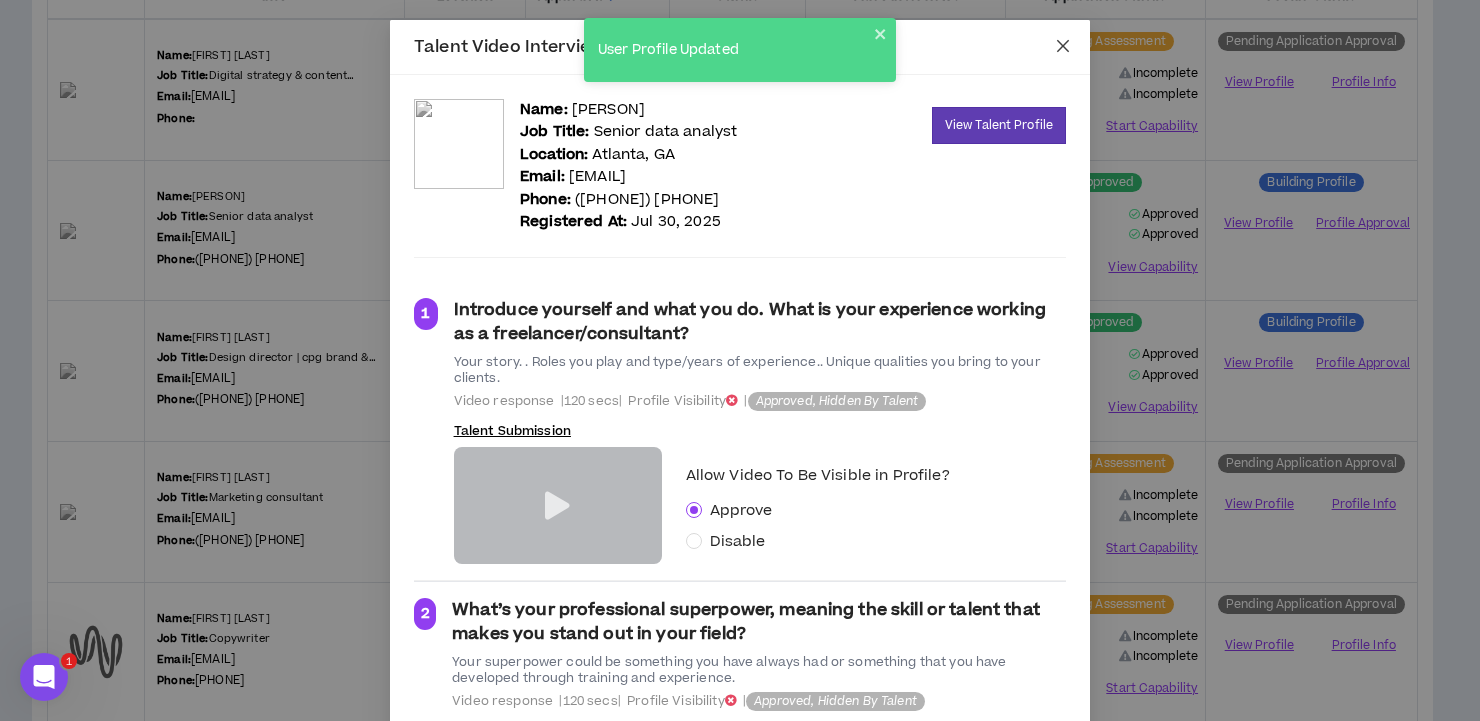 click at bounding box center (1063, 47) 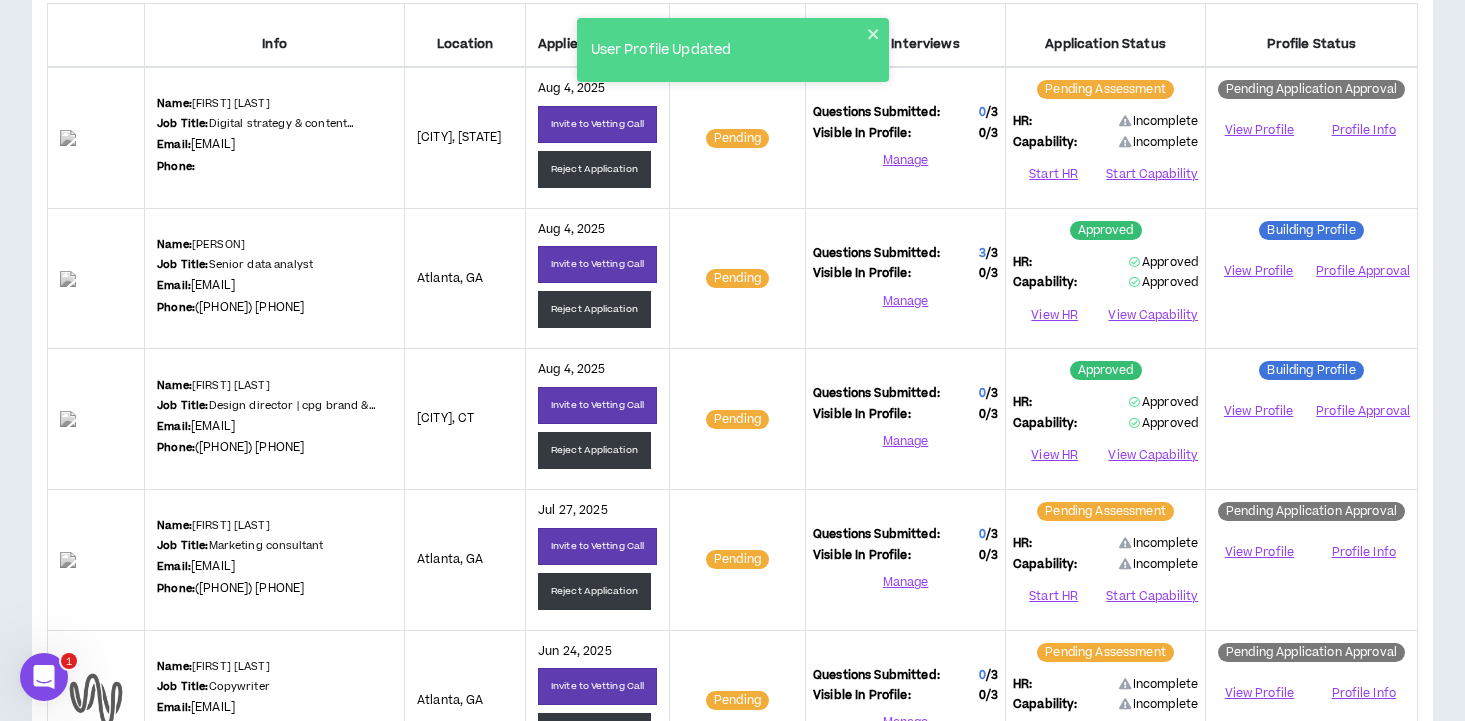 scroll, scrollTop: 161, scrollLeft: 0, axis: vertical 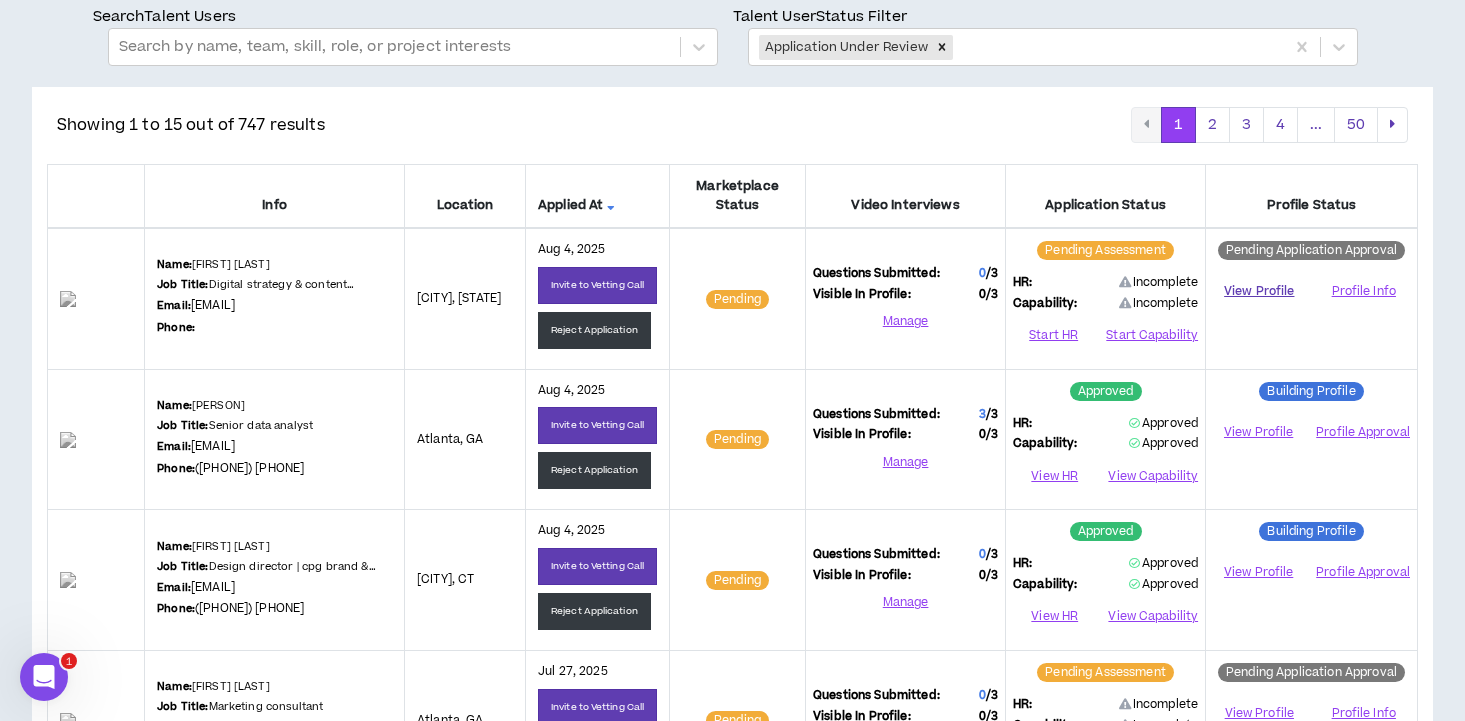 click on "View Profile" at bounding box center (1259, 291) 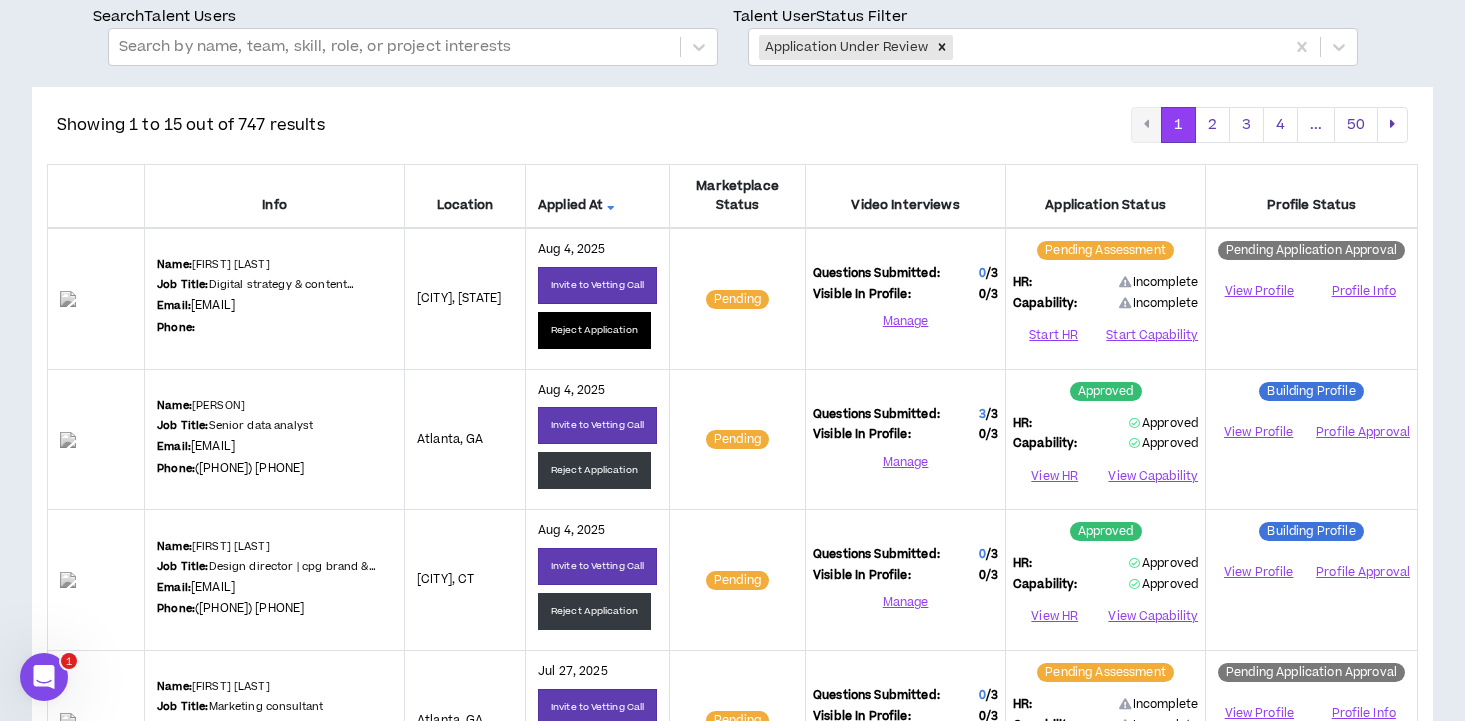 click on "Reject Application" at bounding box center (594, 330) 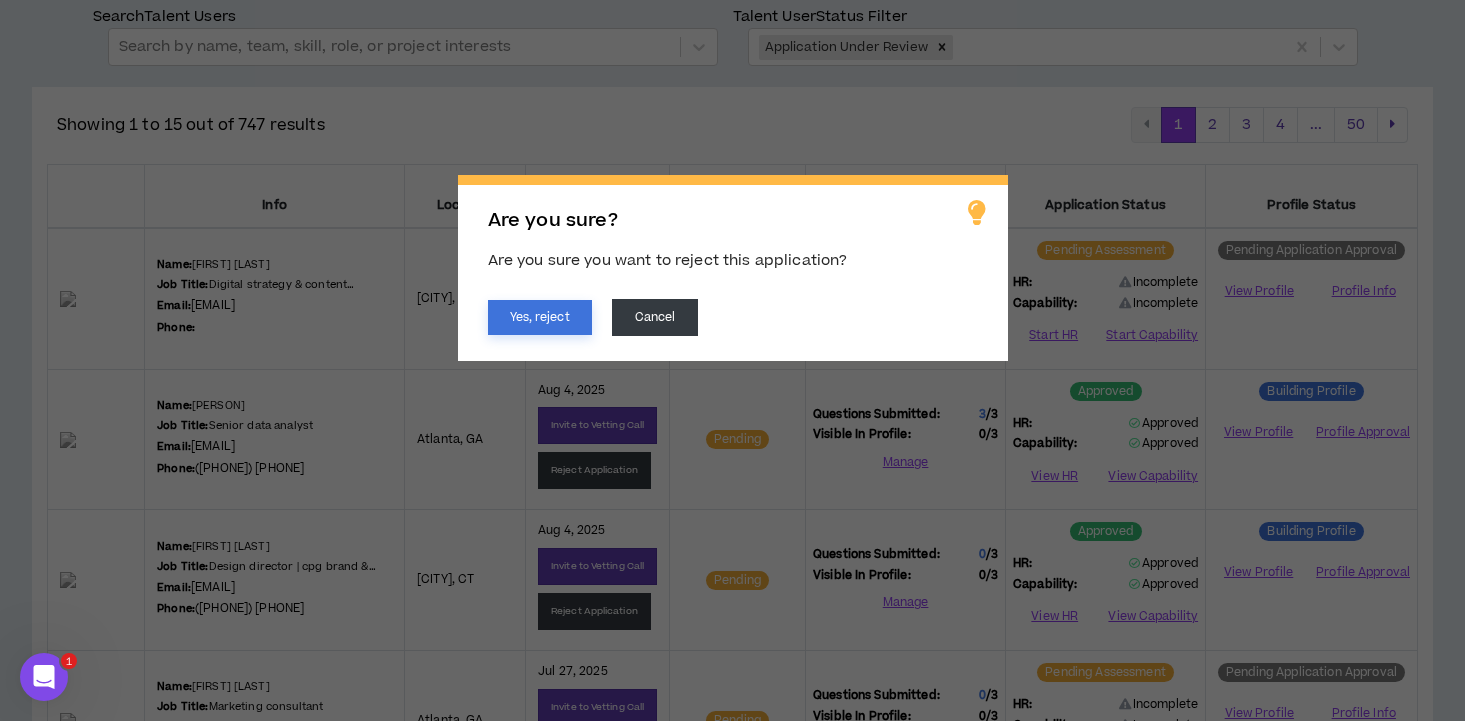 click on "Yes, reject" at bounding box center (540, 317) 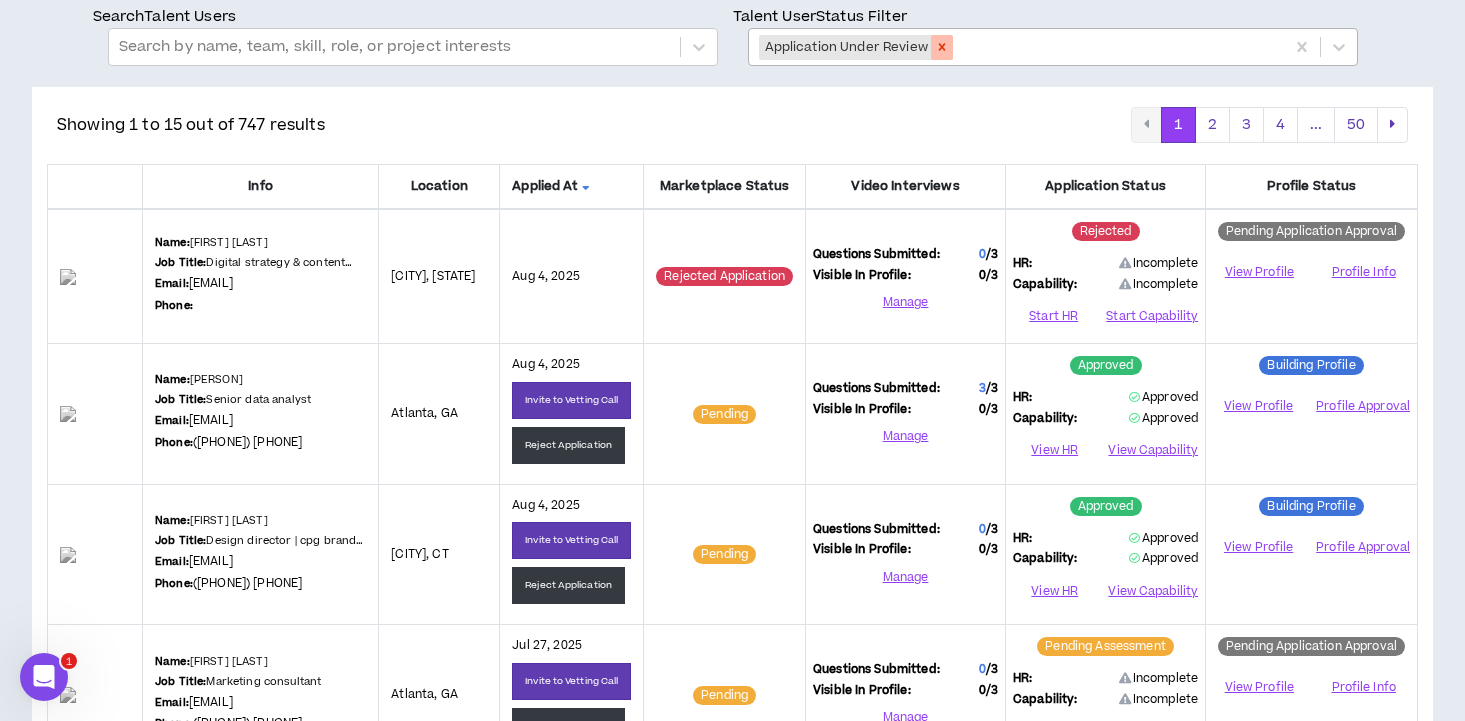 click 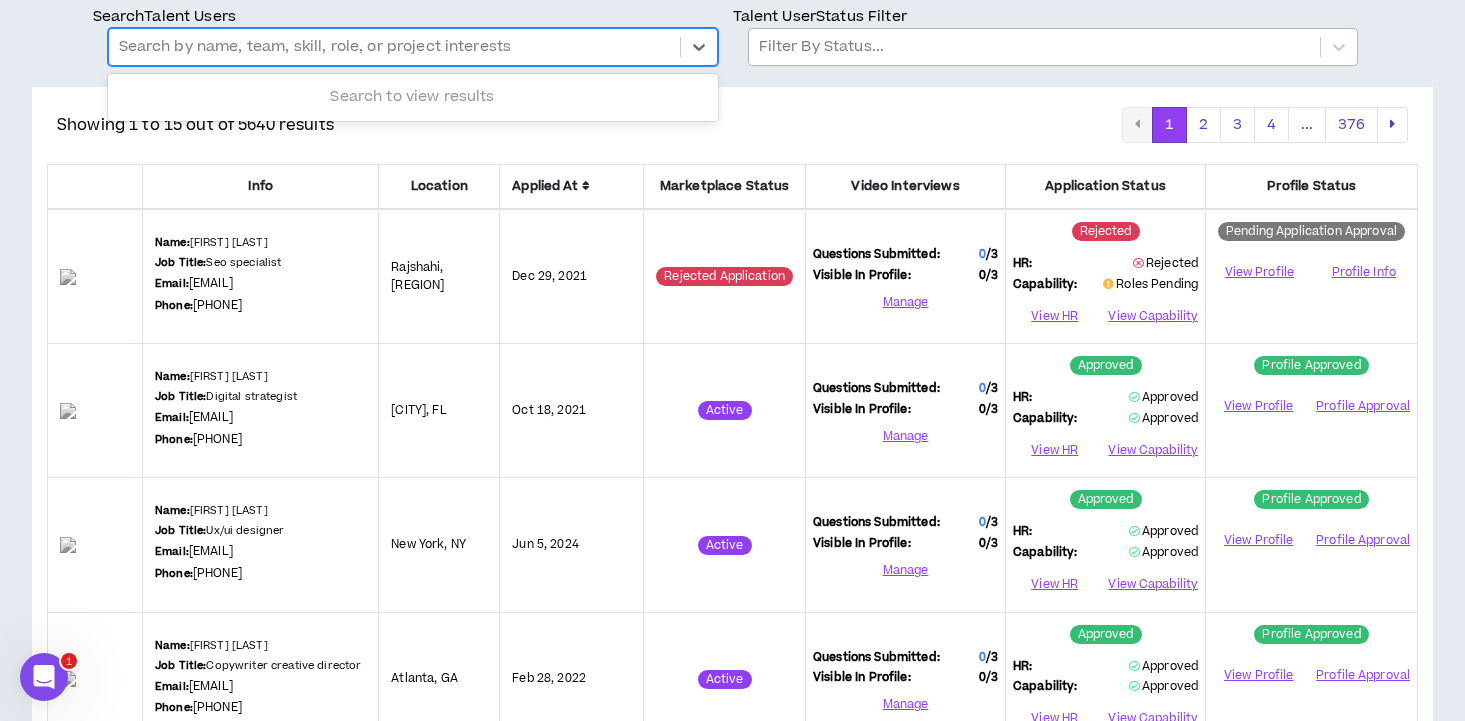 click at bounding box center [394, 47] 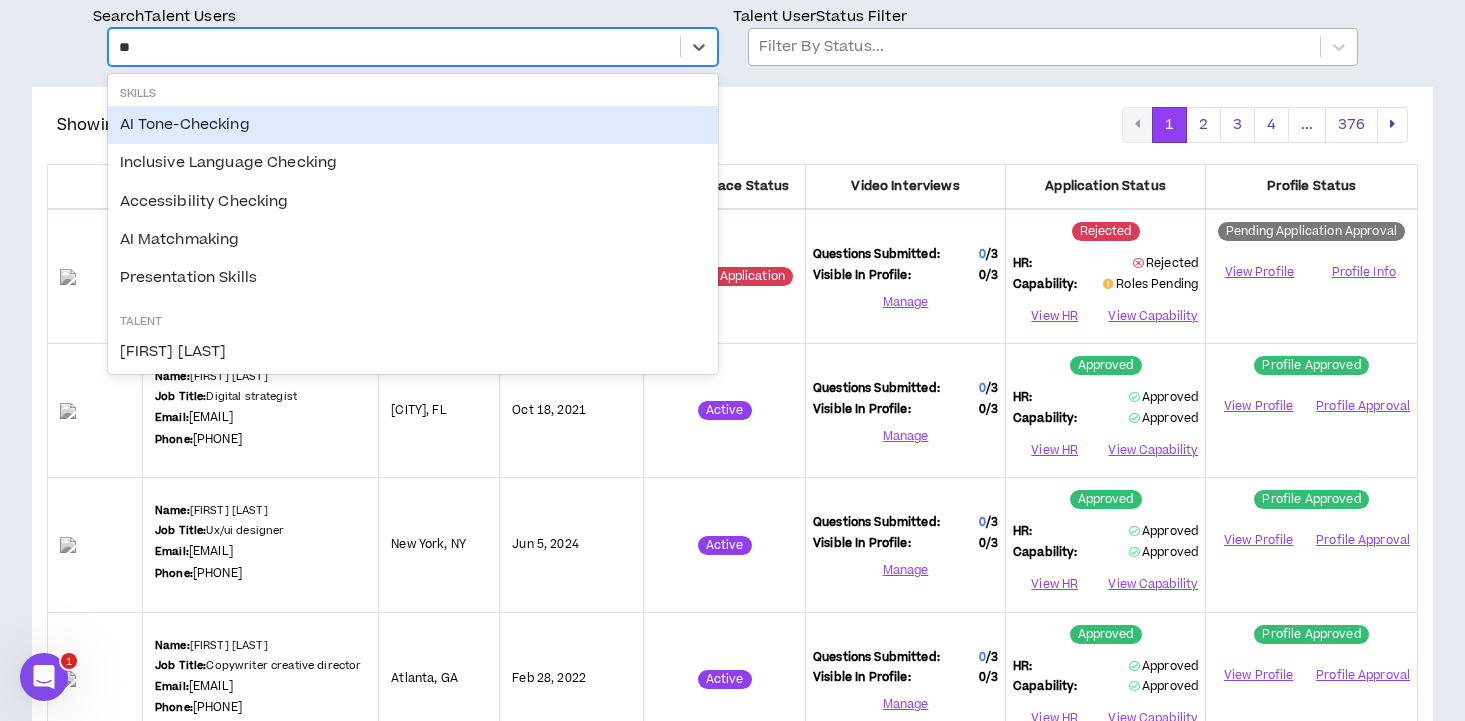 type on "*" 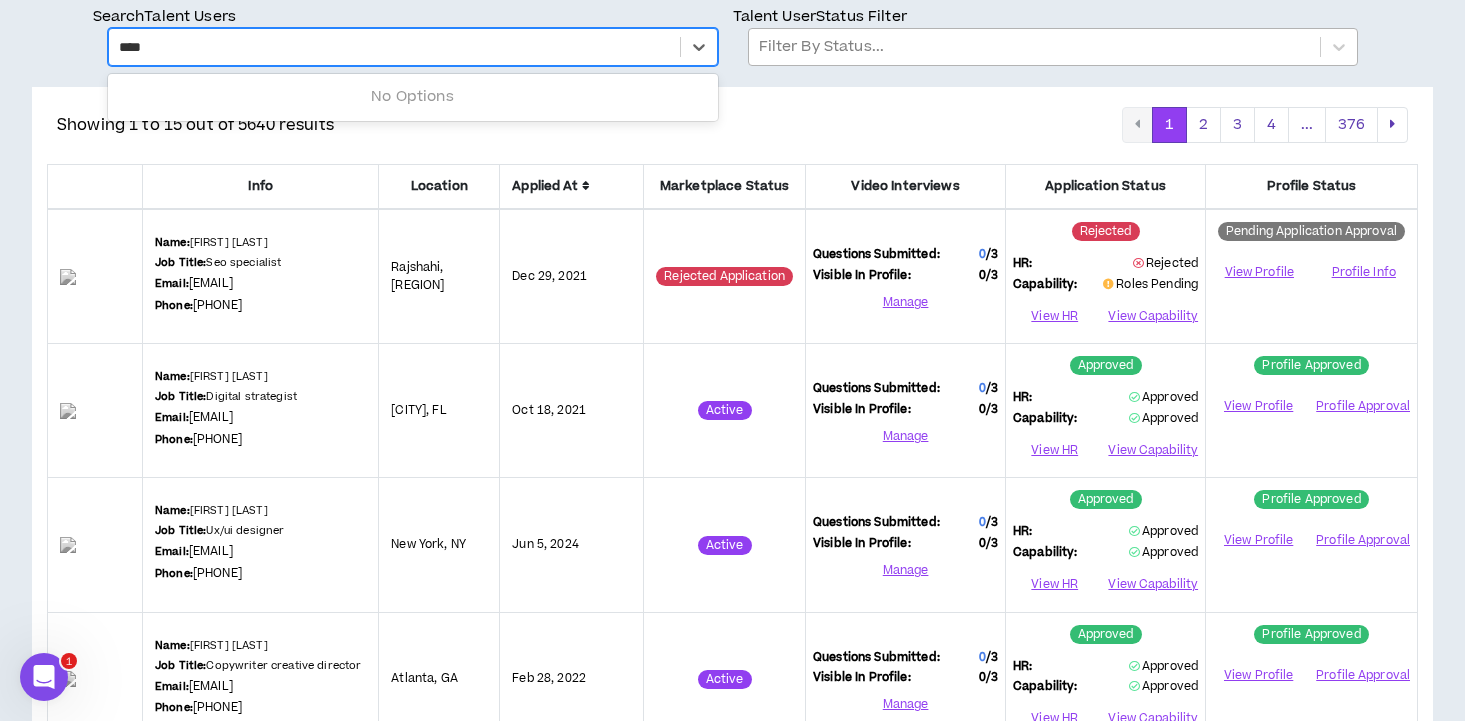 type on "*****" 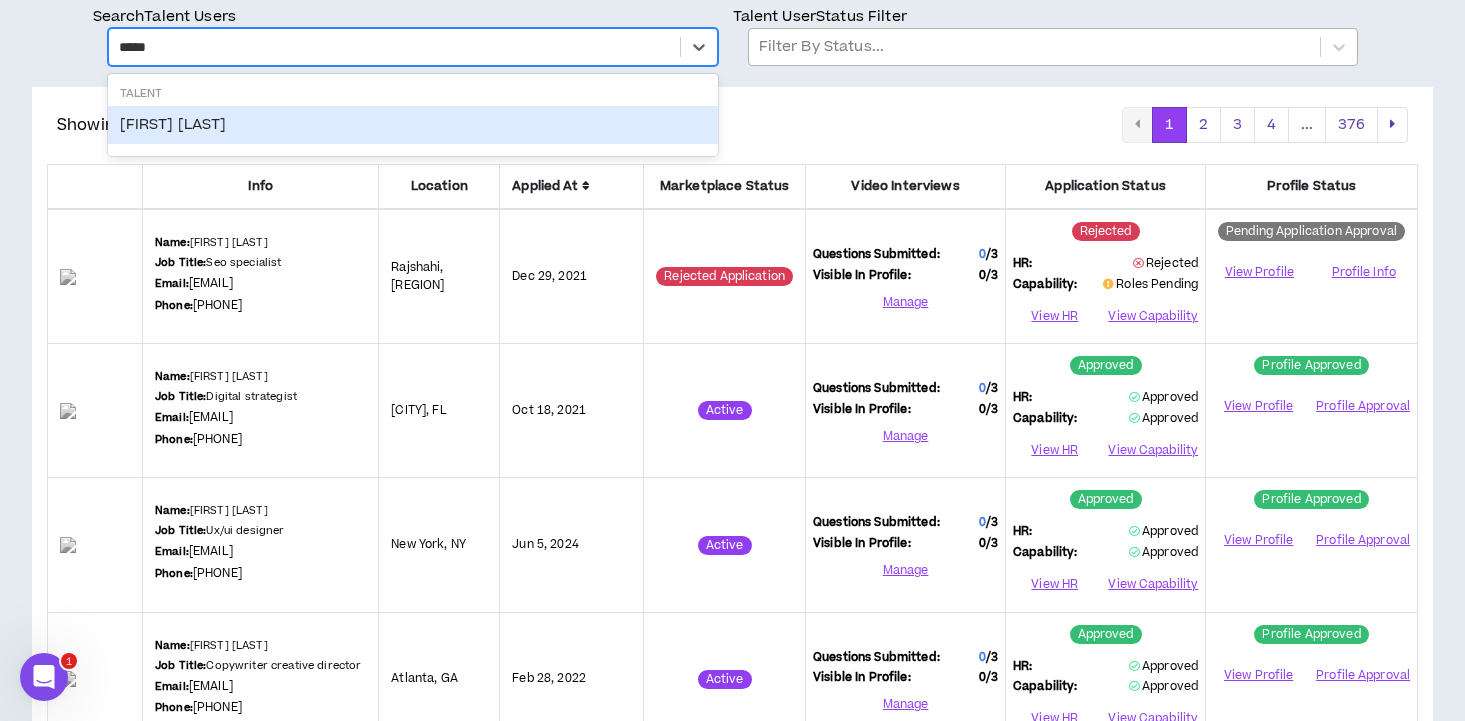 click on "Eva Lineberger" at bounding box center [413, 125] 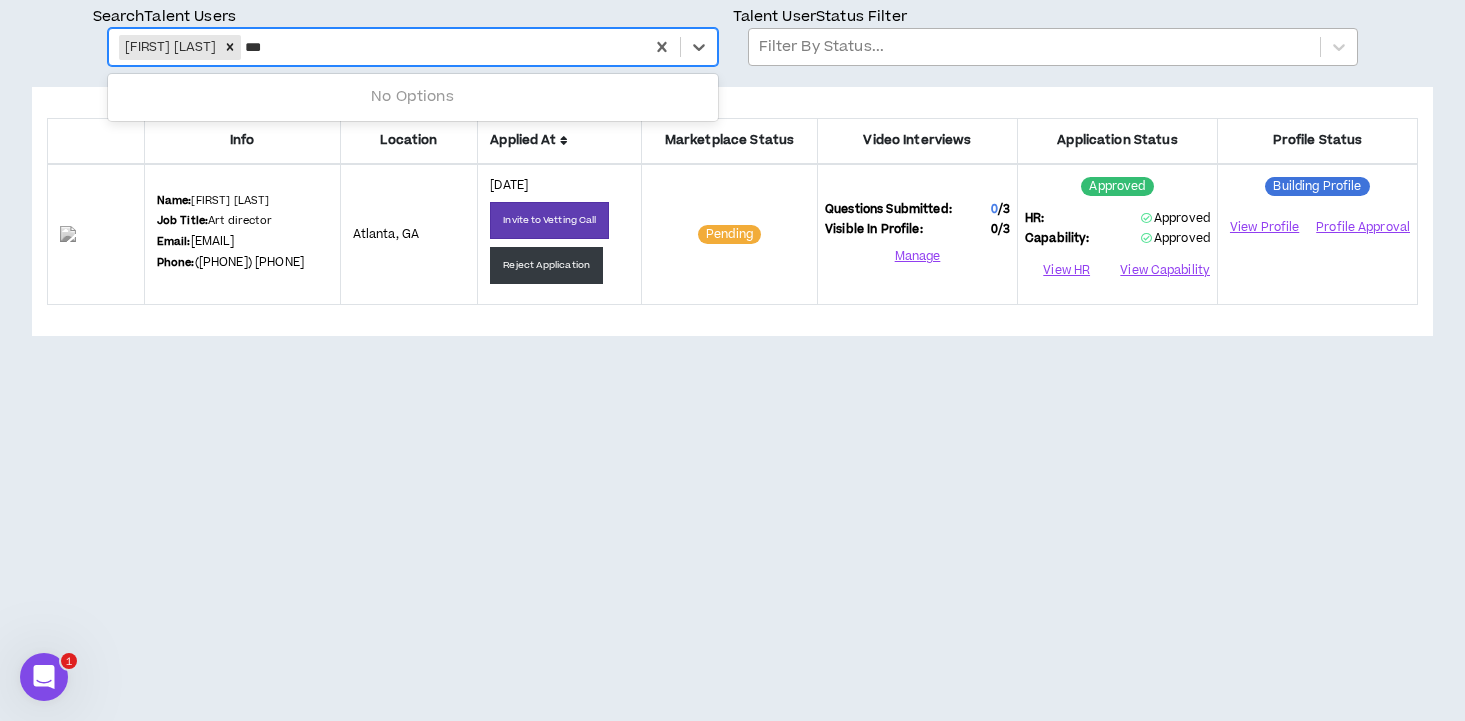 type on "****" 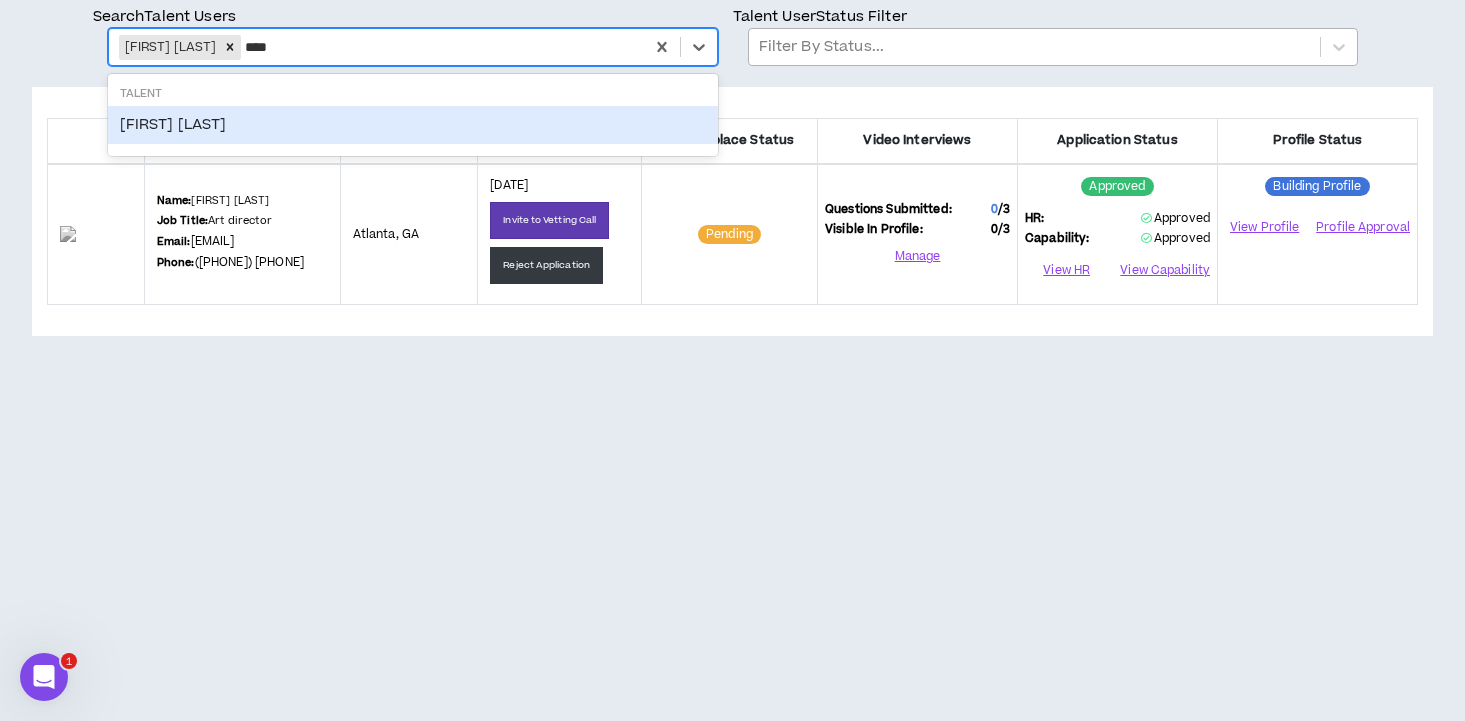 click on "Heather Hudgins" at bounding box center (413, 125) 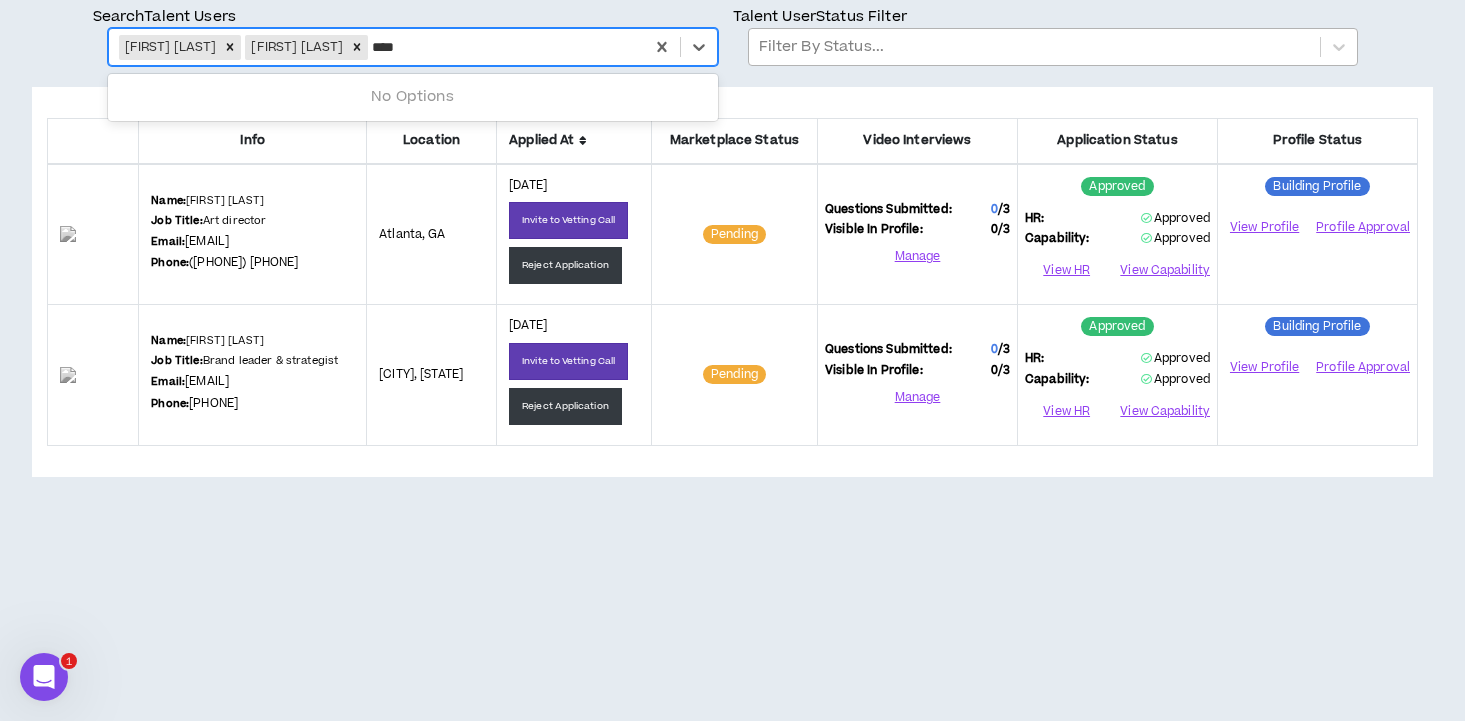 type on "*****" 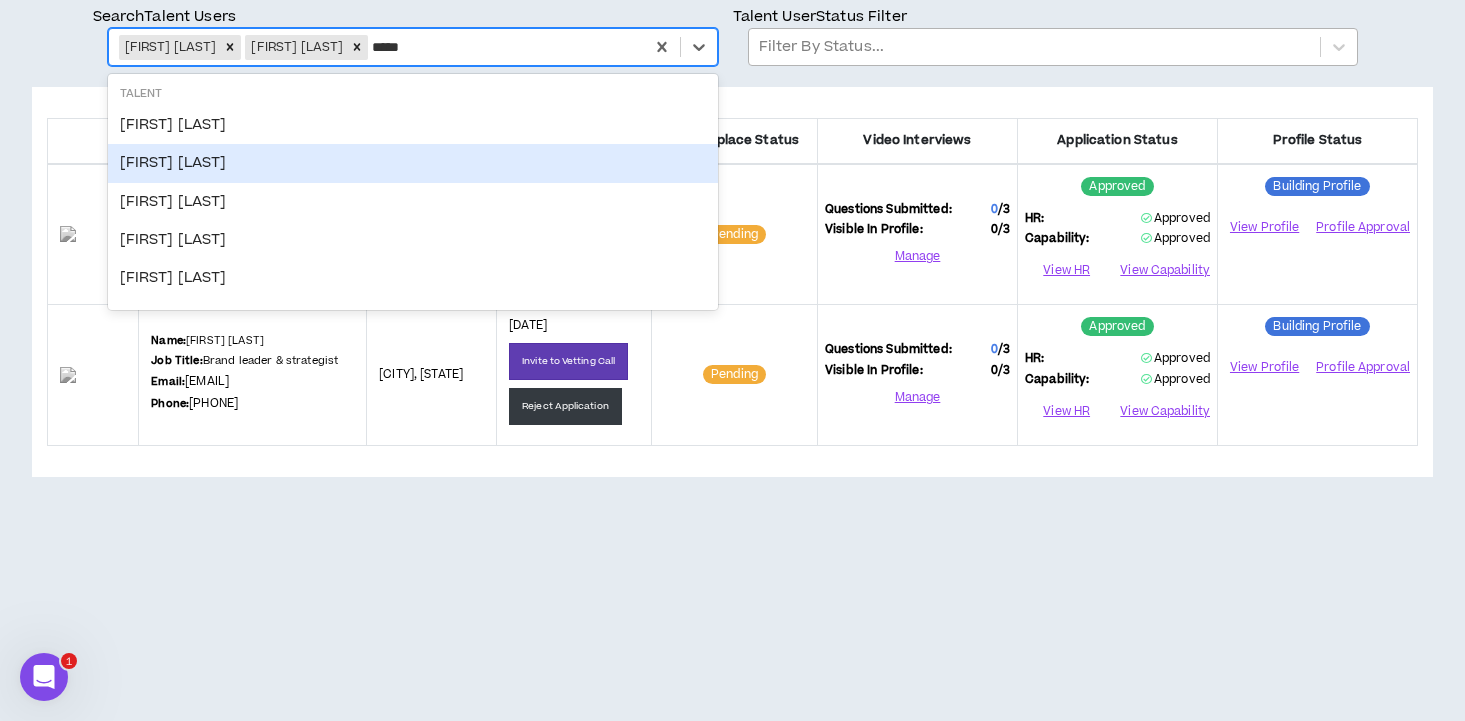 click on "Samuel Bennetts" at bounding box center (413, 163) 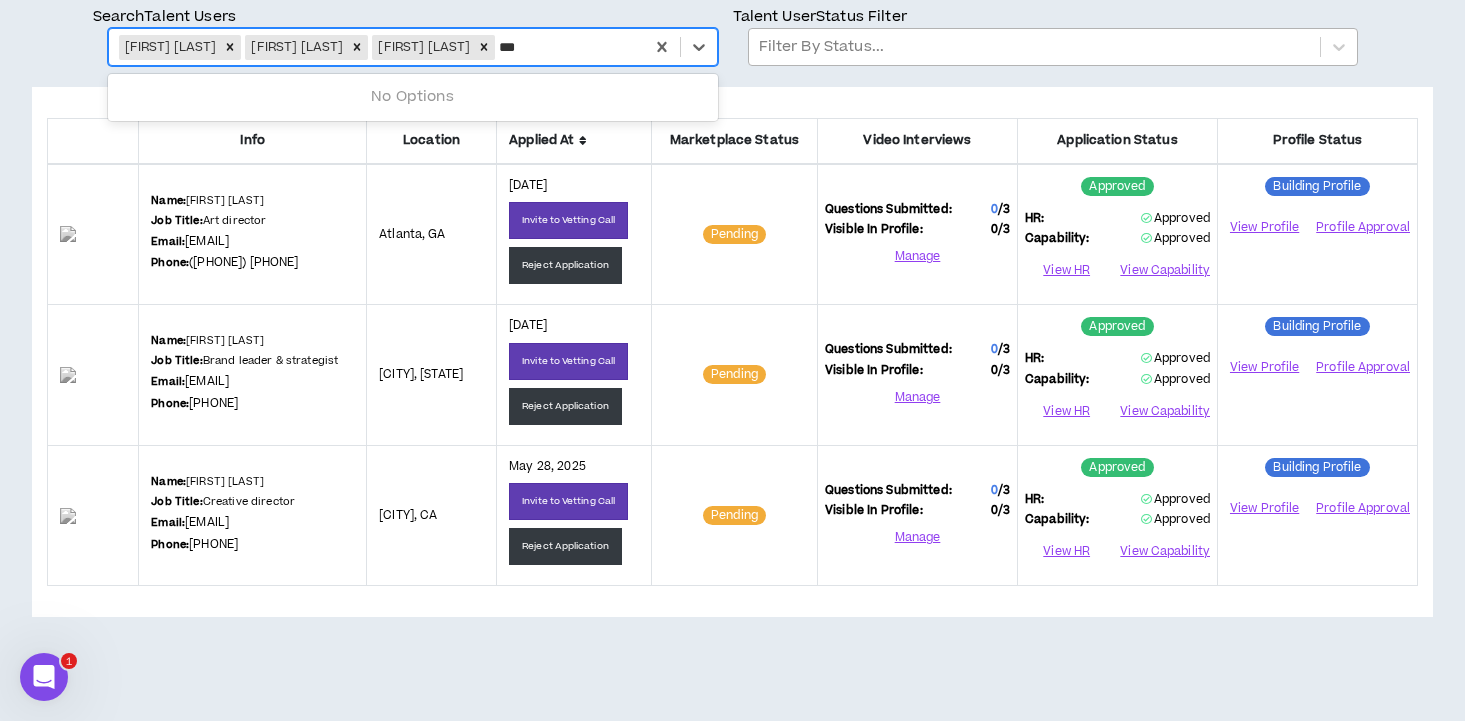 type on "****" 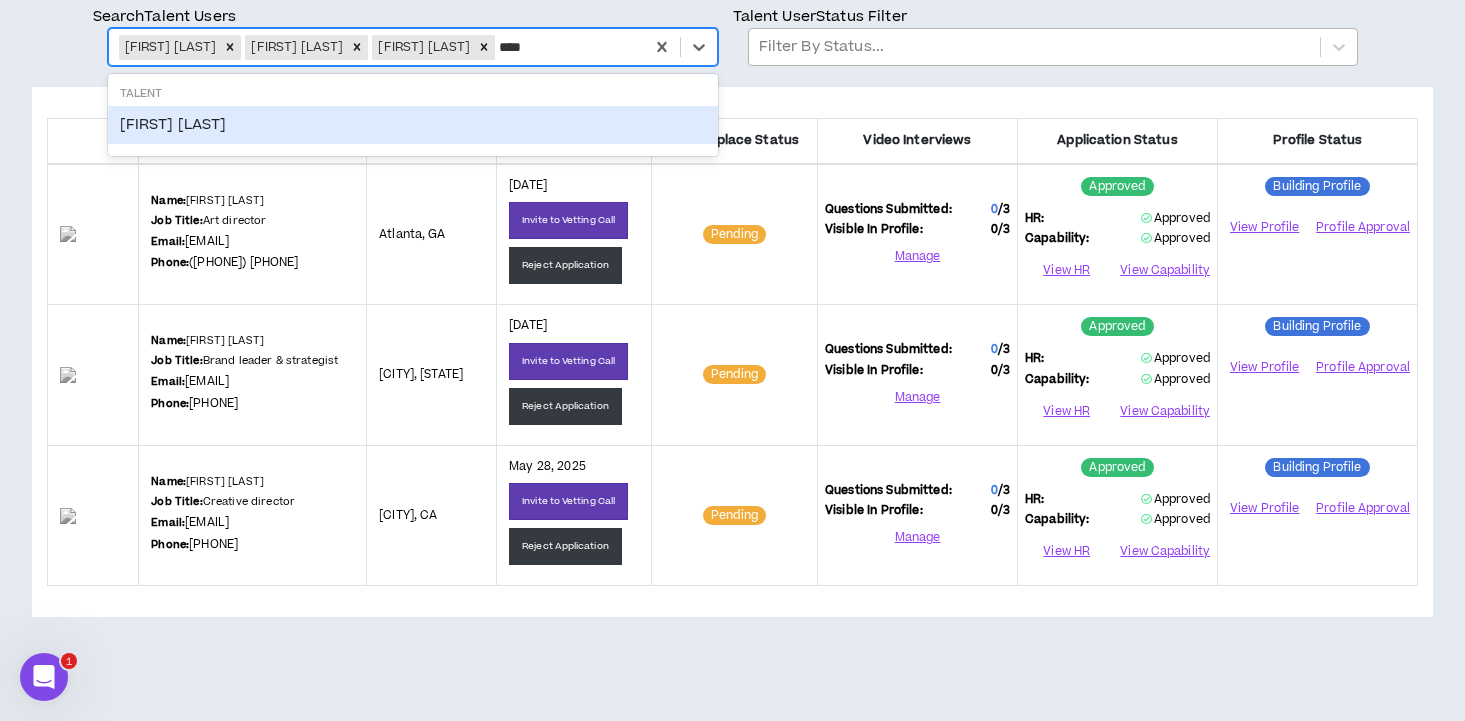 click on "Derek Lawler" at bounding box center (413, 125) 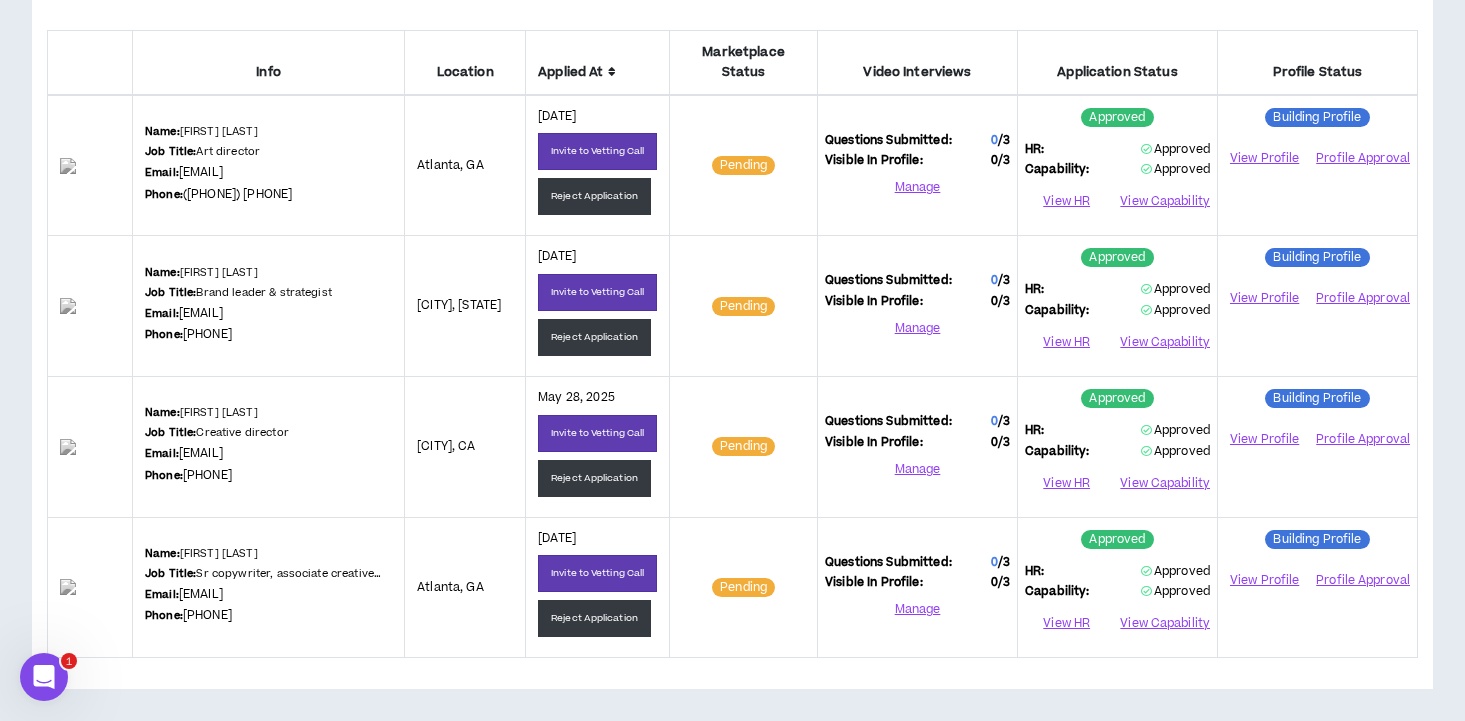 scroll, scrollTop: 0, scrollLeft: 0, axis: both 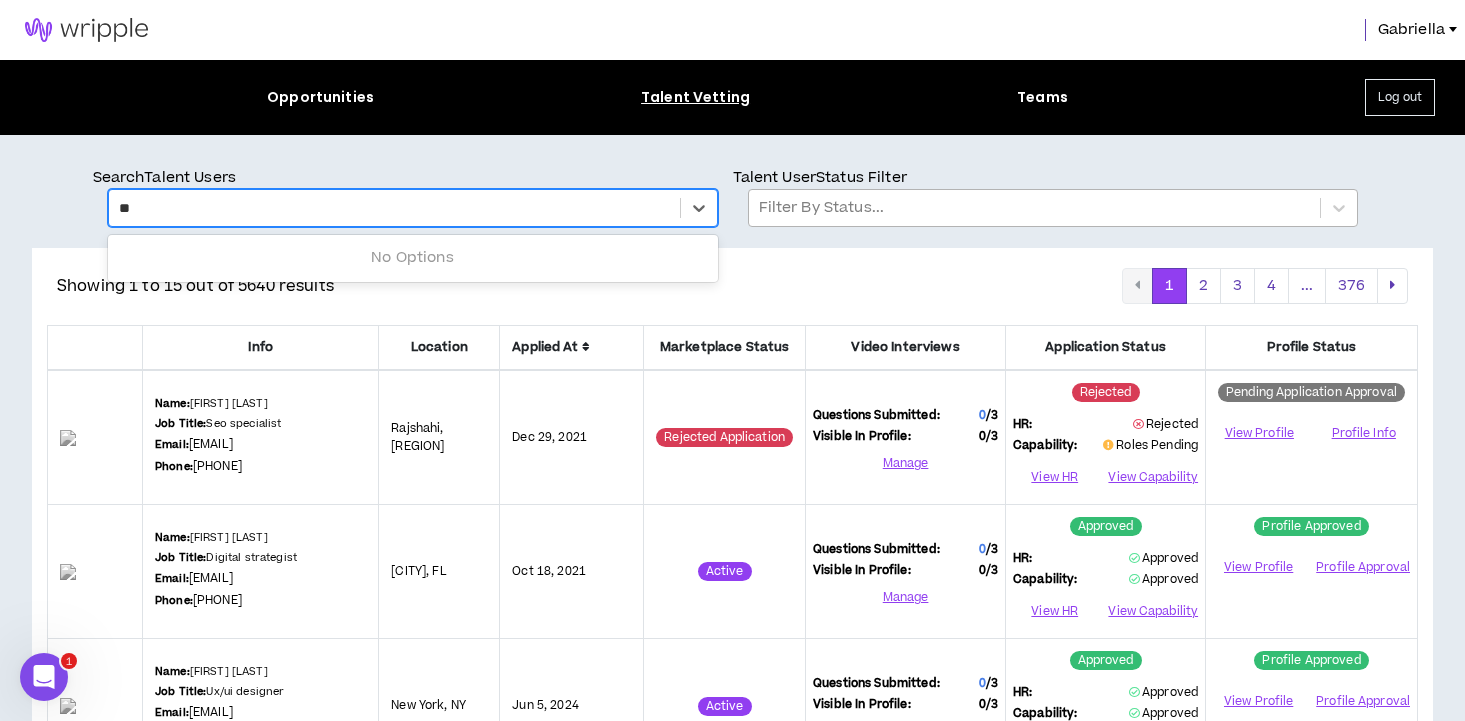 type on "***" 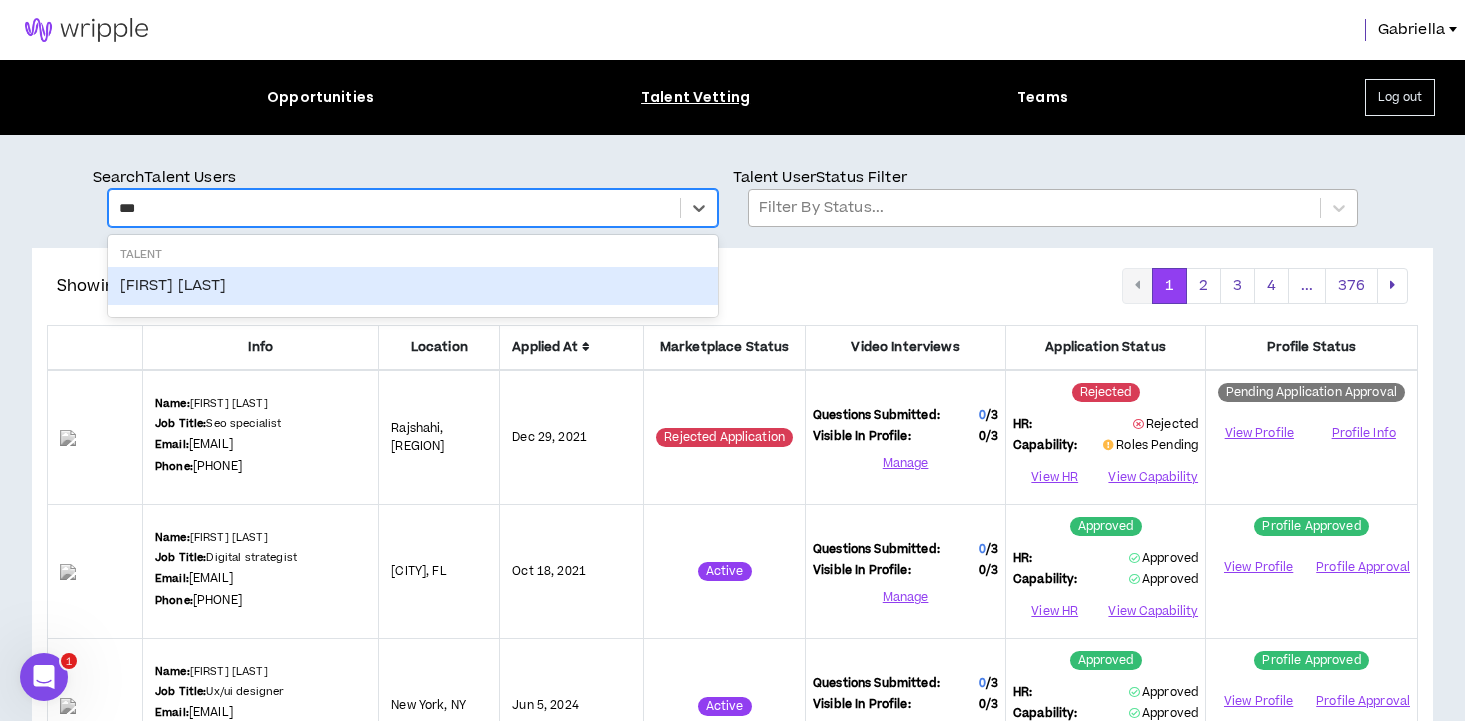 click on "Jimmy Szczepanek" at bounding box center [413, 286] 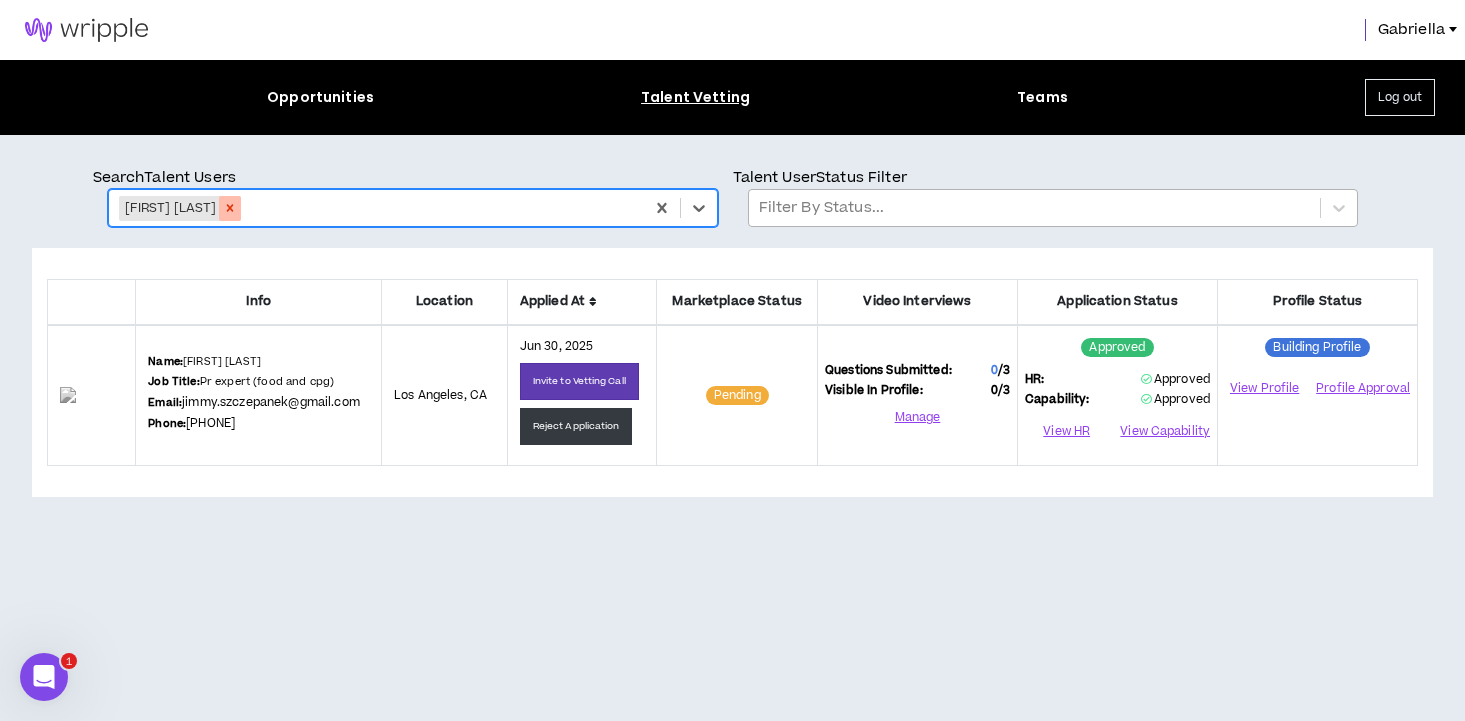 click 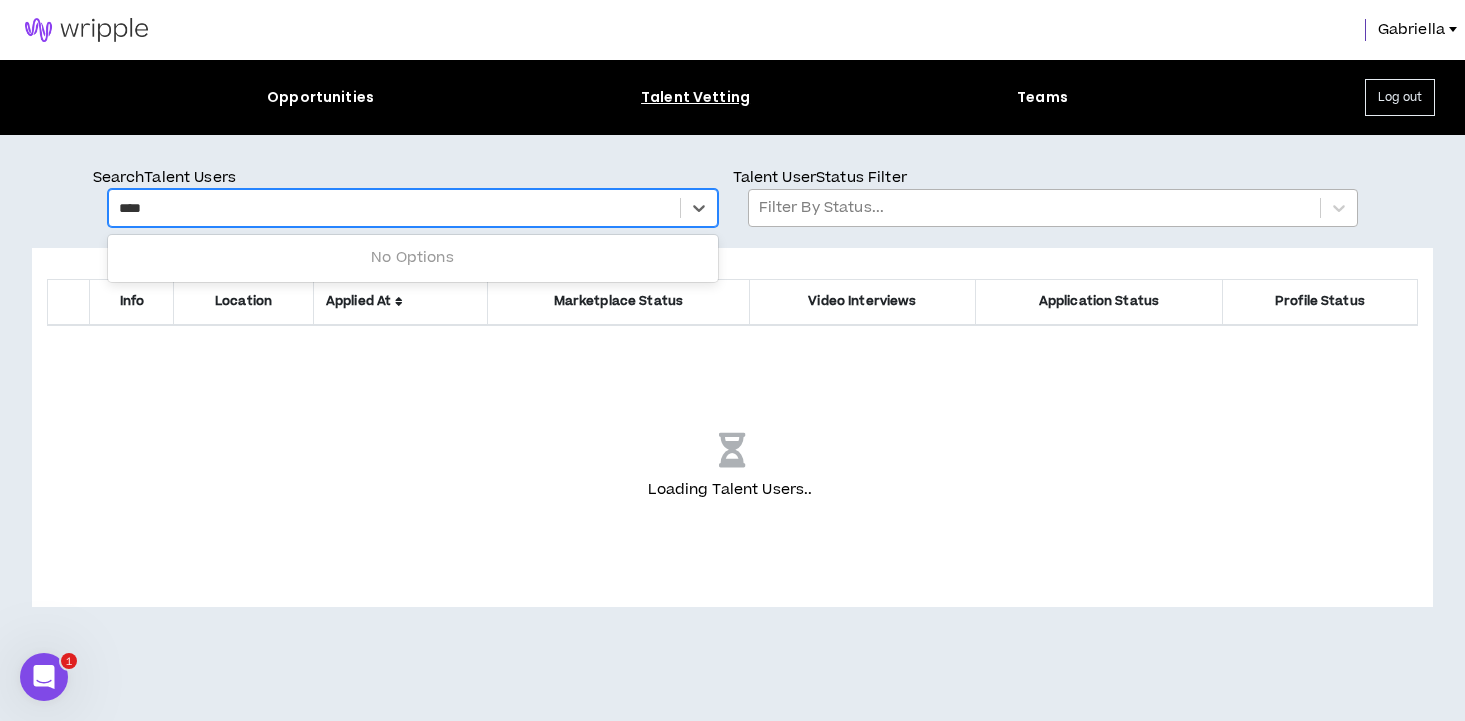 type on "*****" 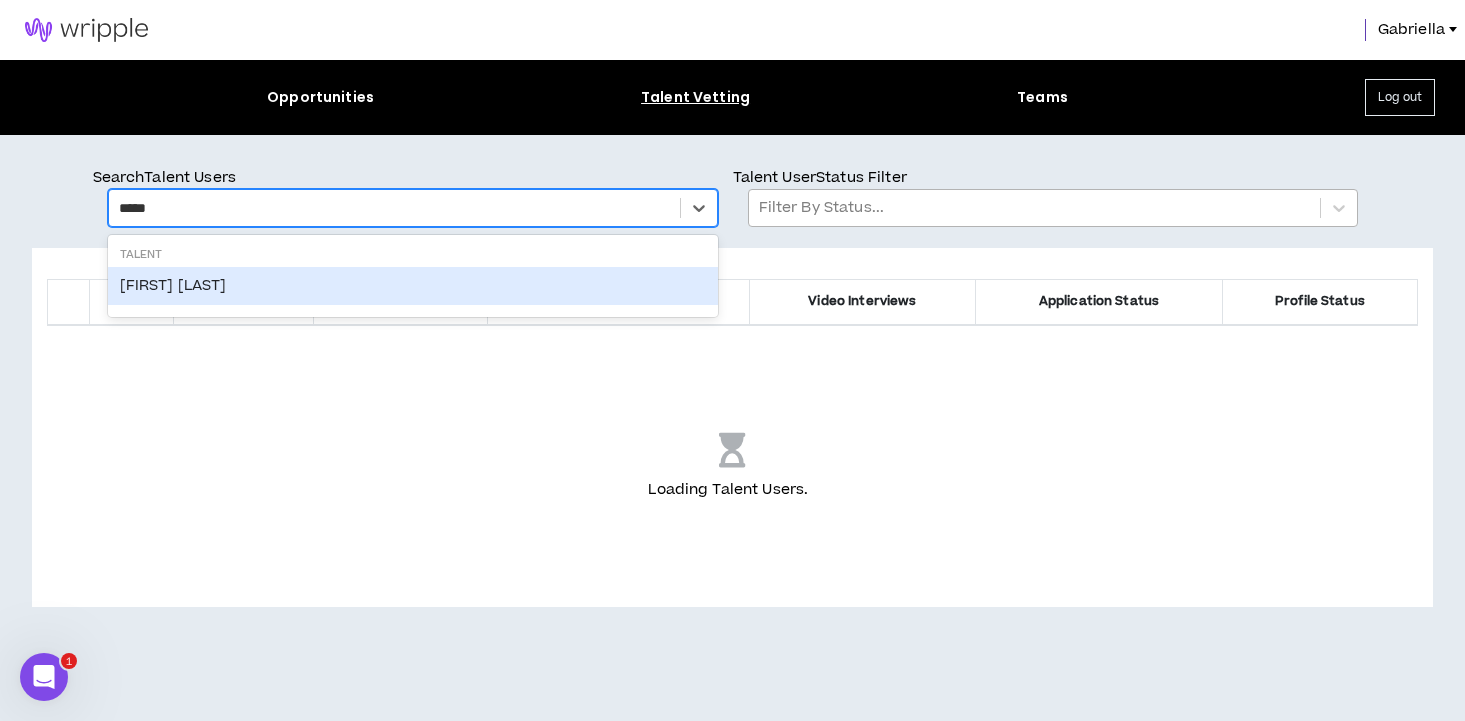 click on "Tom Shutt" at bounding box center [413, 286] 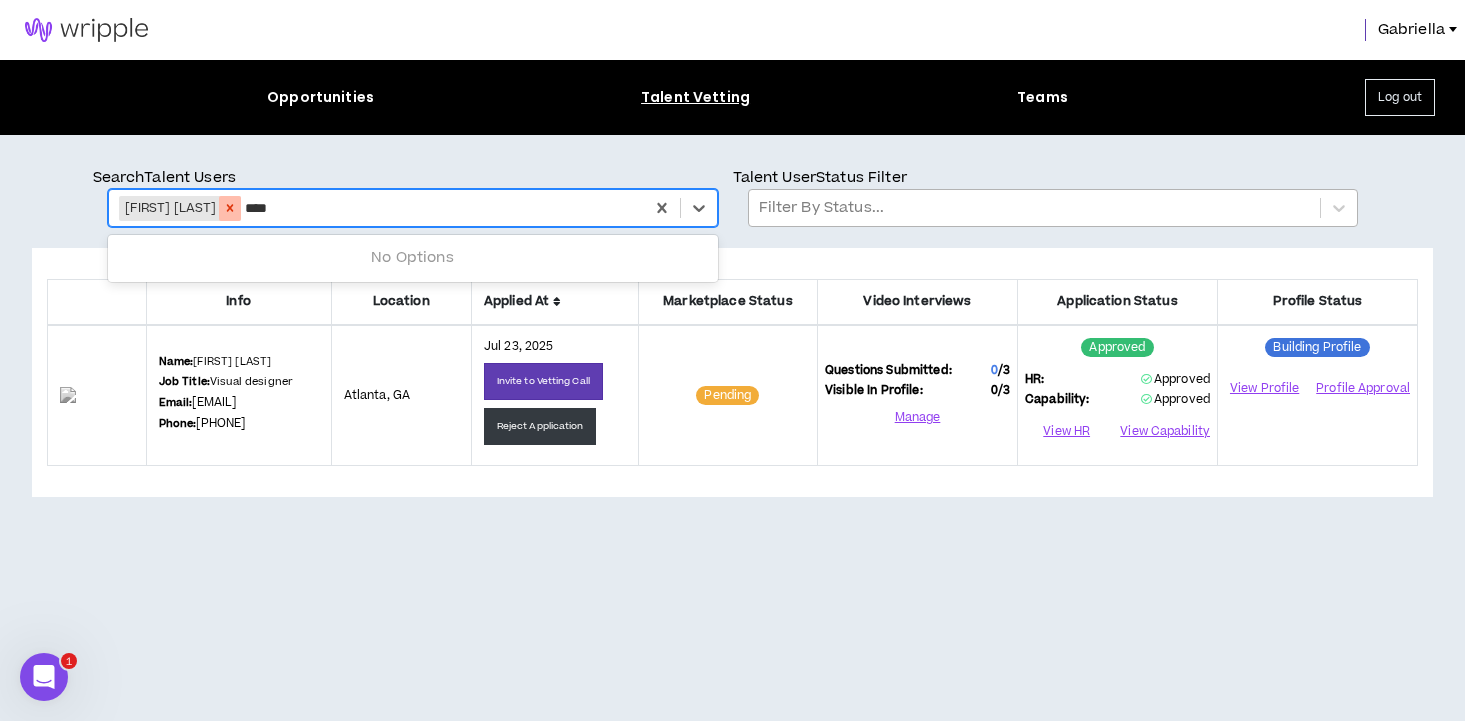 type on "*****" 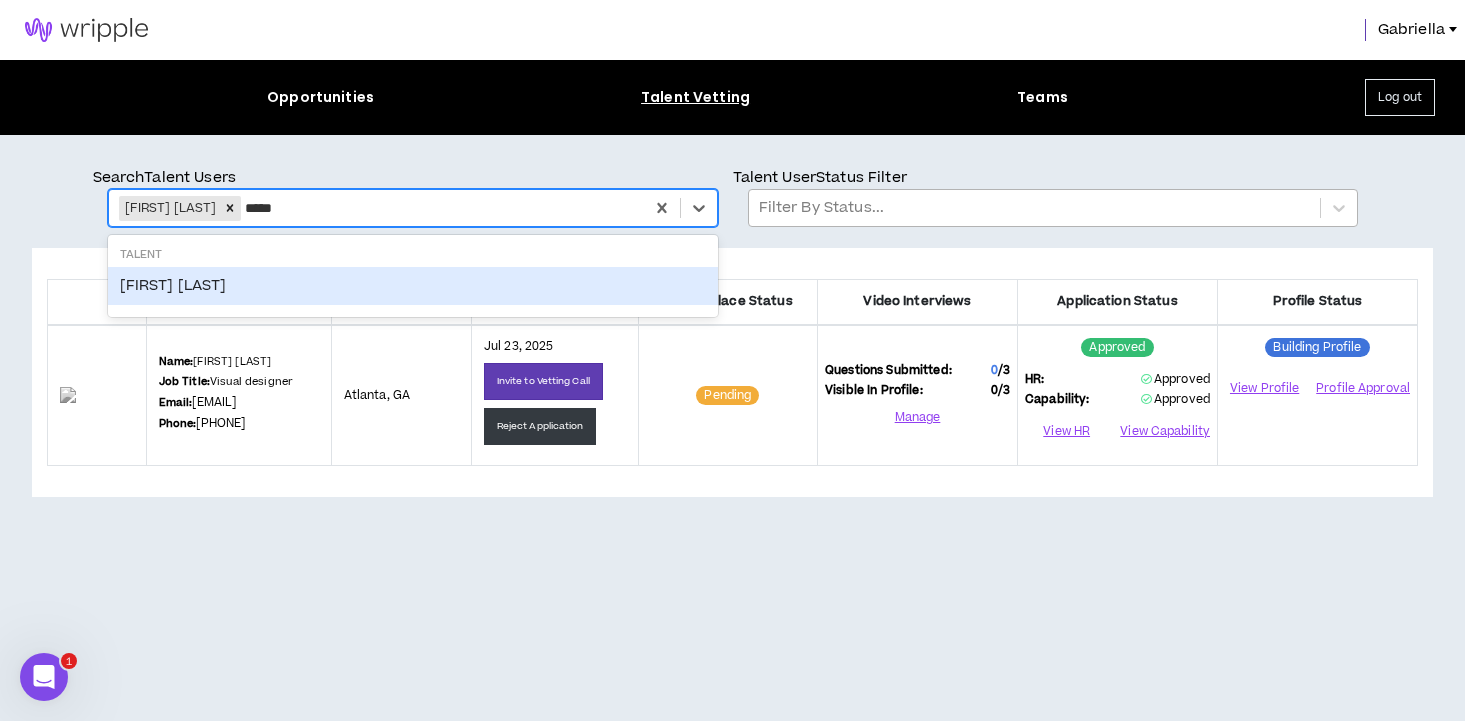 click on "Chris McMahon" at bounding box center (413, 286) 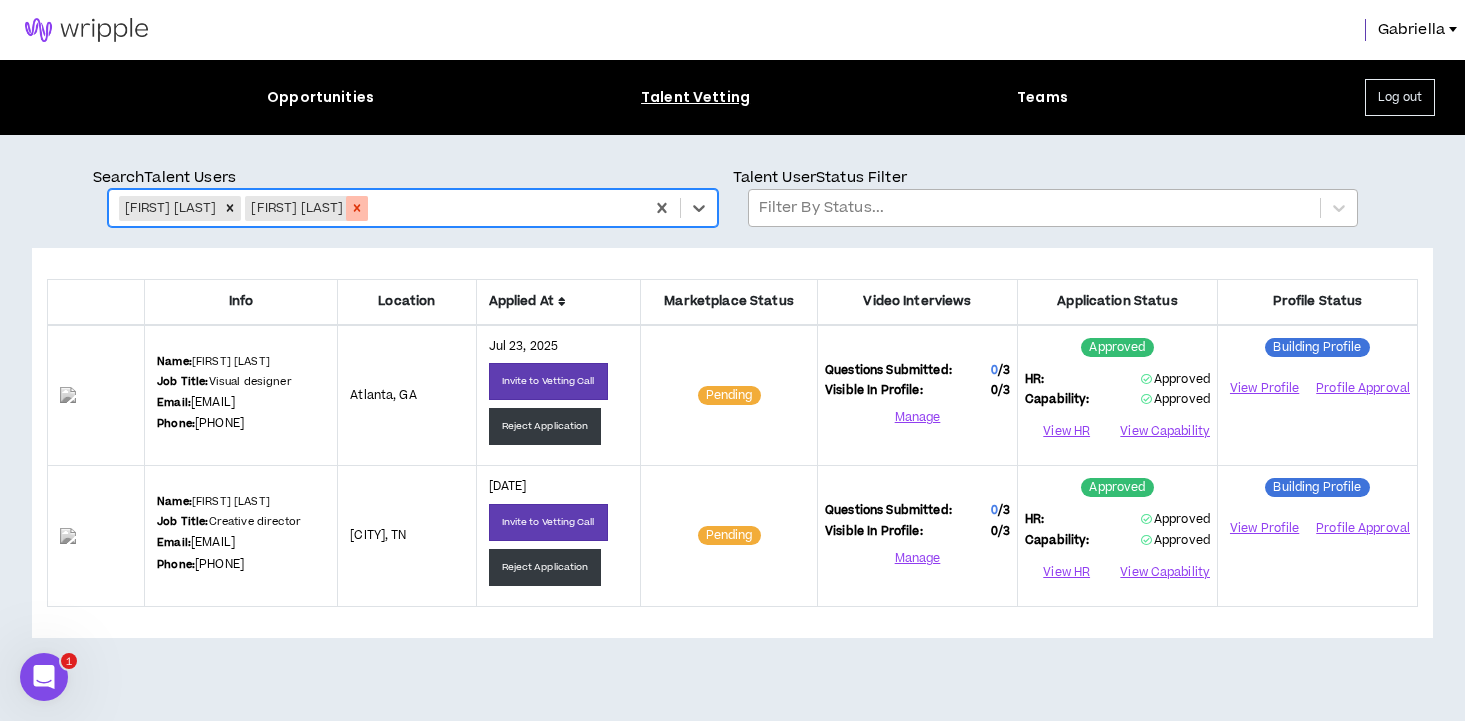click 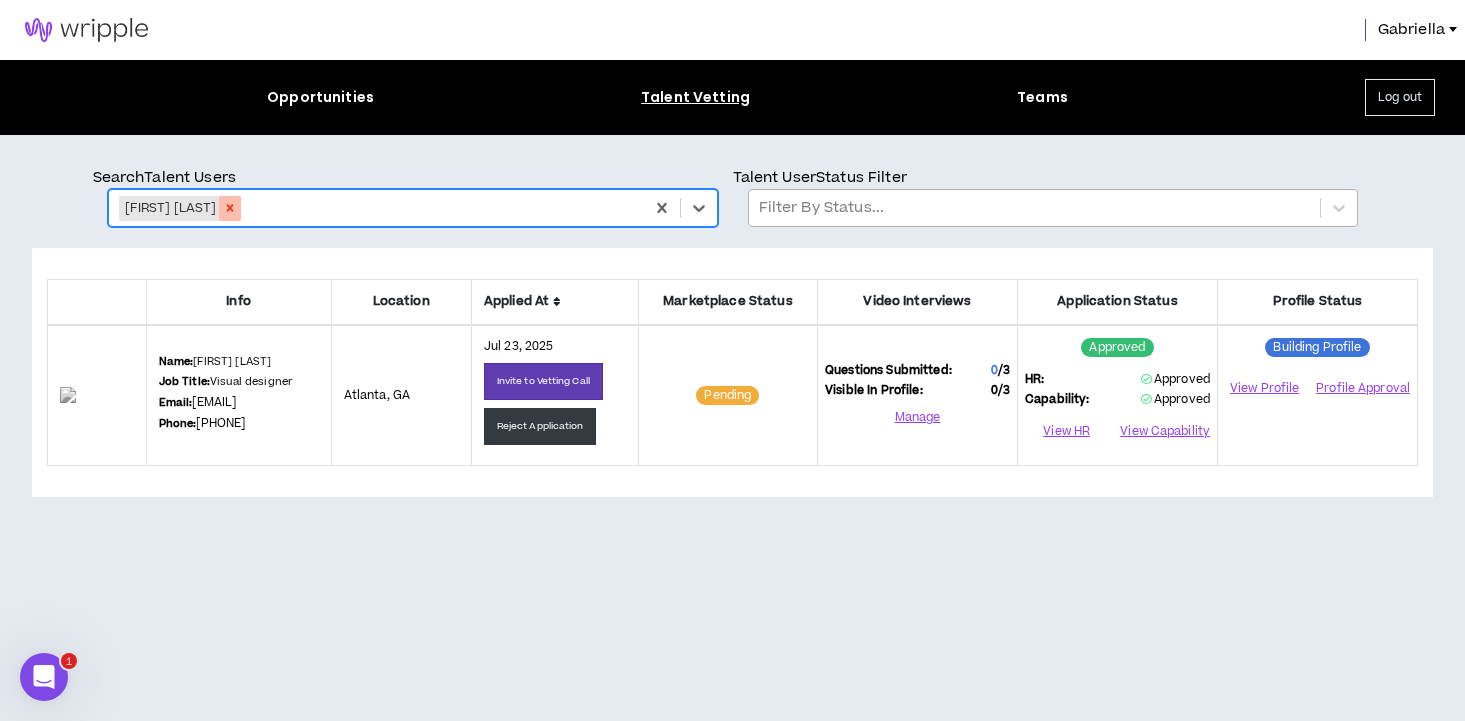 click 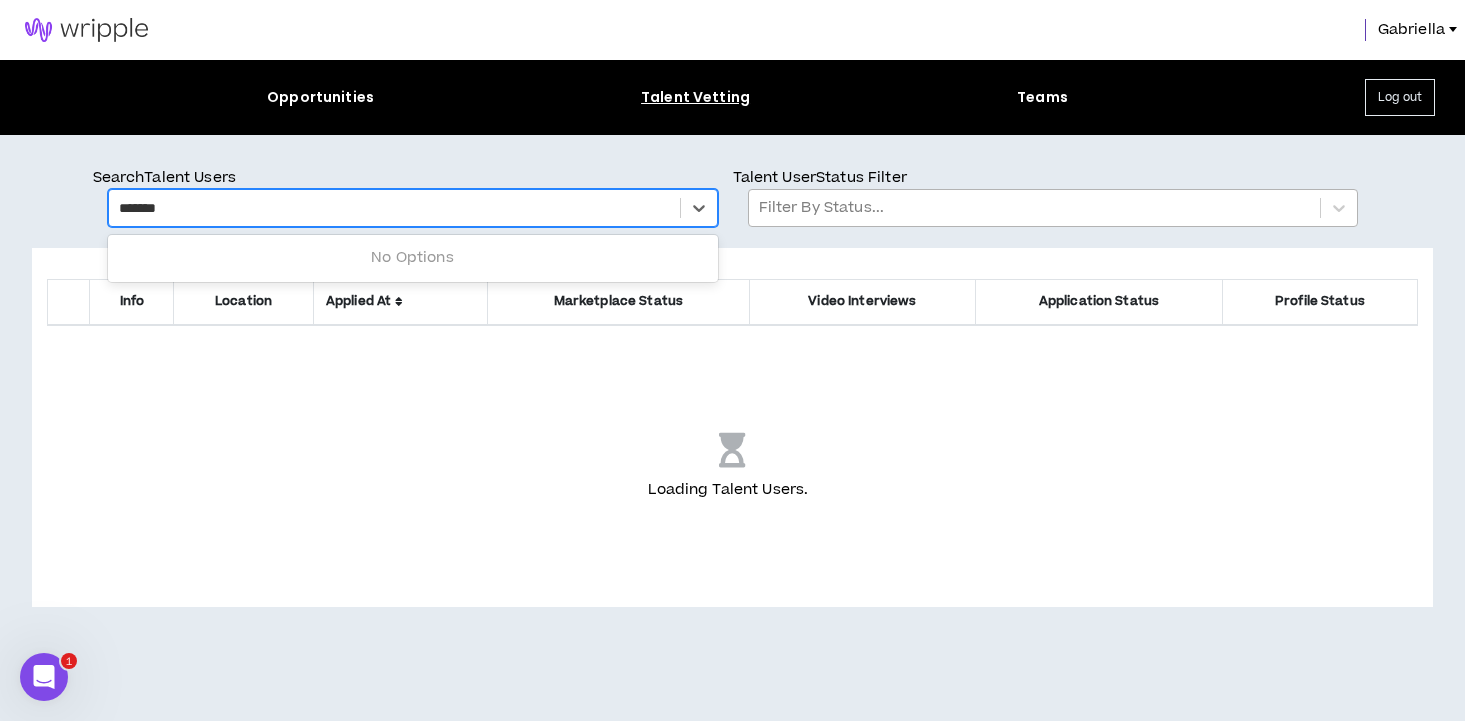 type on "********" 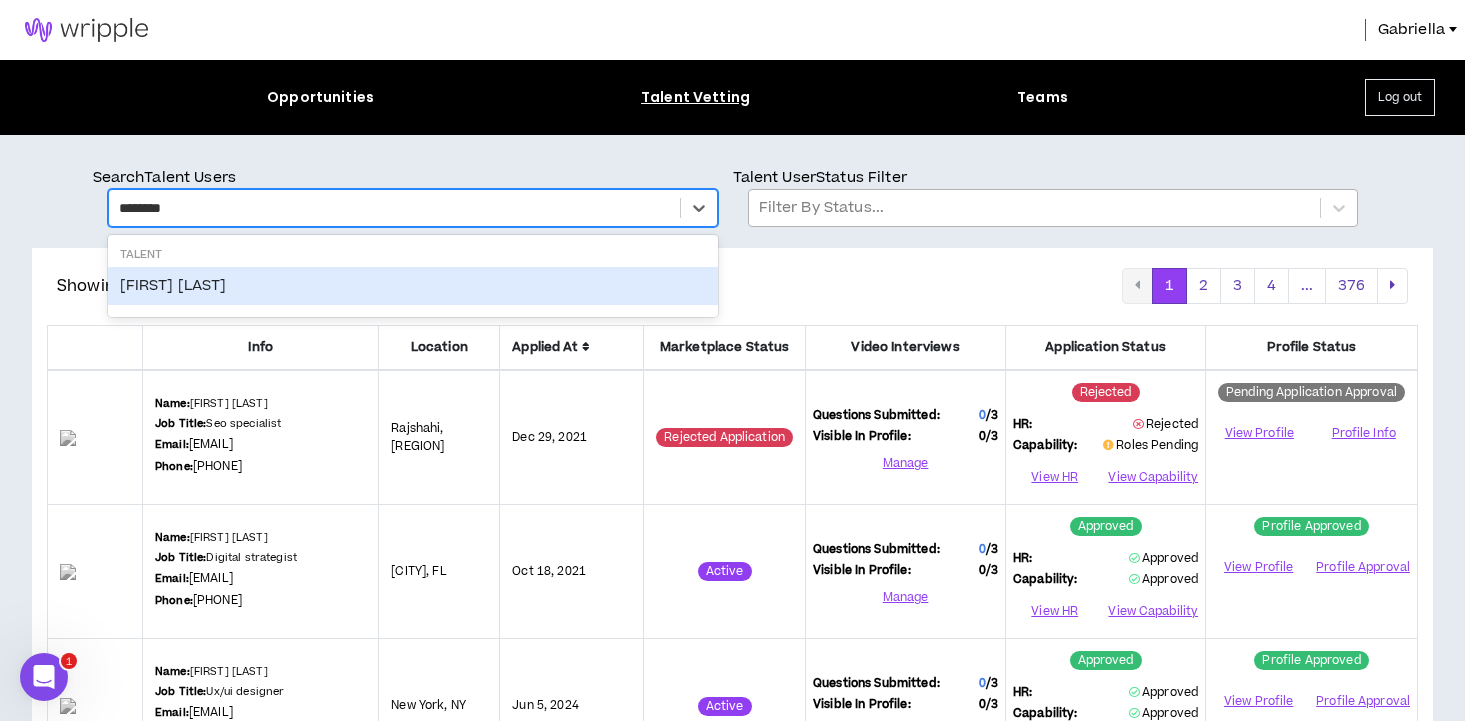 click on "Kim Nelson-Ingram" at bounding box center [413, 286] 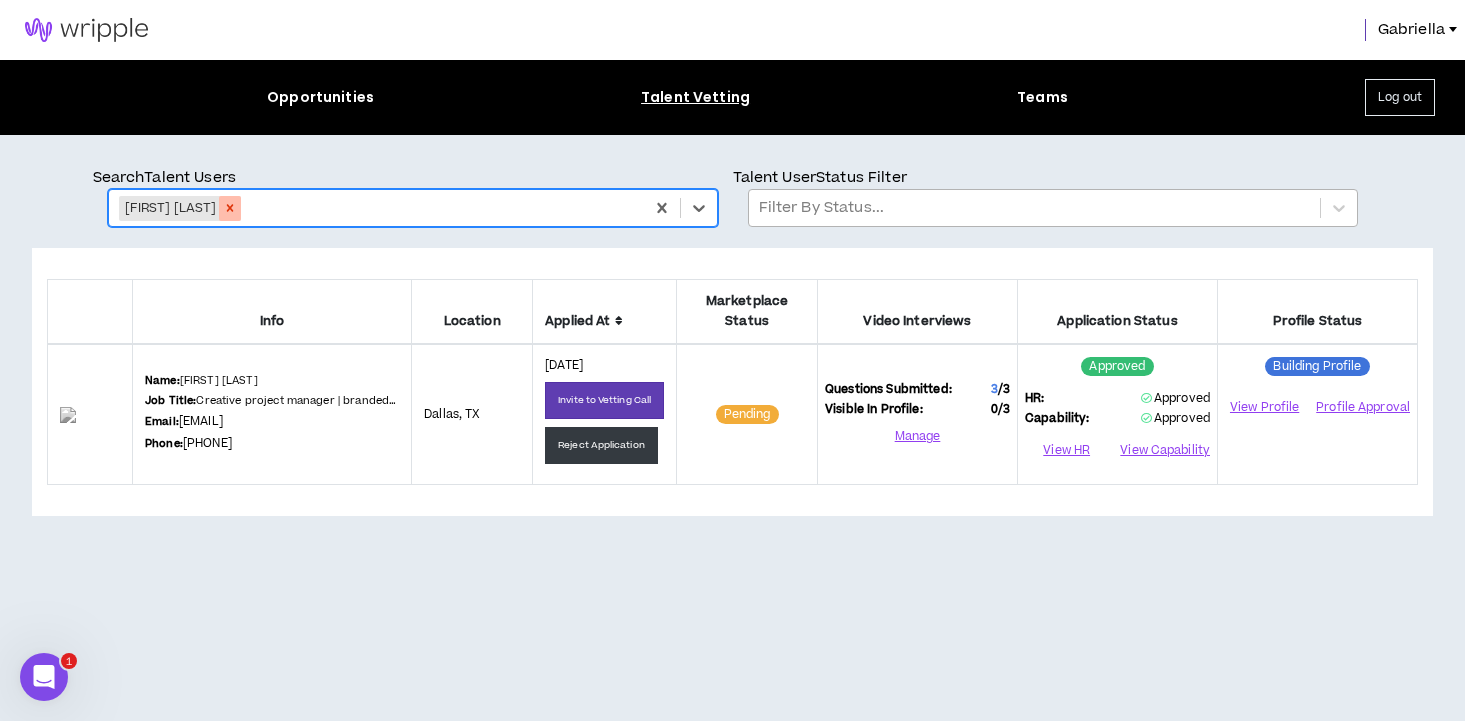 click 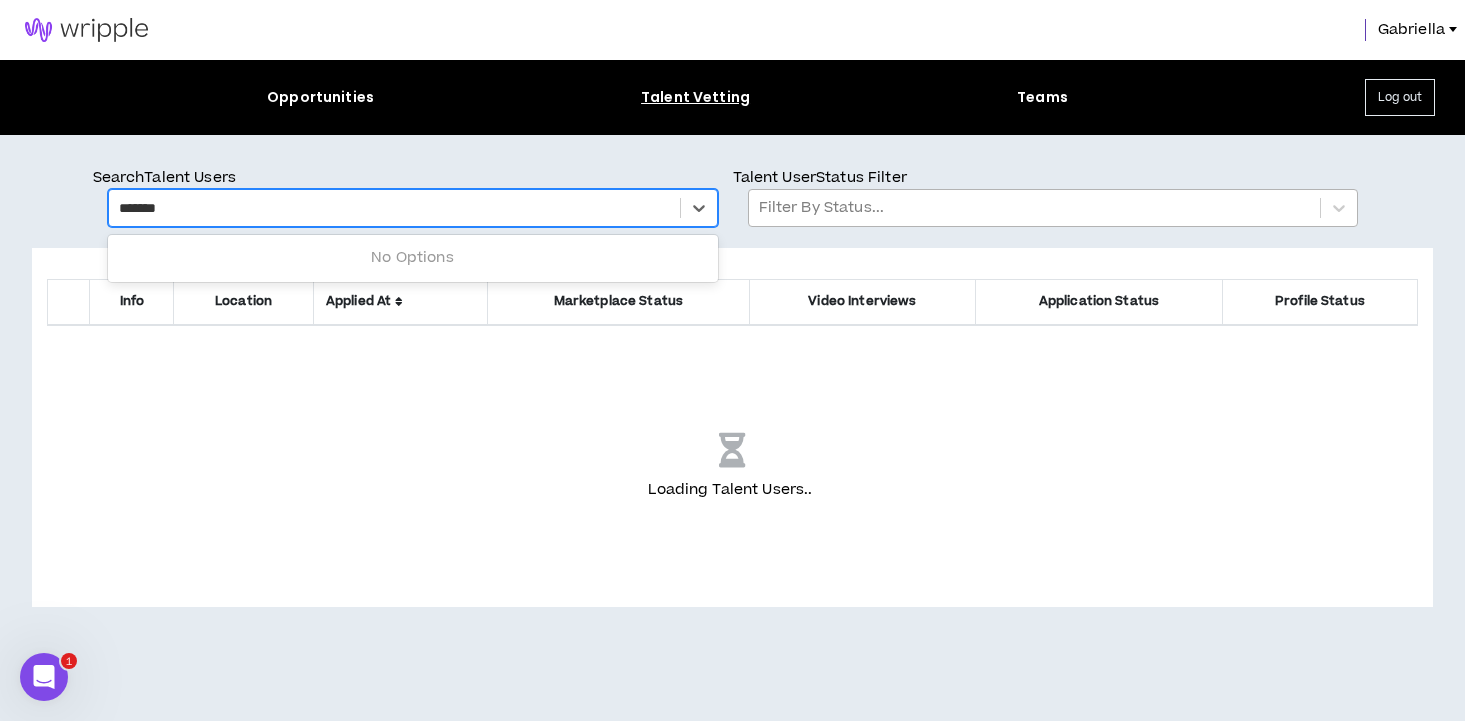 type on "********" 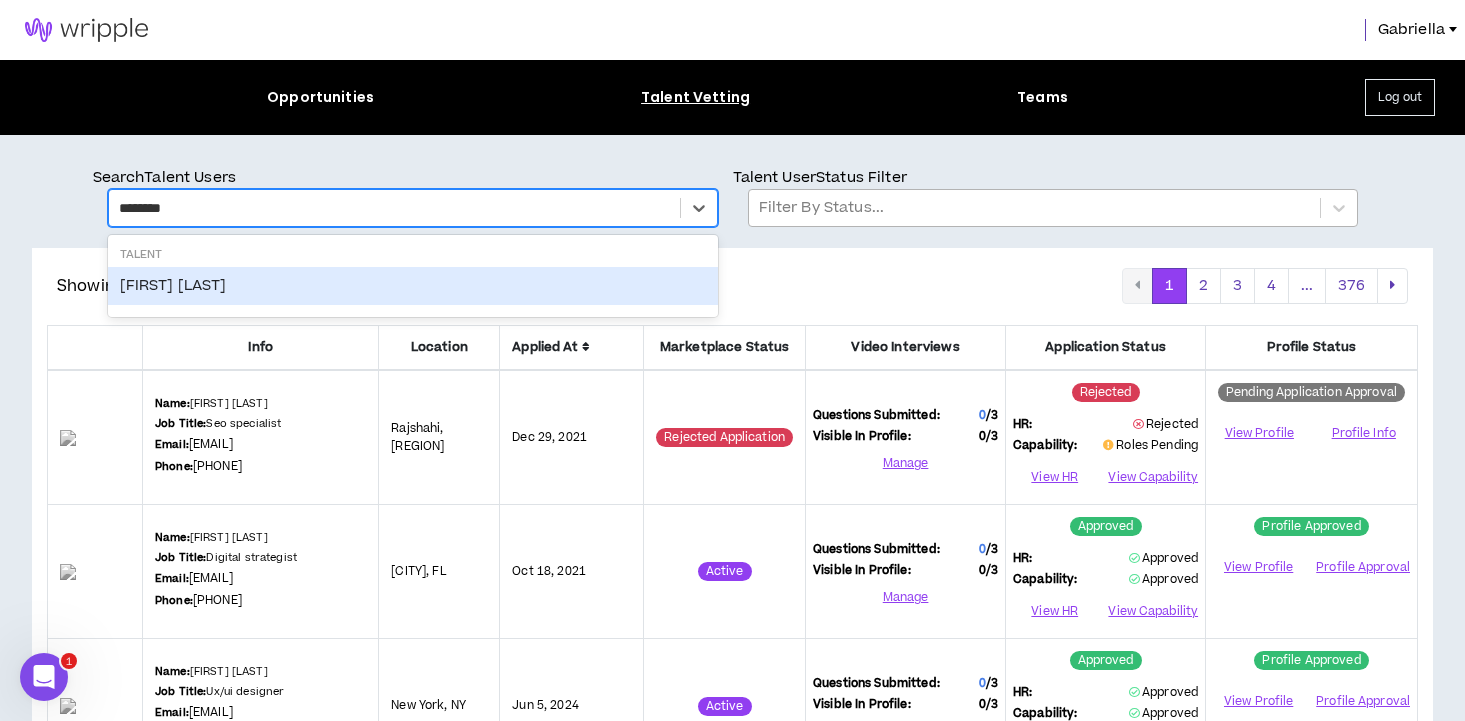 click on "Brent Barron" at bounding box center [413, 286] 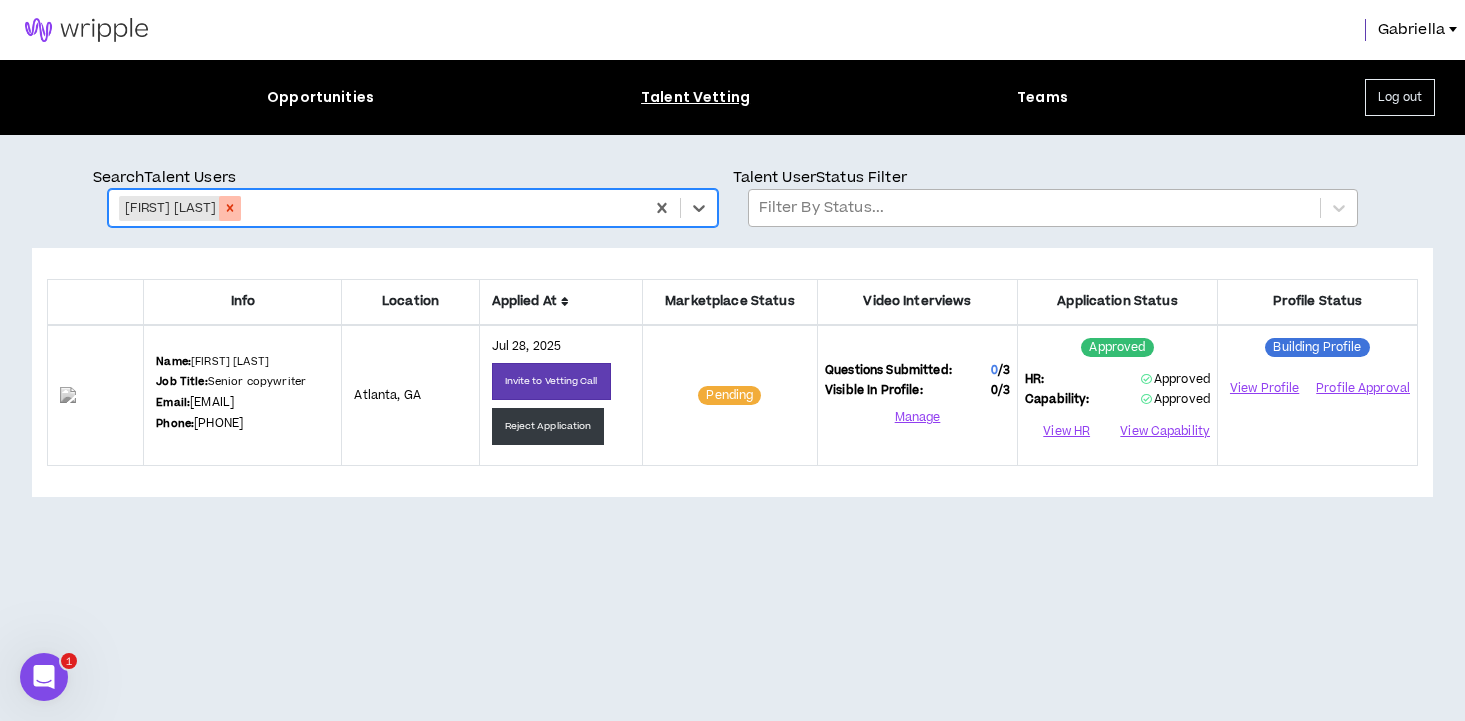 click 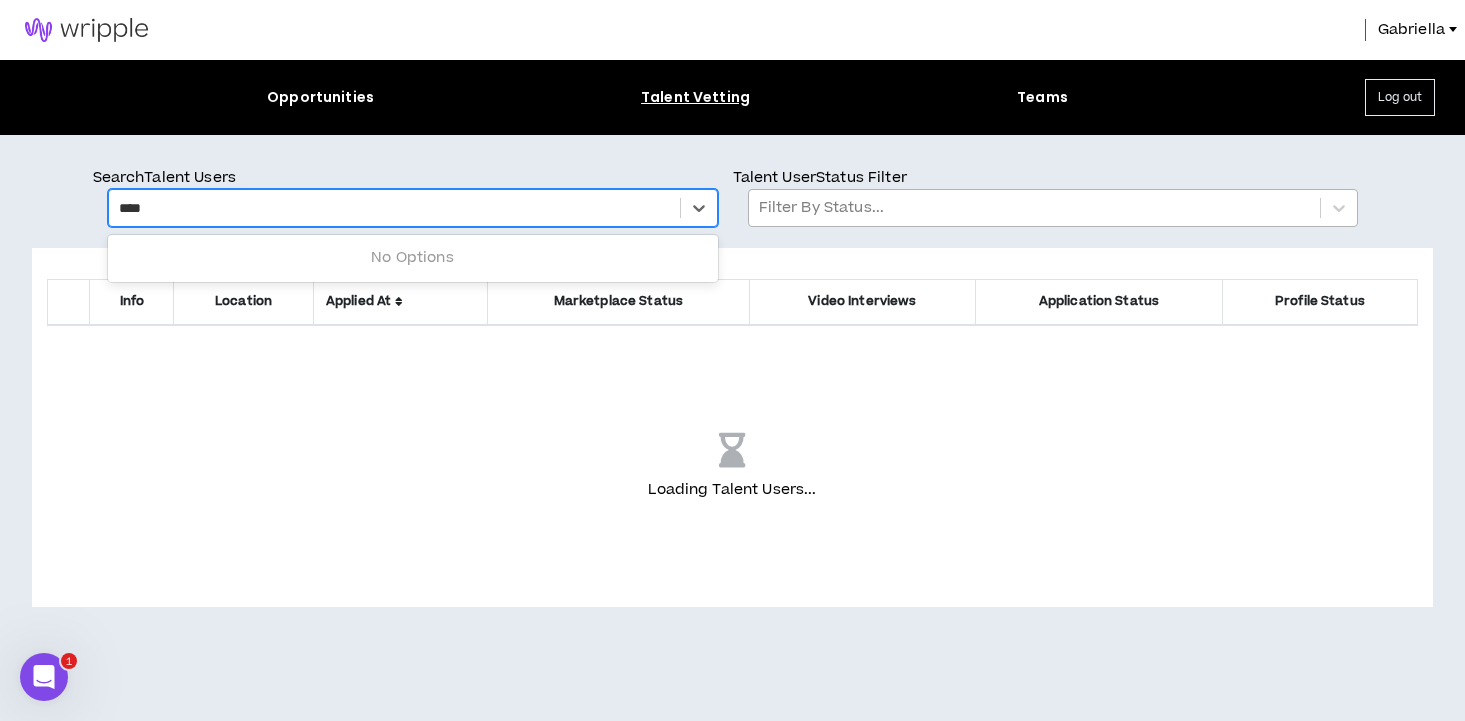 type on "*****" 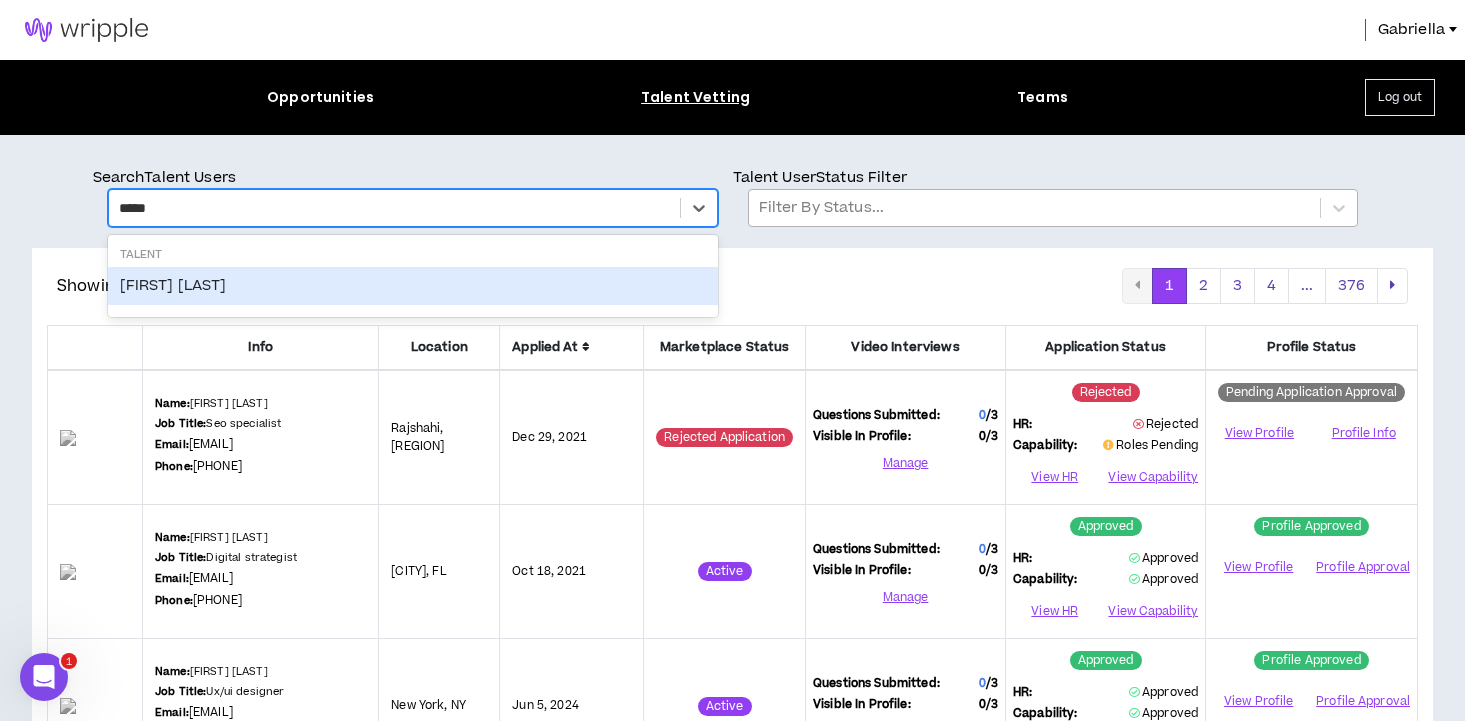 click on "Janna Hagan" at bounding box center [413, 286] 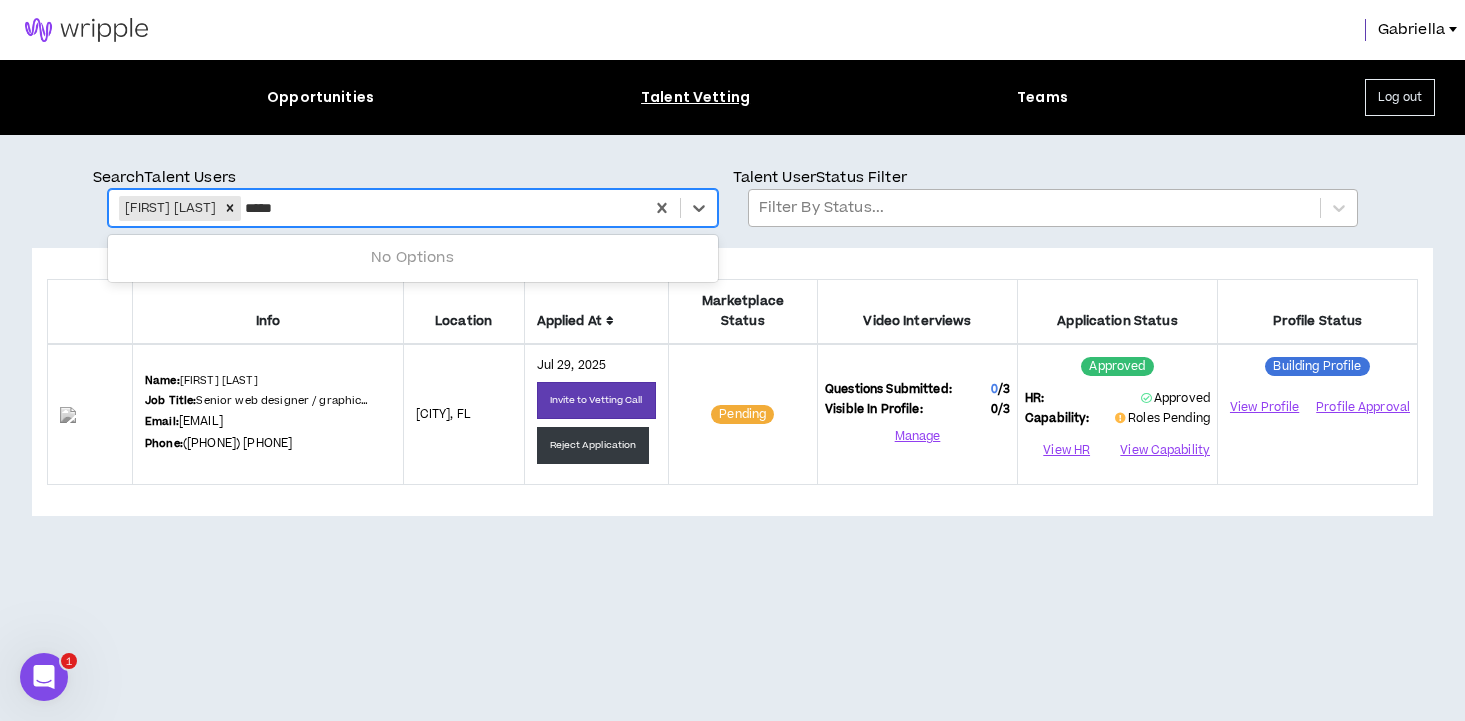 type on "******" 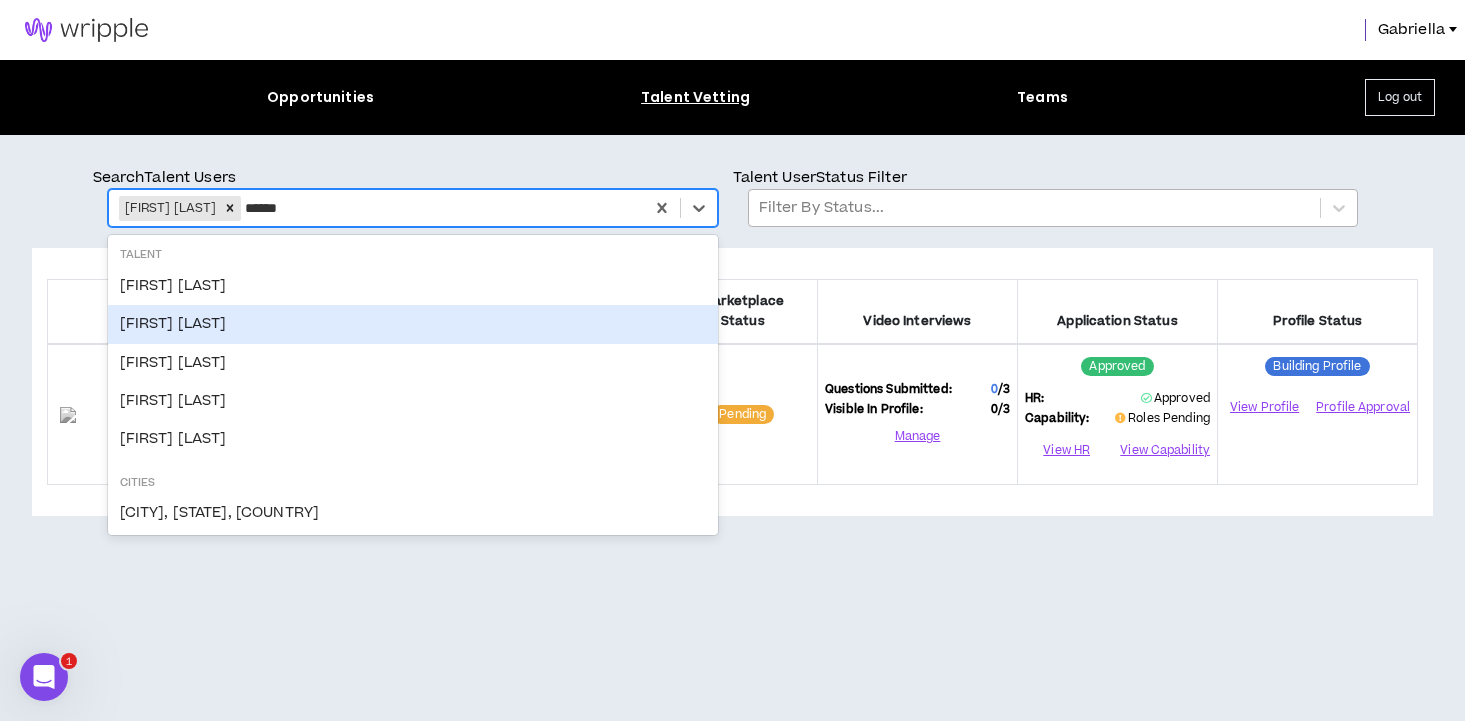 click on "Cooper Weinstein" at bounding box center (413, 324) 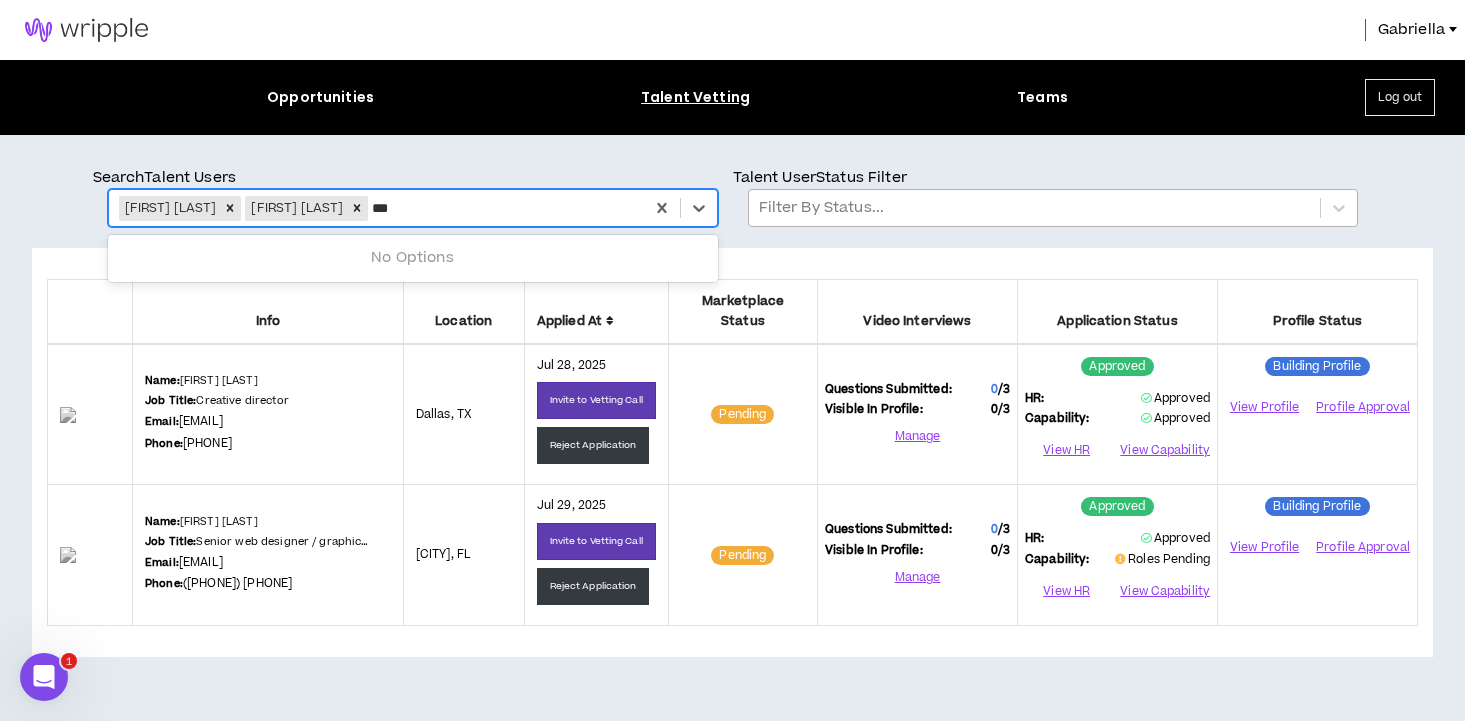 type on "****" 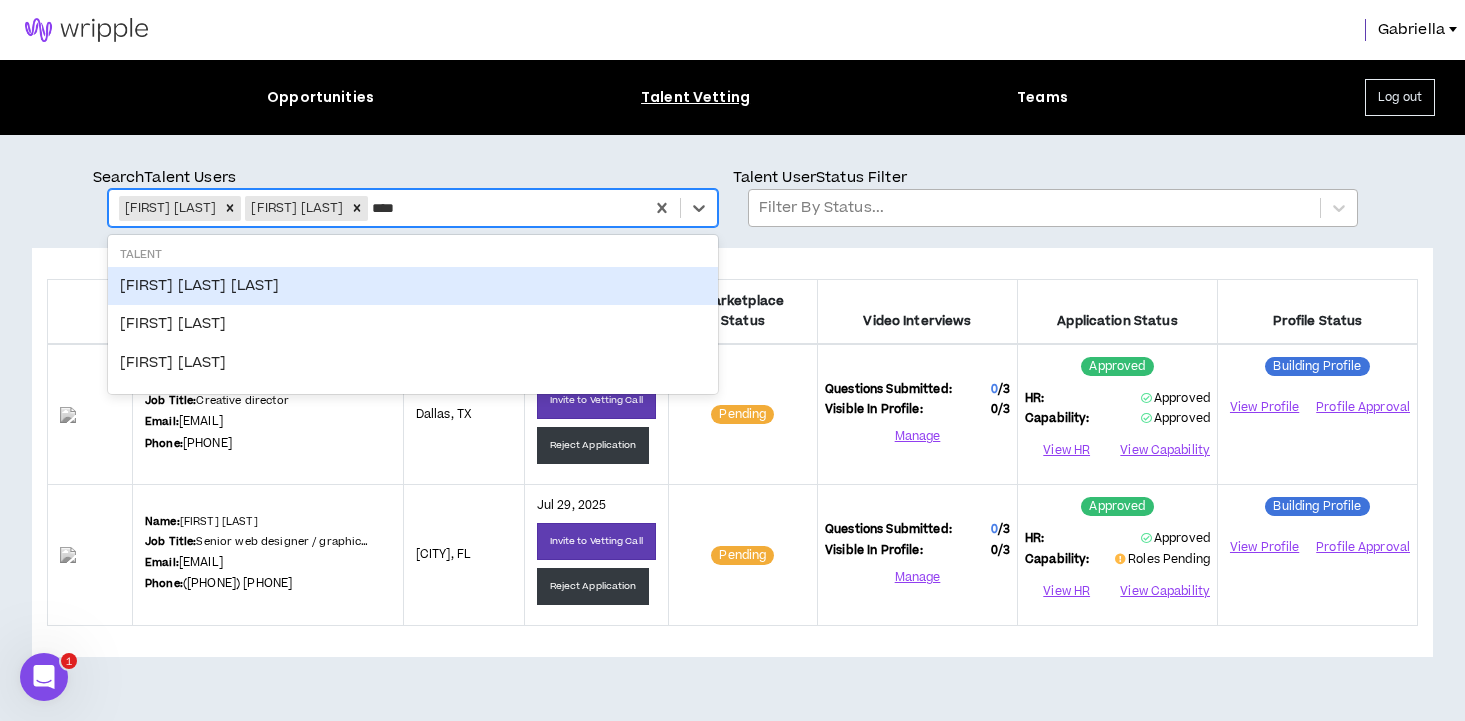 click on "Lilia Arroyo Flores" at bounding box center [413, 286] 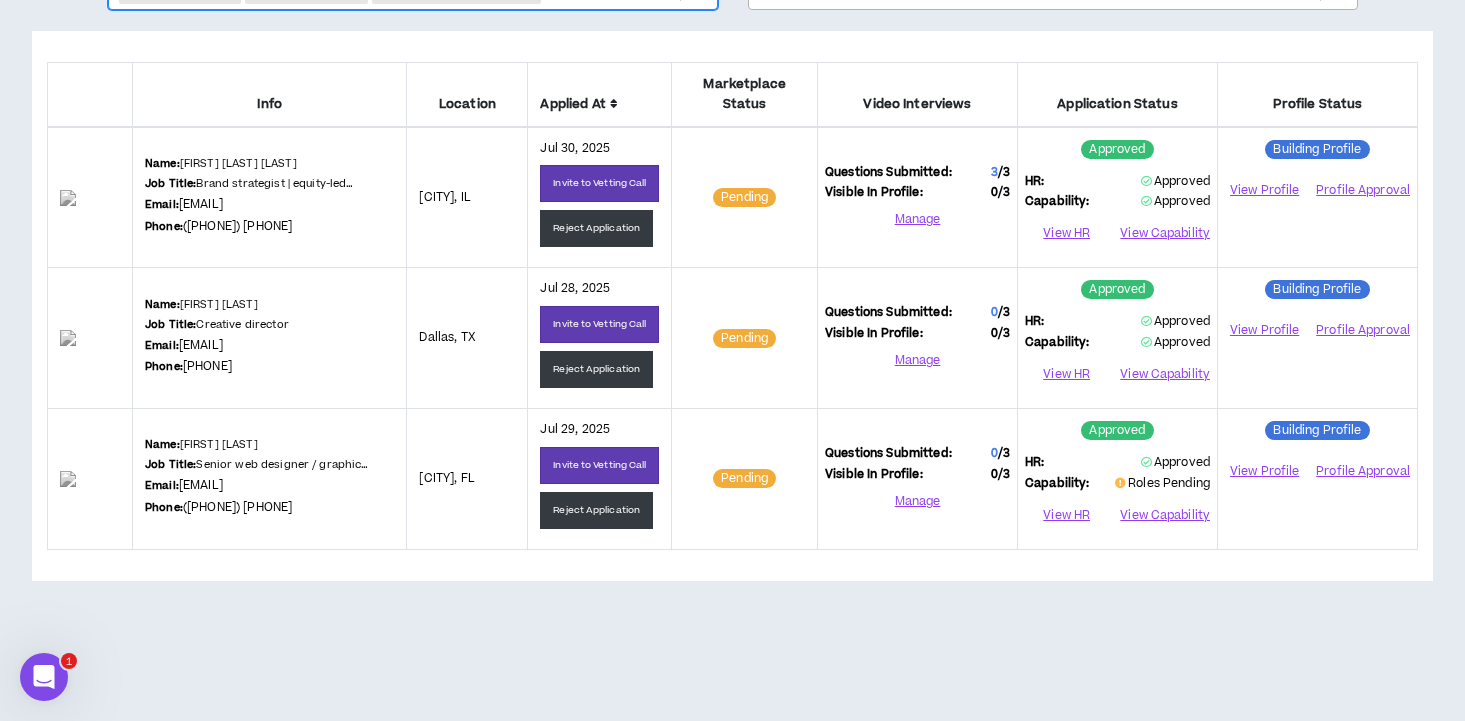 scroll, scrollTop: 0, scrollLeft: 0, axis: both 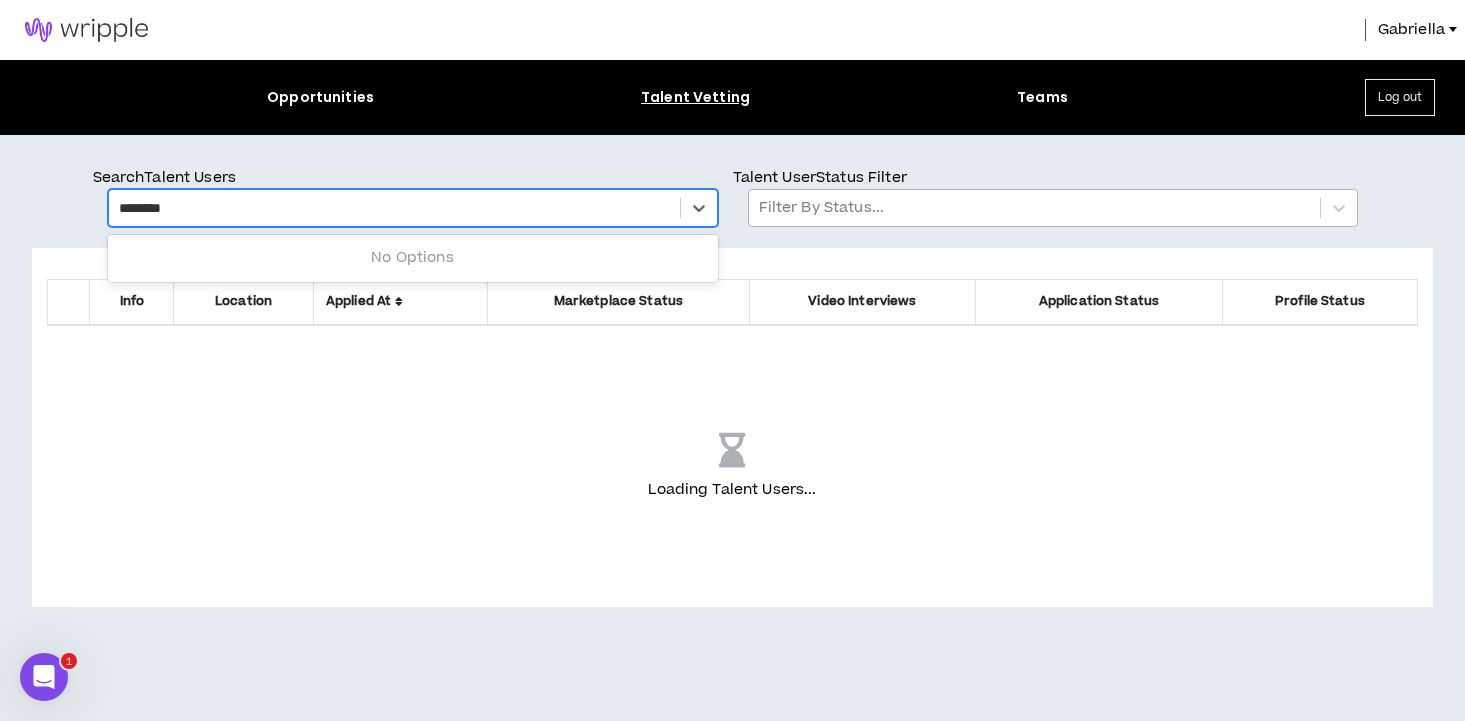 type on "*********" 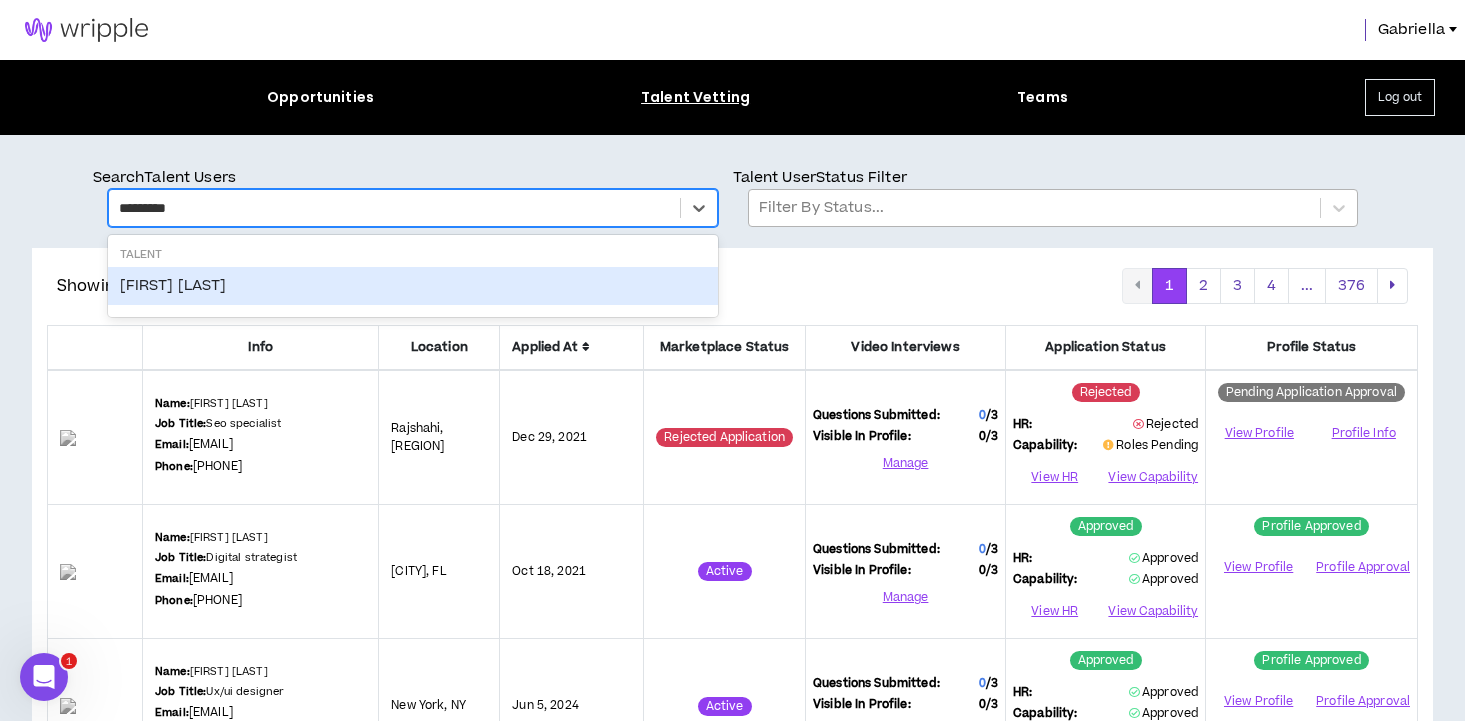 click on "Sarah Lawrence" at bounding box center [413, 286] 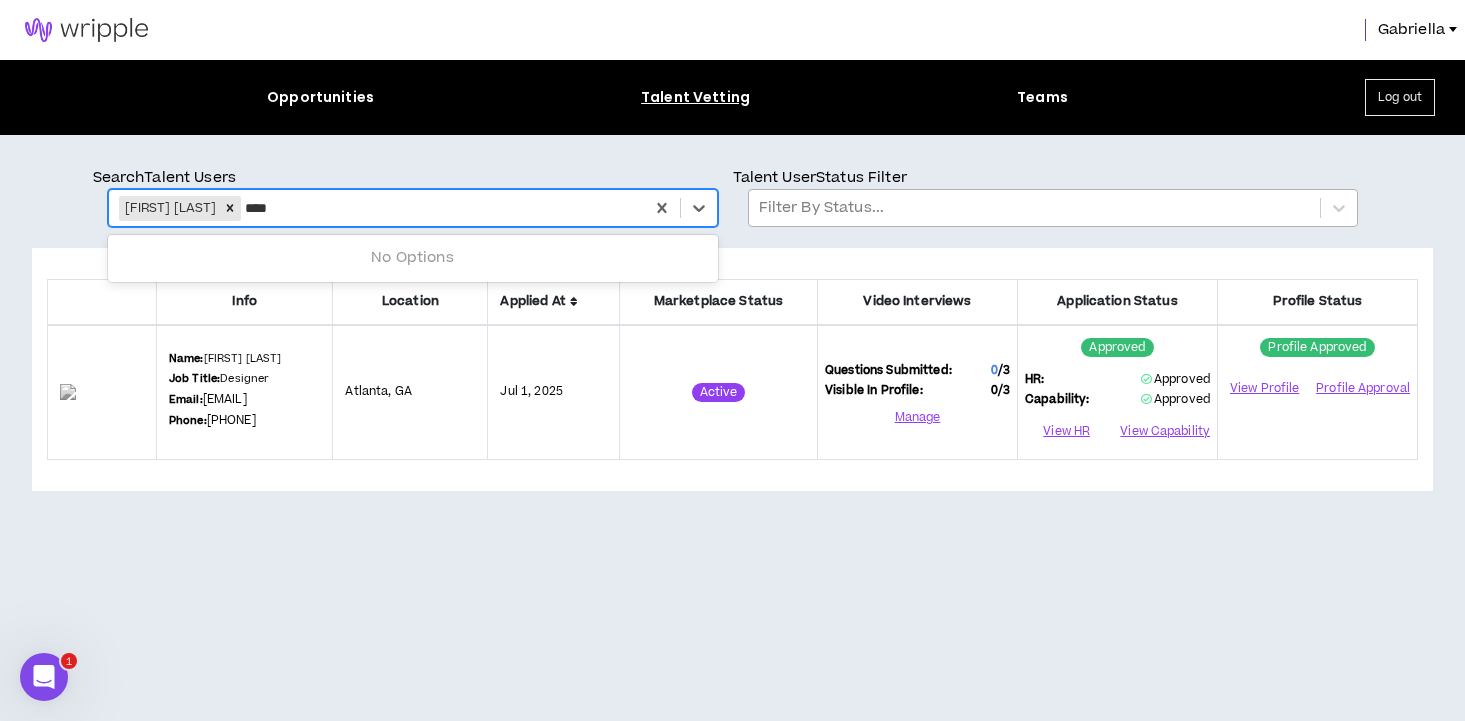 type on "*****" 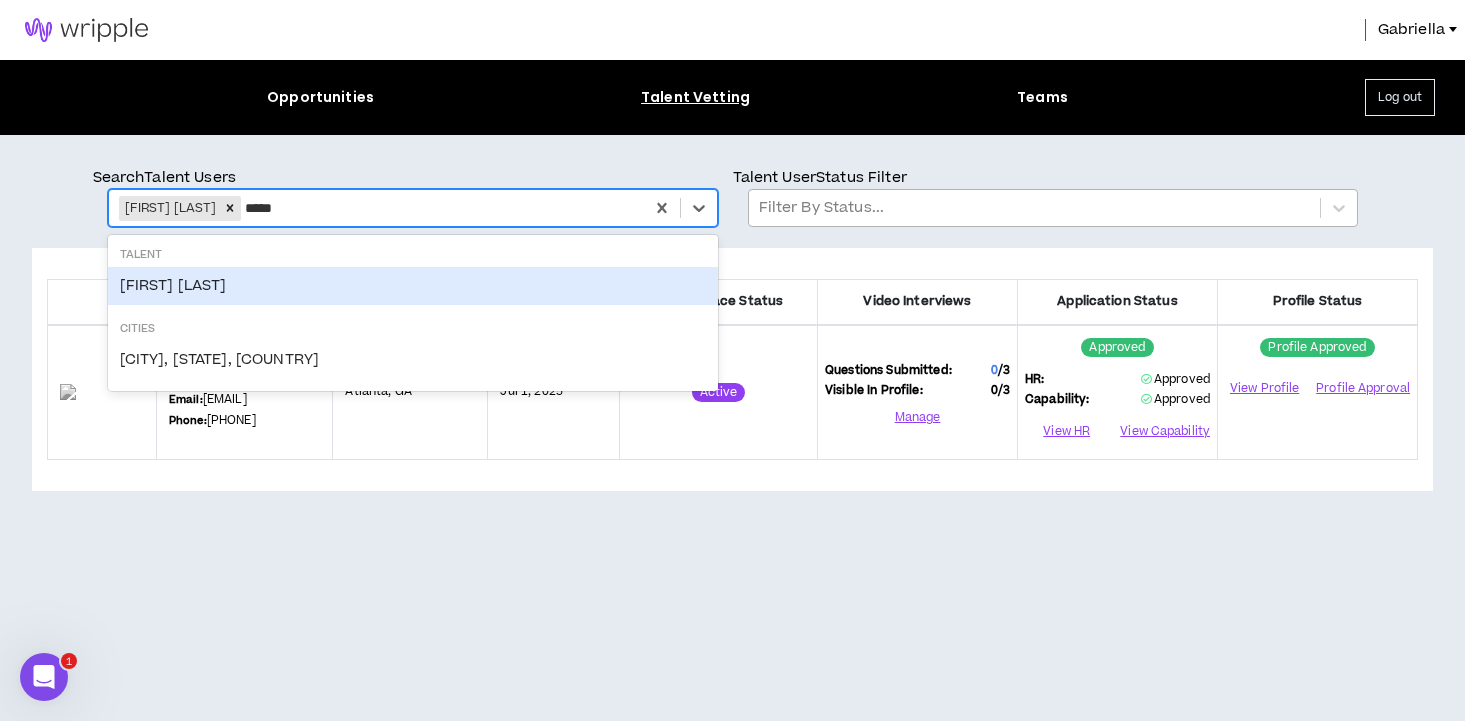 click on "Nick Torontali" at bounding box center (413, 286) 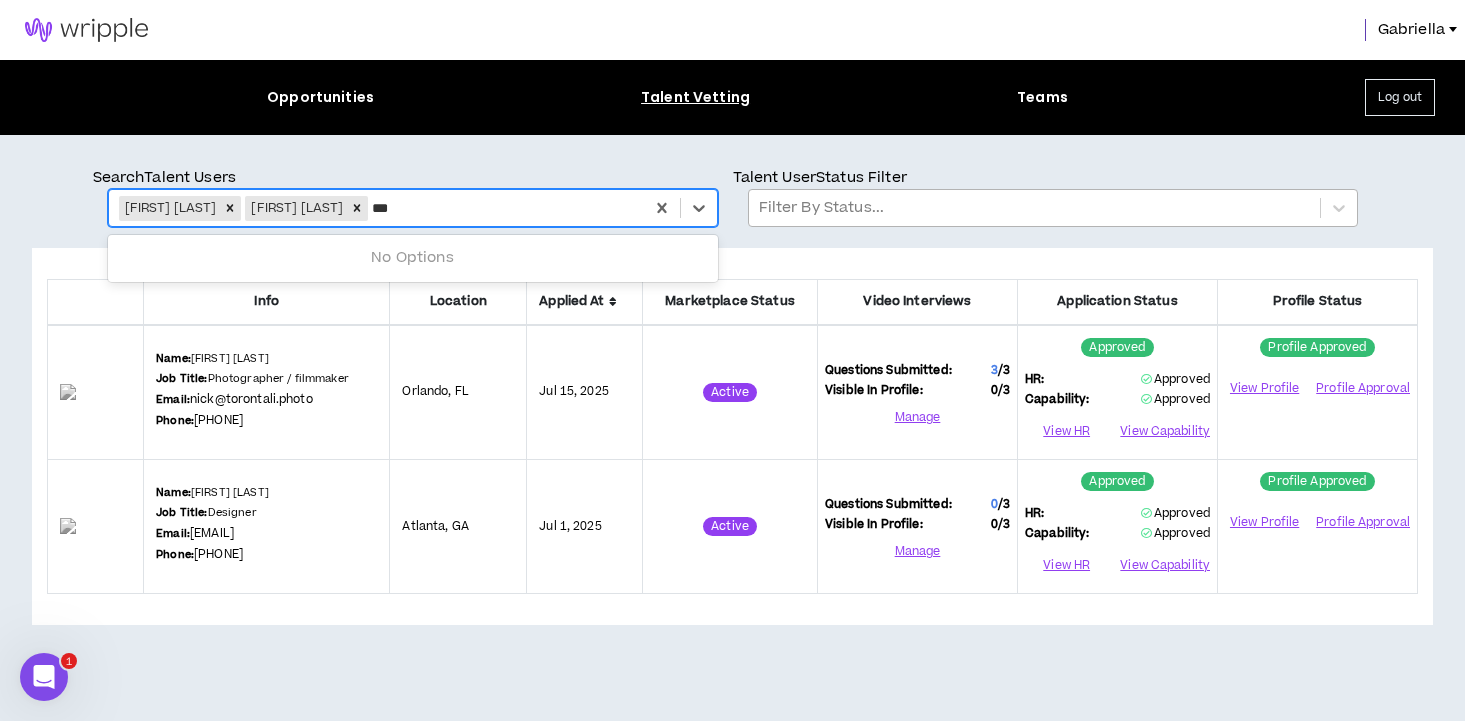 type on "****" 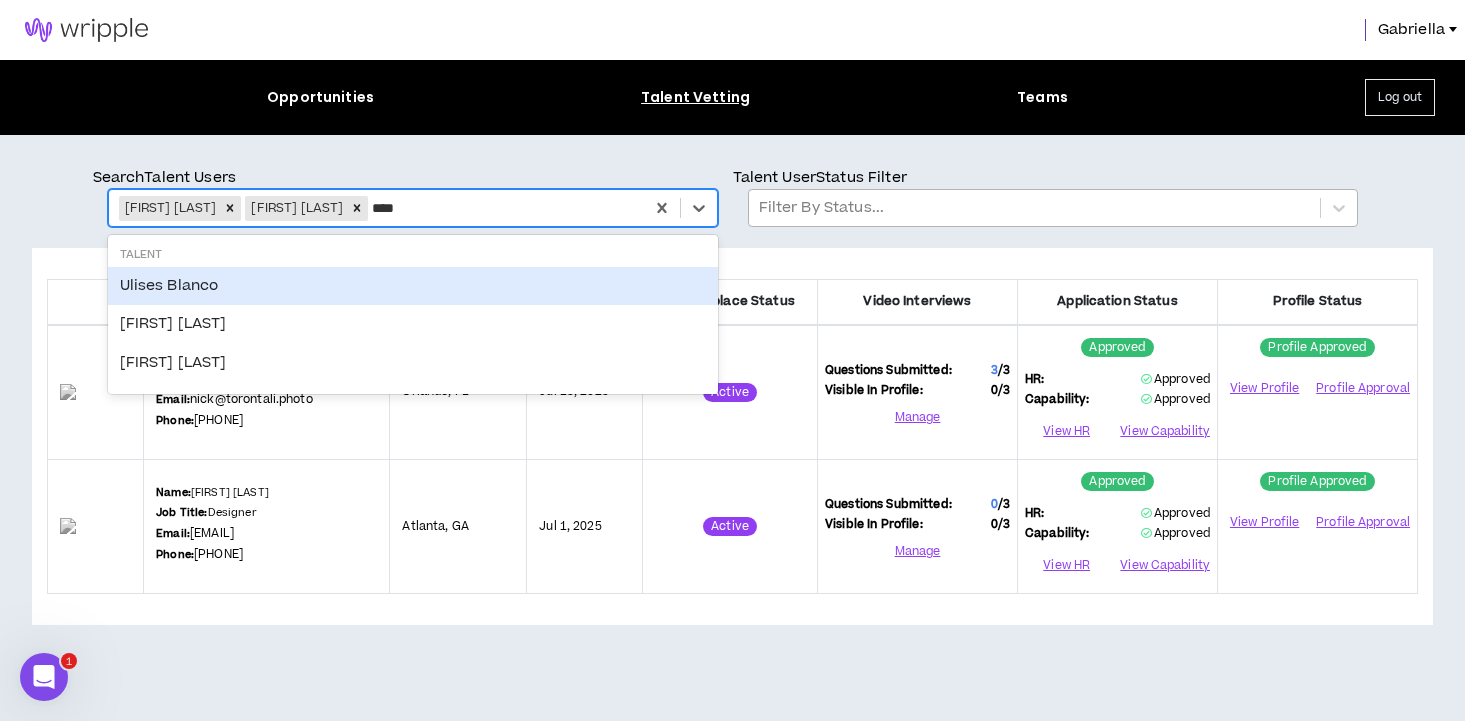 click on "Ulises Blanco" at bounding box center (413, 286) 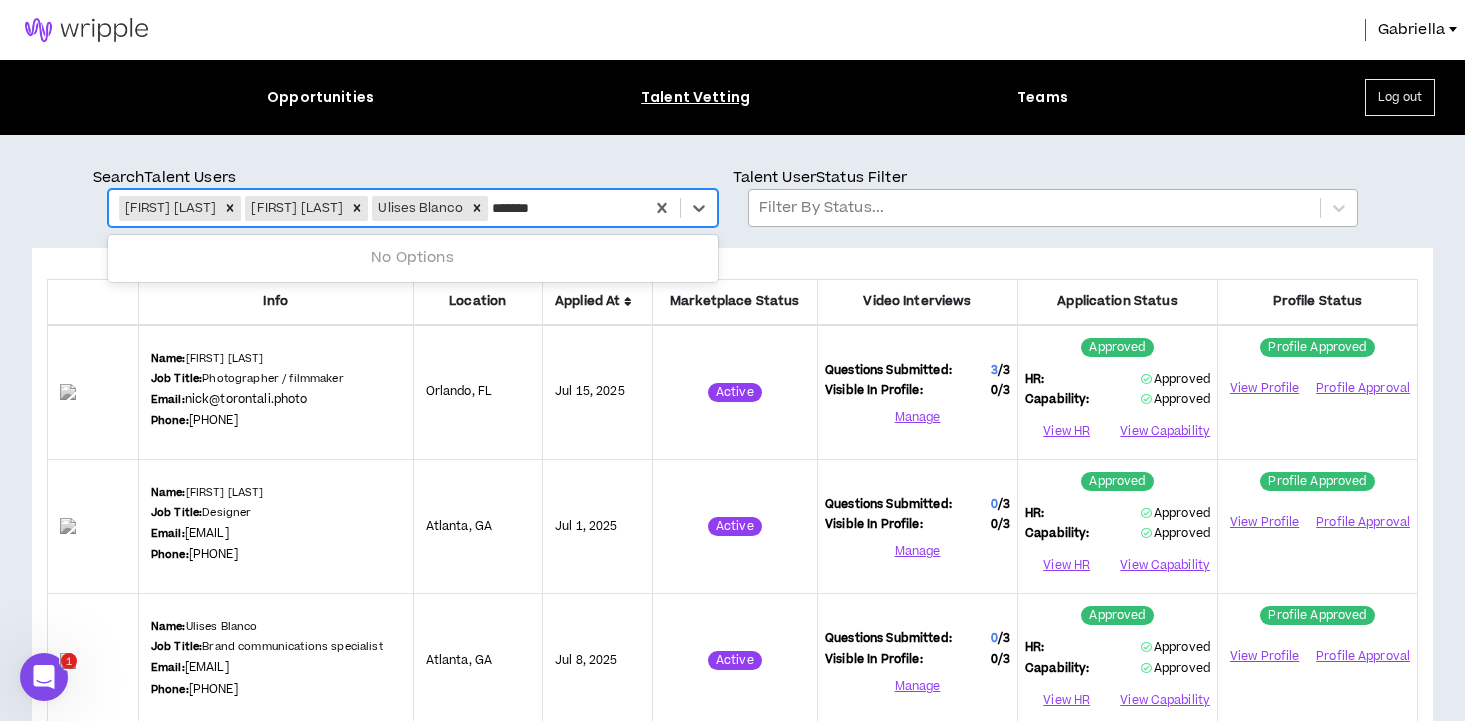 type on "********" 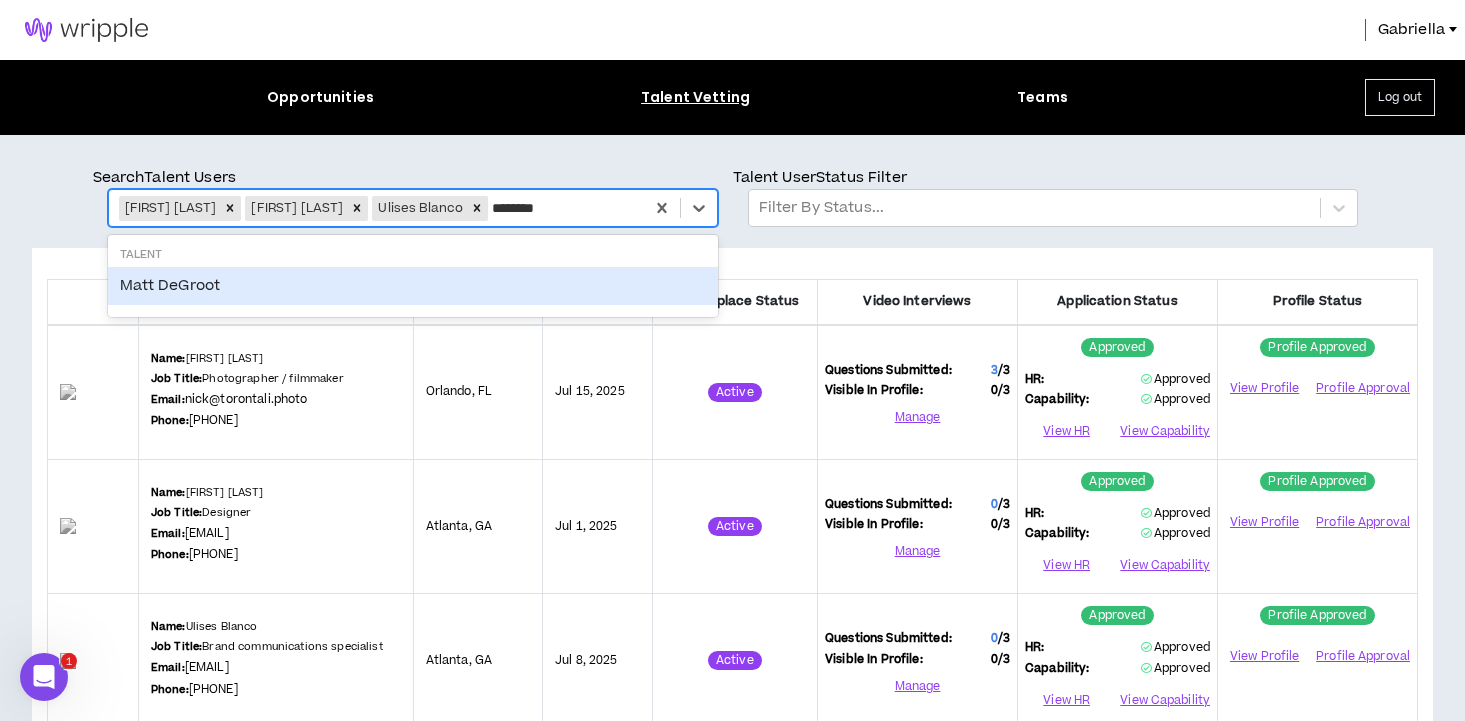 click on "Matt DeGroot" at bounding box center [413, 286] 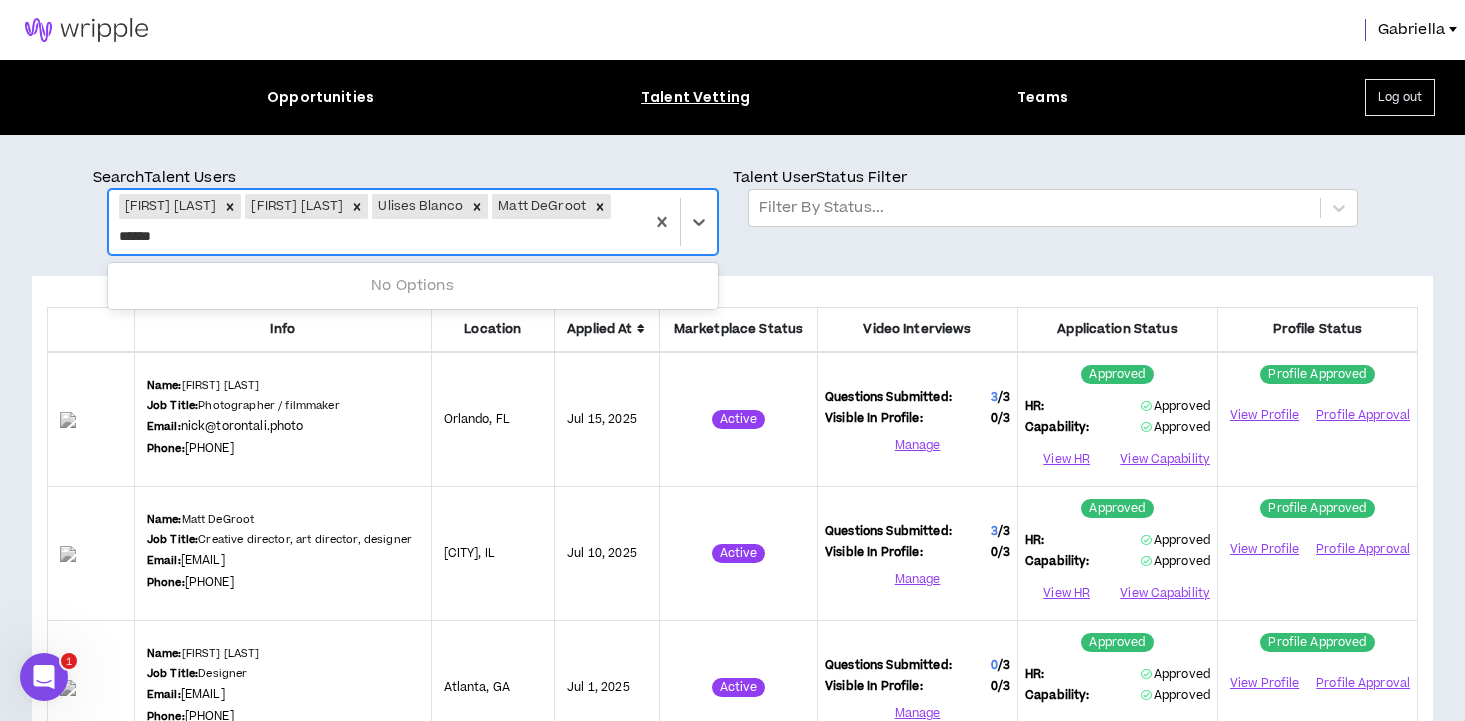 type on "*******" 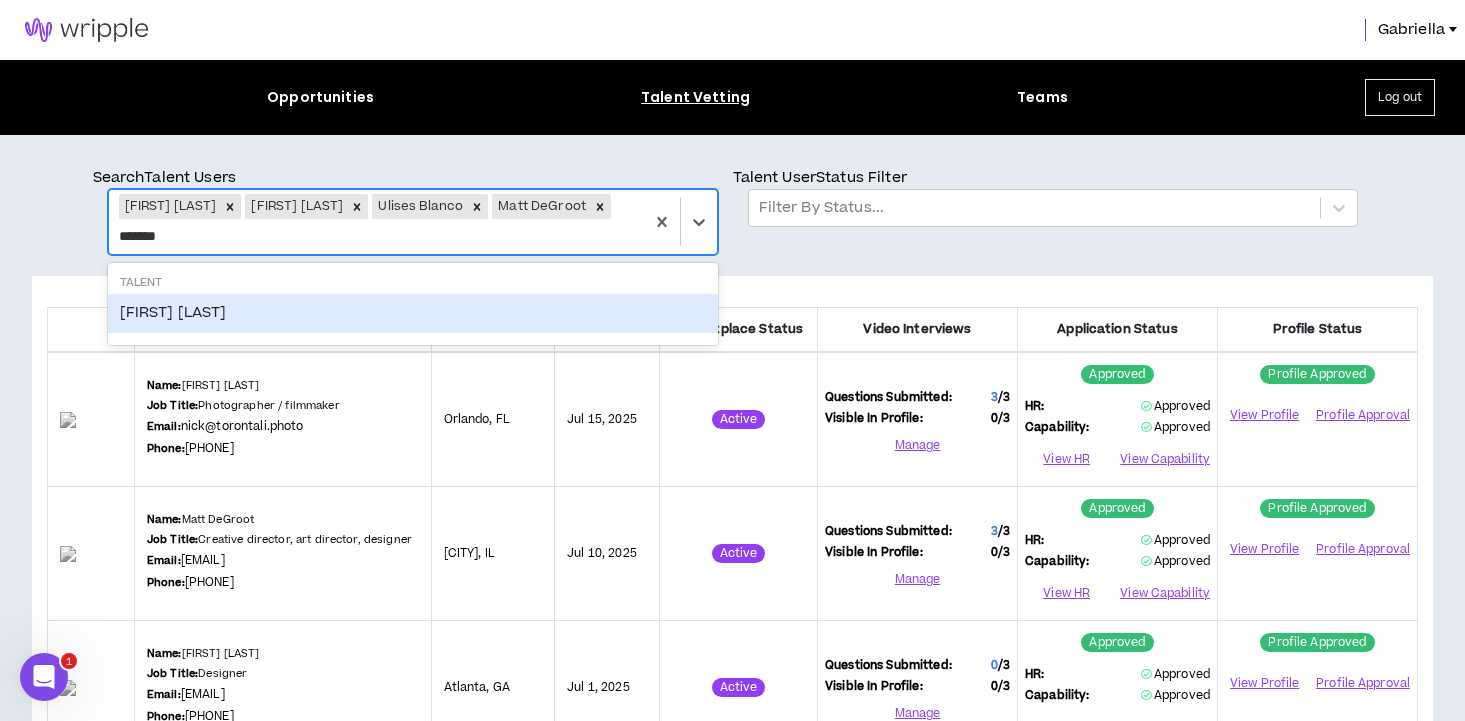 click on "Amy Johnson" at bounding box center (413, 313) 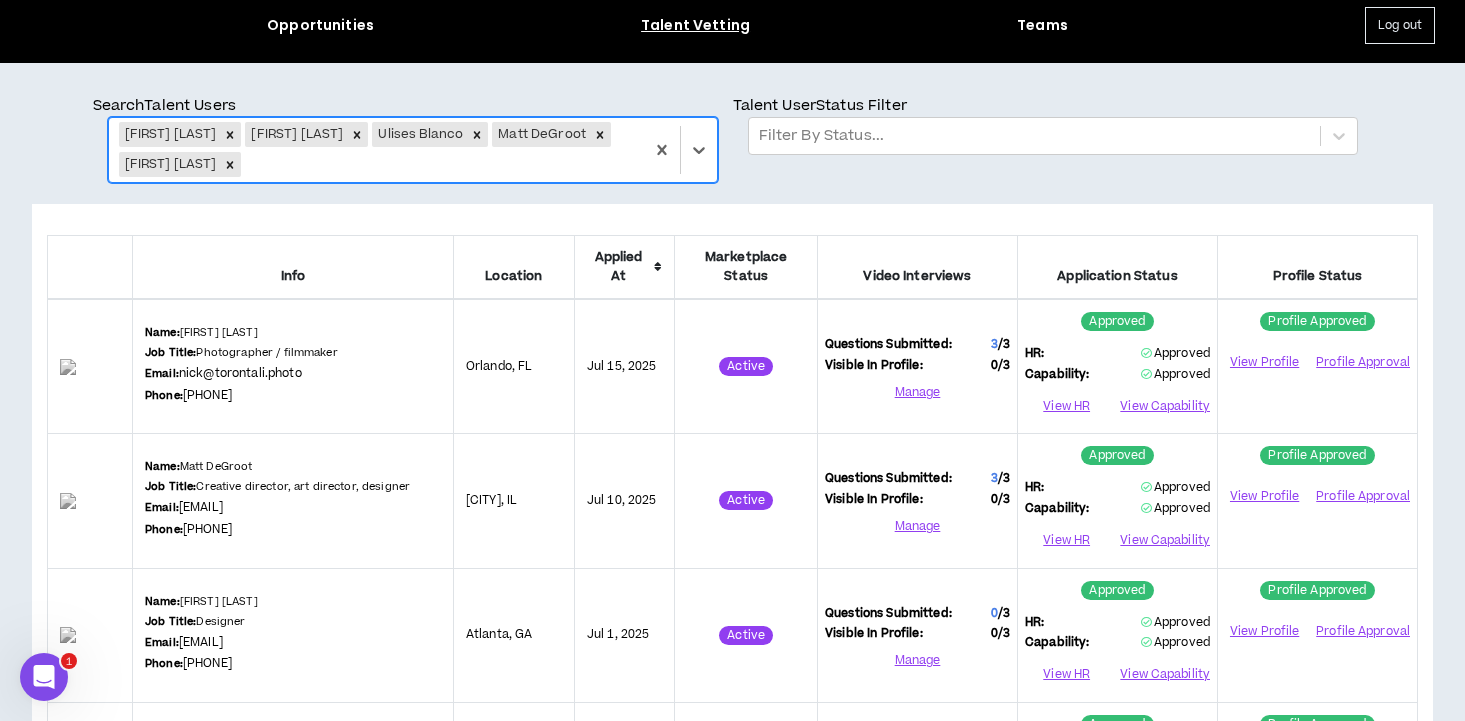 scroll, scrollTop: 0, scrollLeft: 0, axis: both 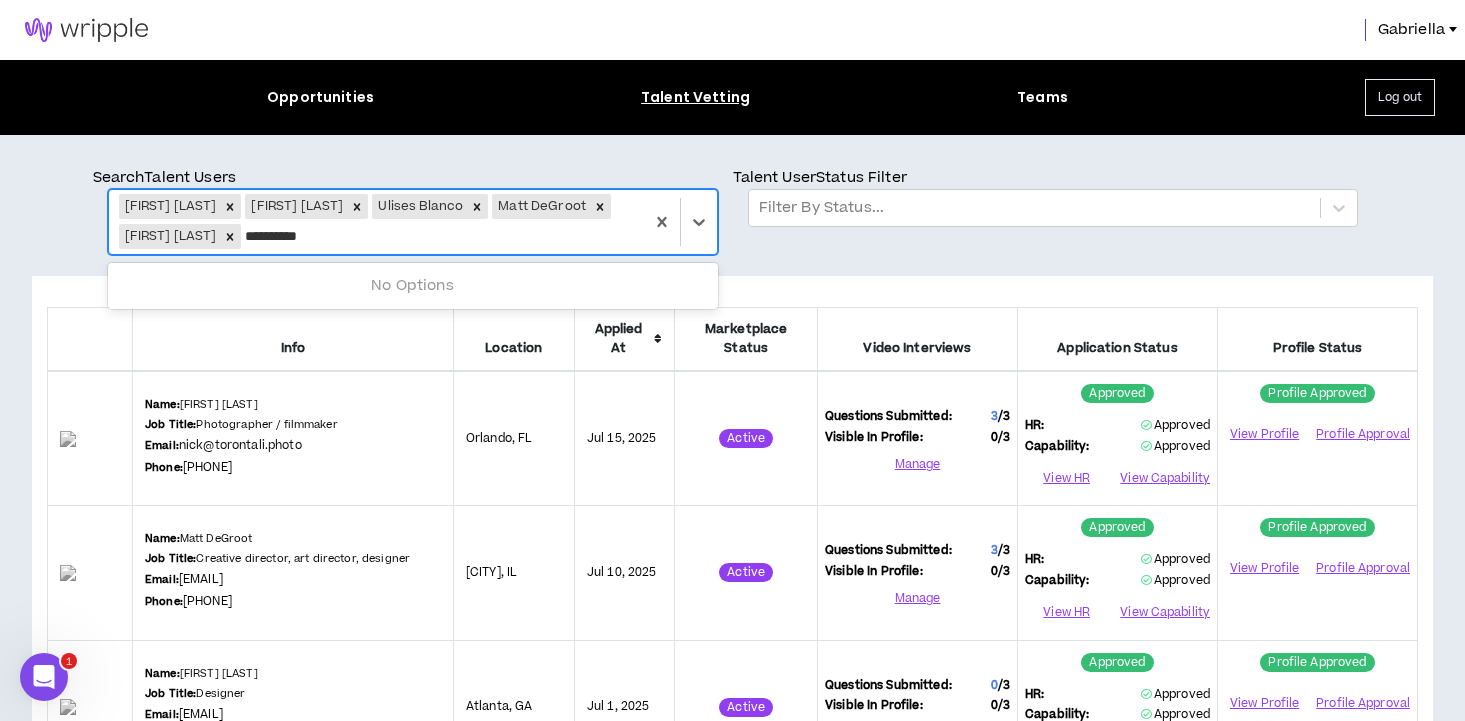 type on "**********" 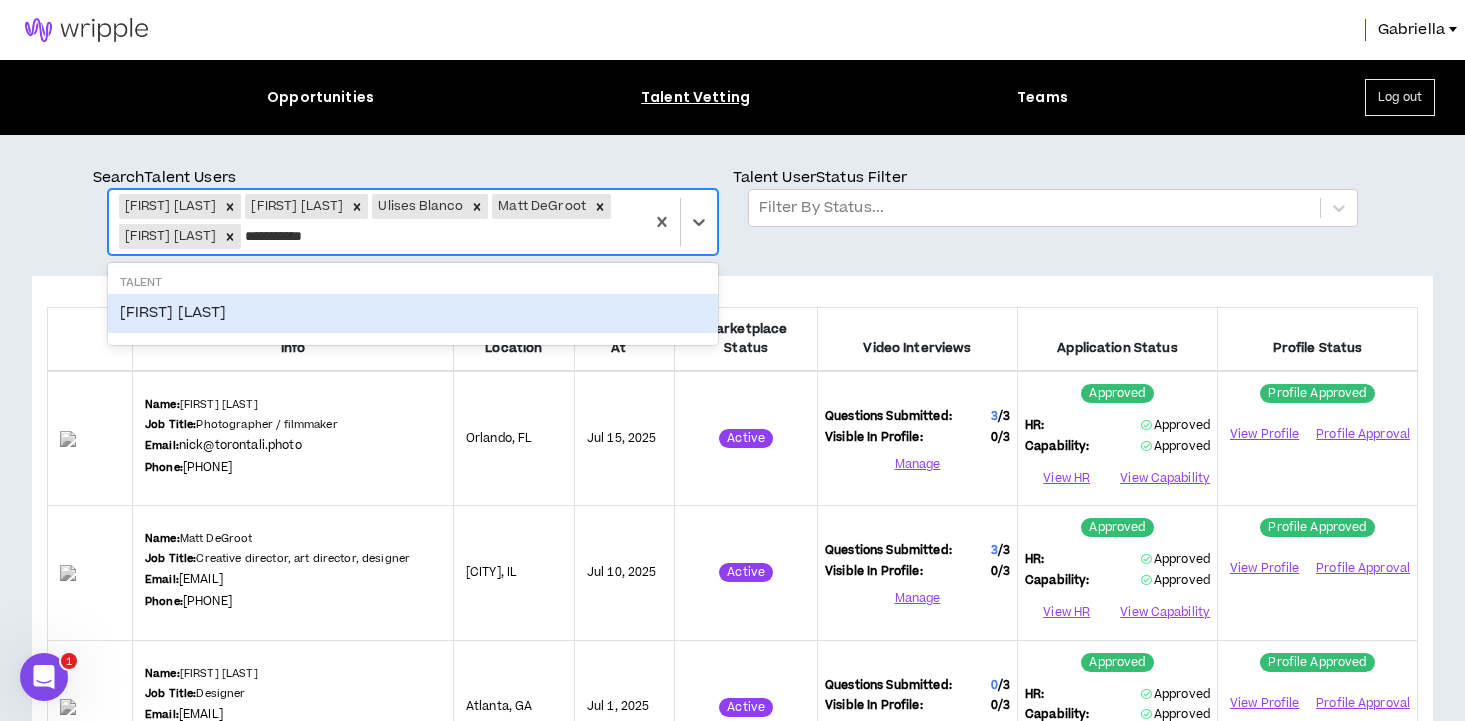 click on "Jessica Luptak" at bounding box center (413, 313) 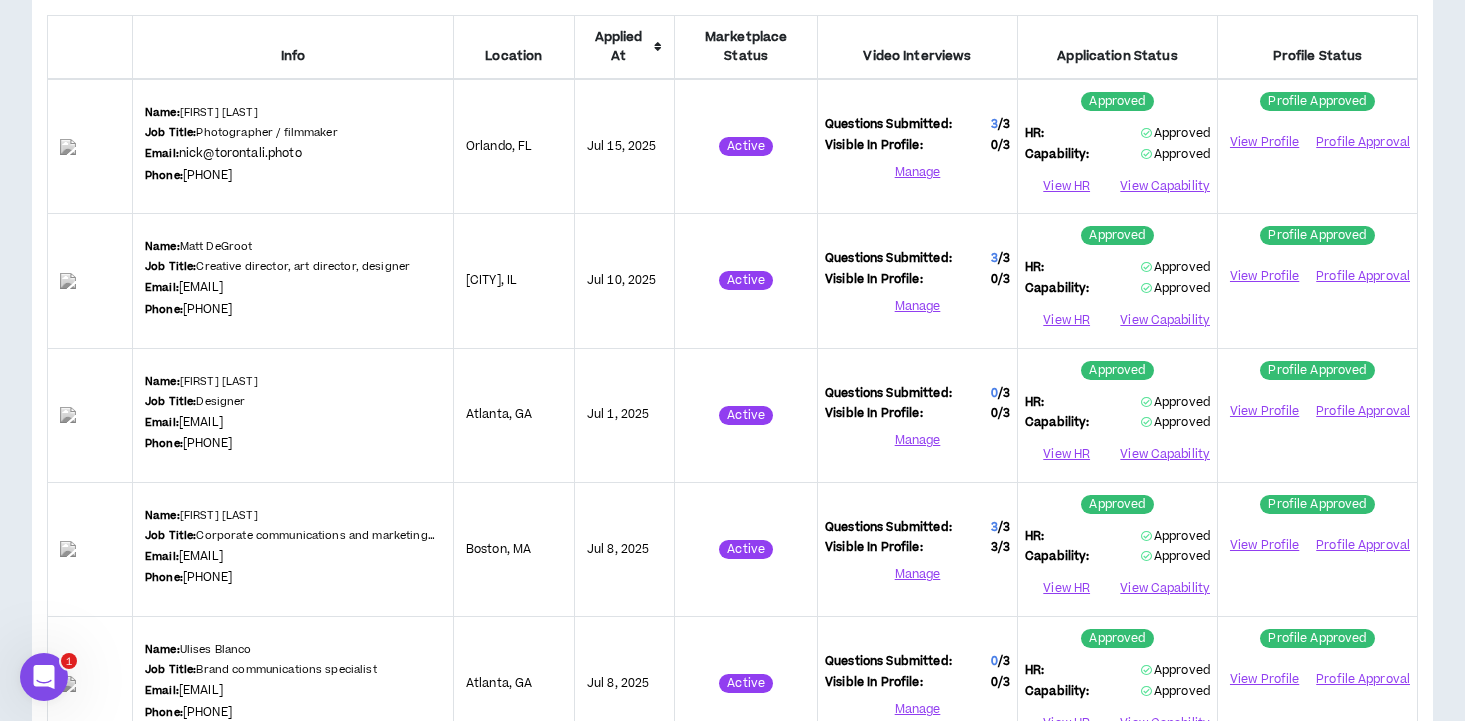scroll, scrollTop: 511, scrollLeft: 0, axis: vertical 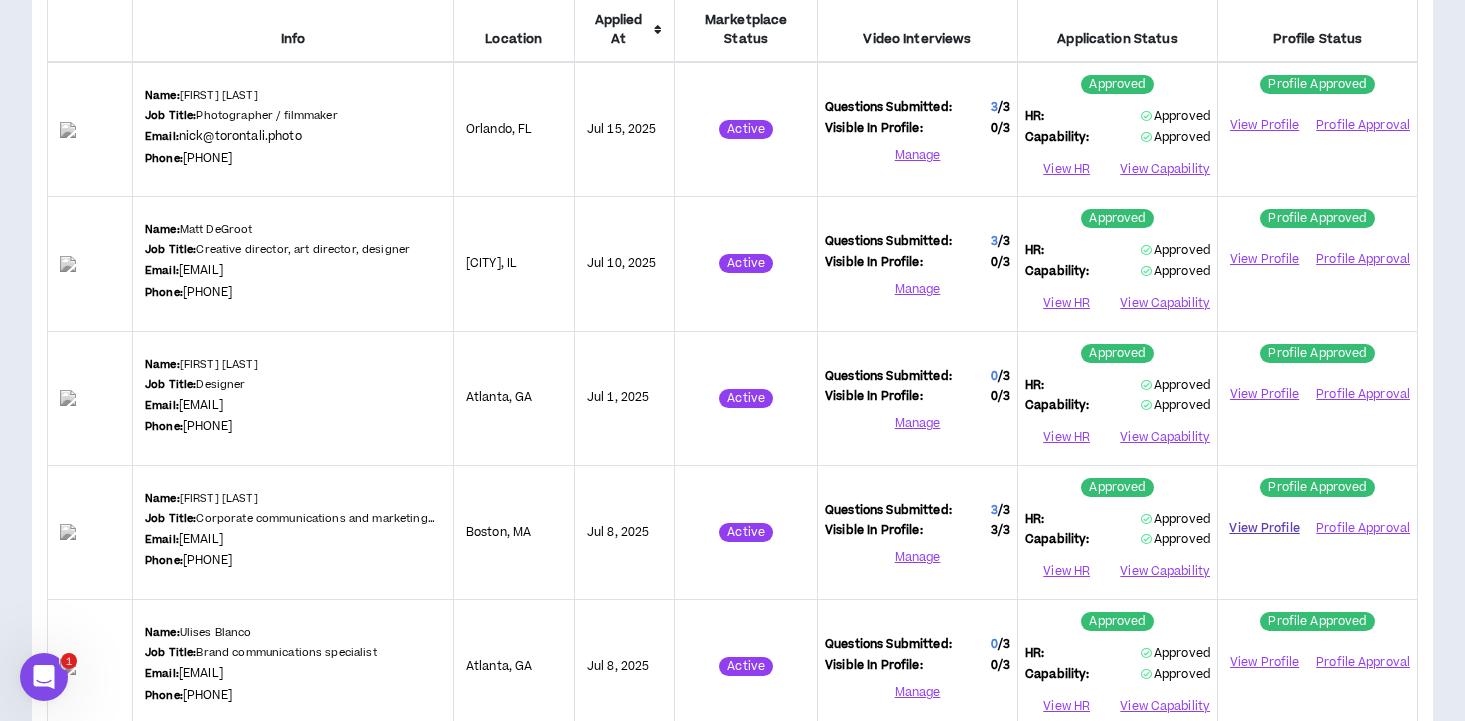 click on "View Profile" at bounding box center [1264, 528] 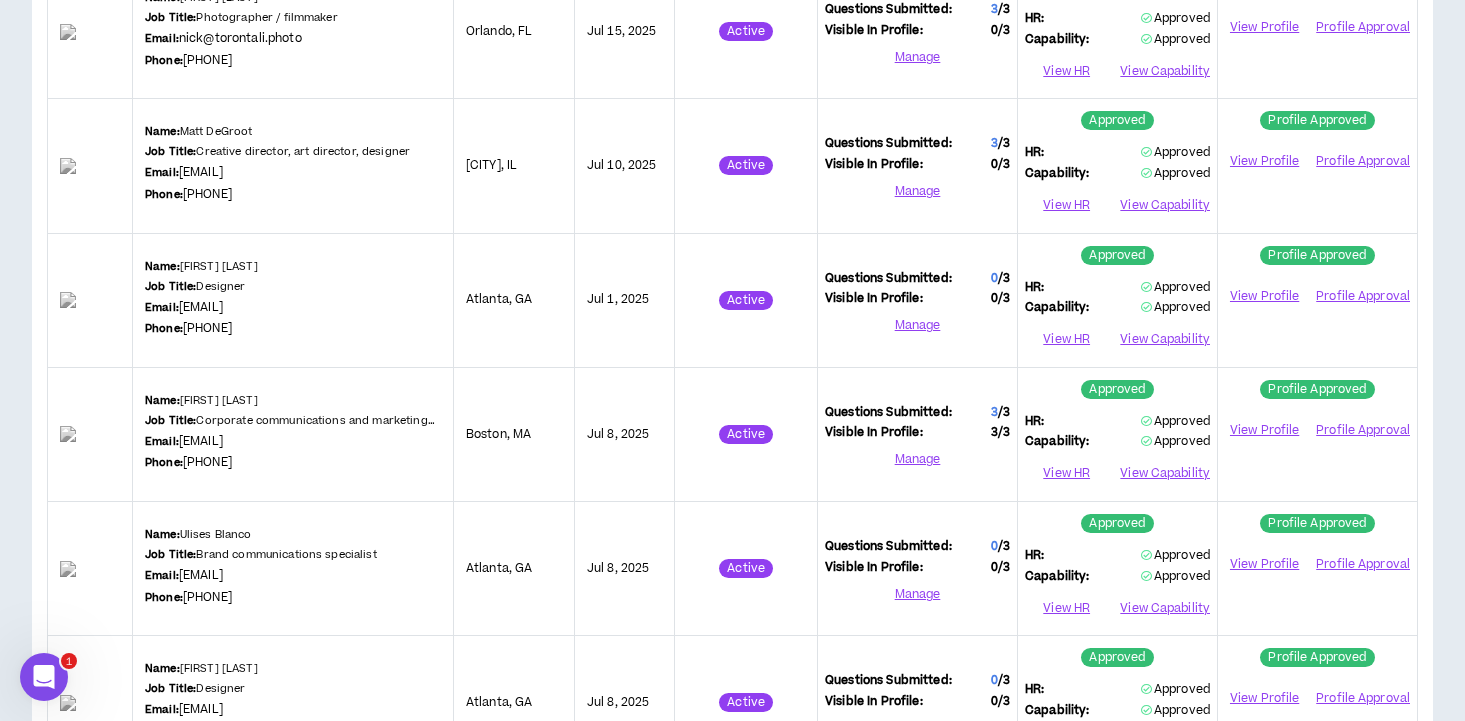 scroll, scrollTop: 511, scrollLeft: 0, axis: vertical 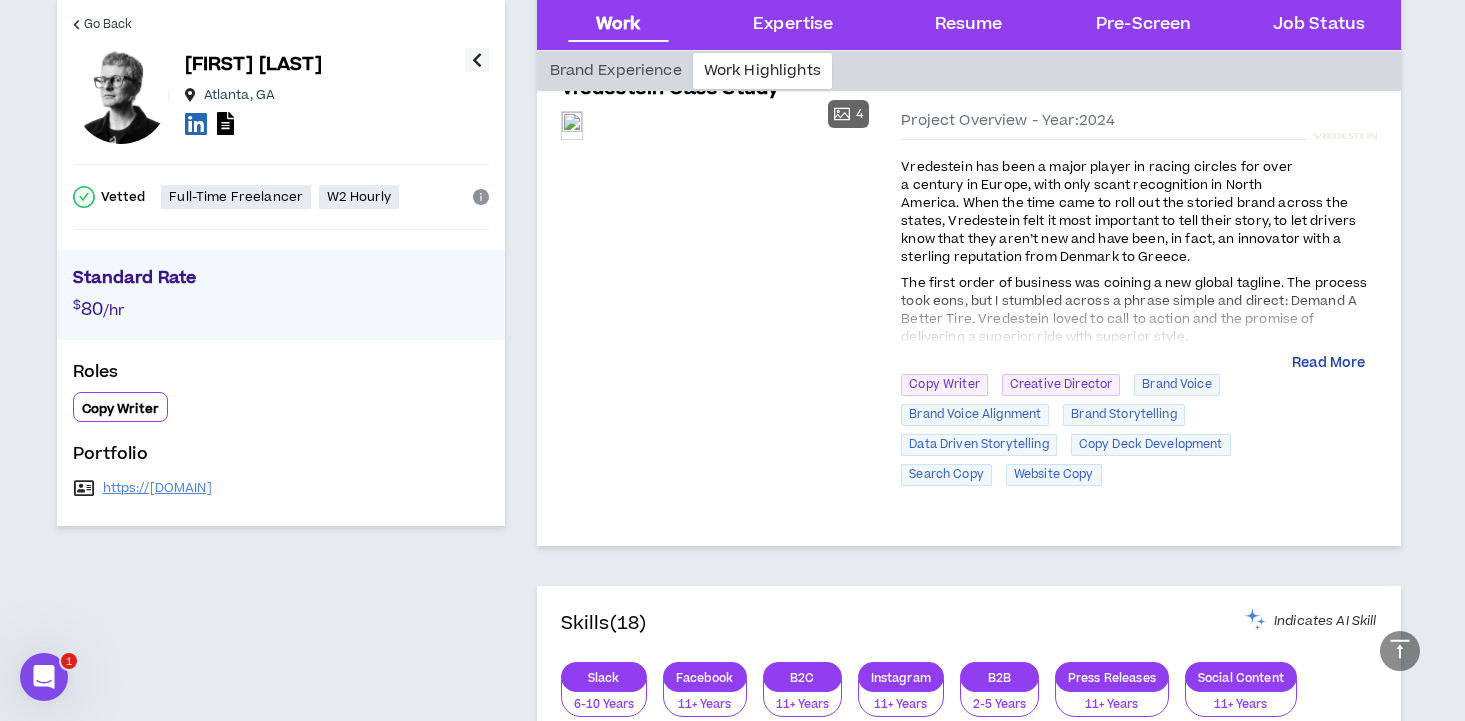 click on "Read More" at bounding box center [1328, 364] 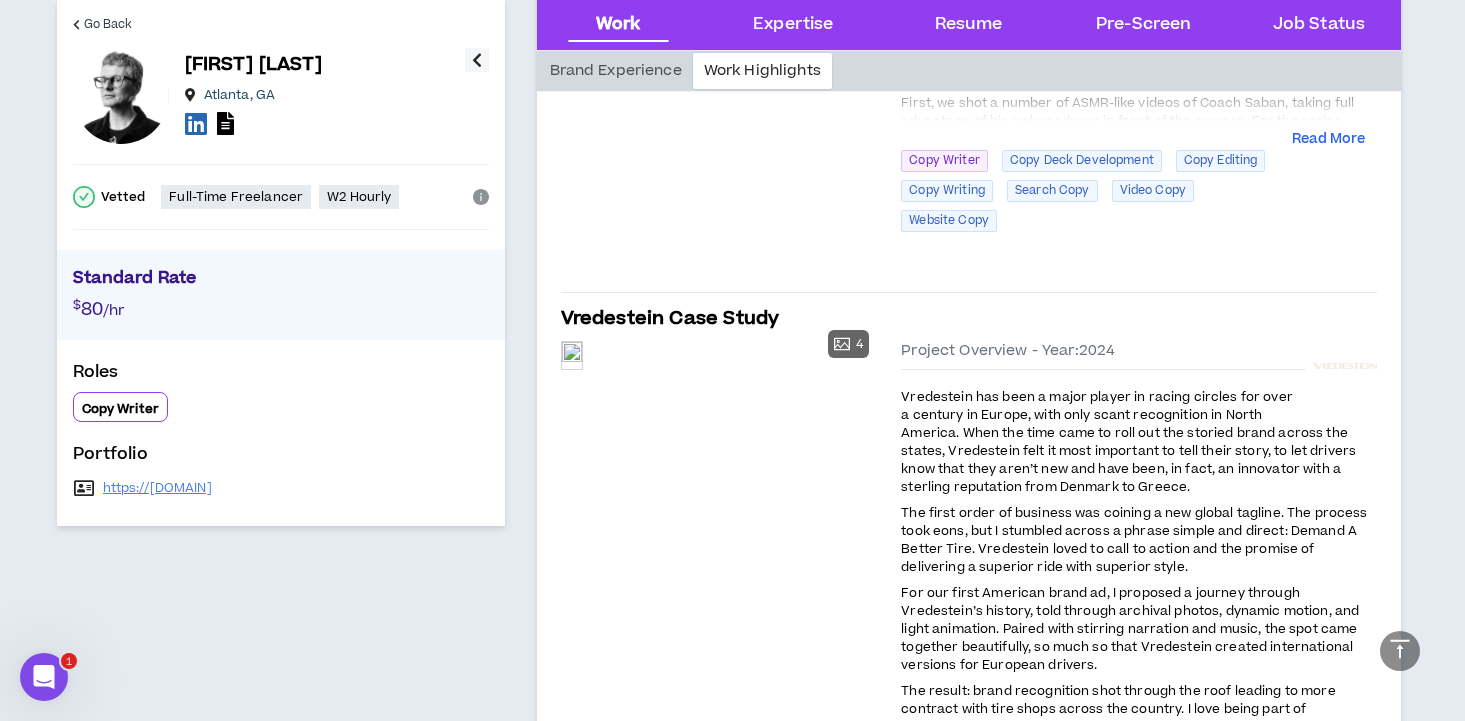 scroll, scrollTop: 239, scrollLeft: 0, axis: vertical 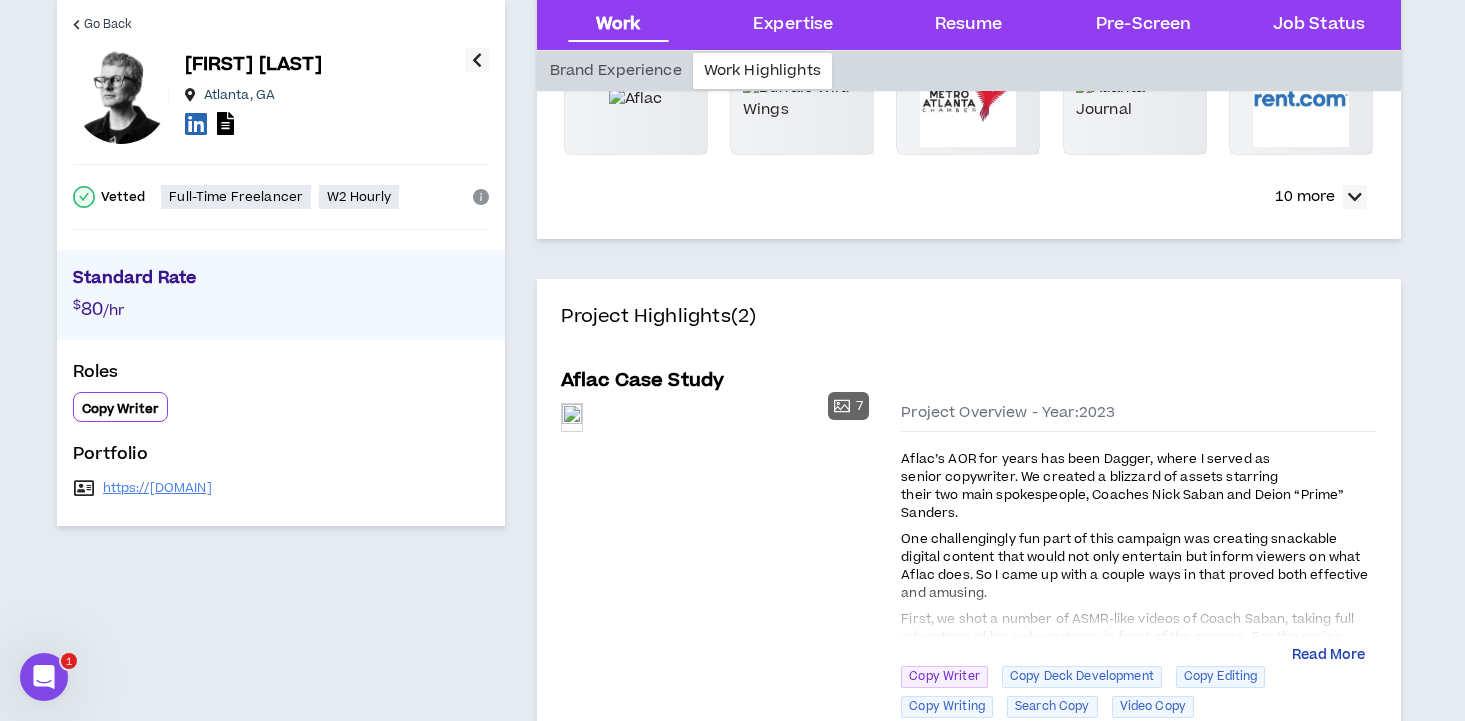 click on "Read More" at bounding box center (1328, 656) 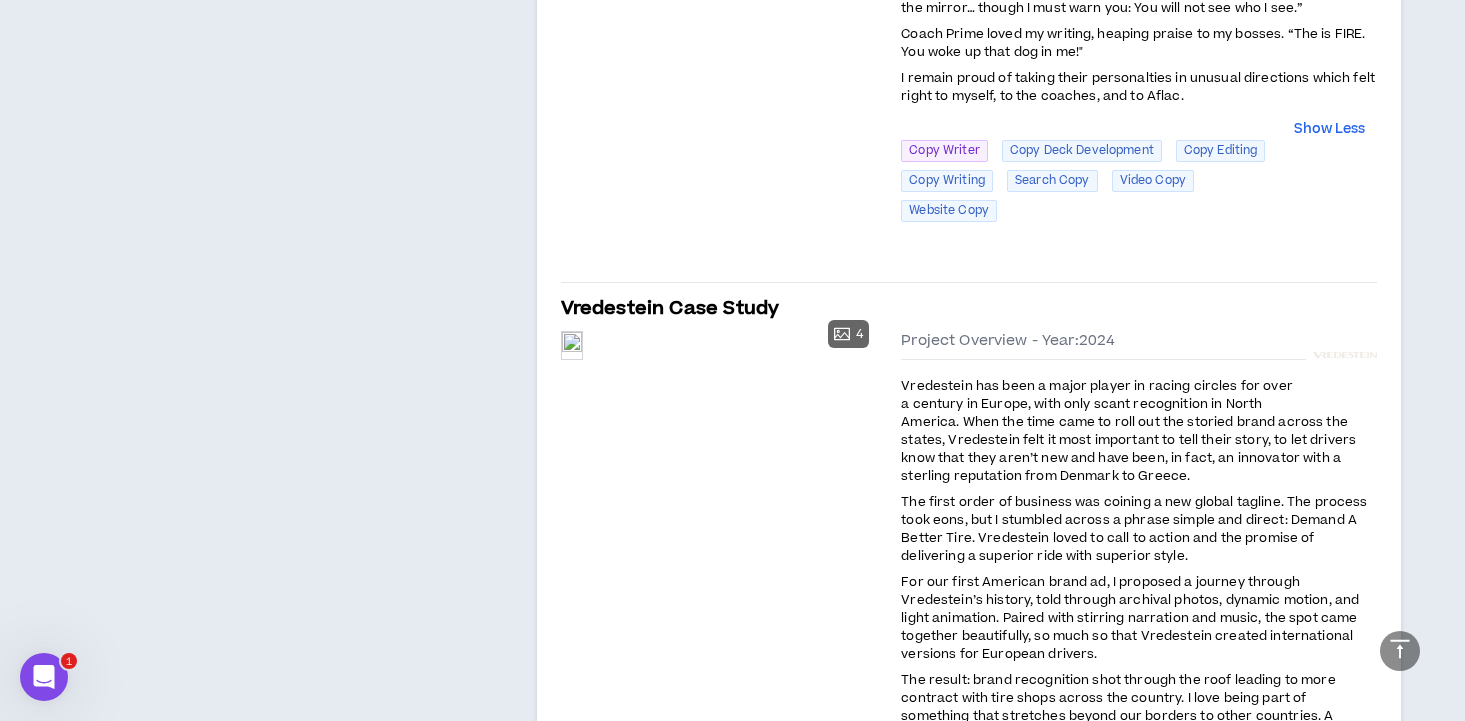 scroll, scrollTop: 59, scrollLeft: 0, axis: vertical 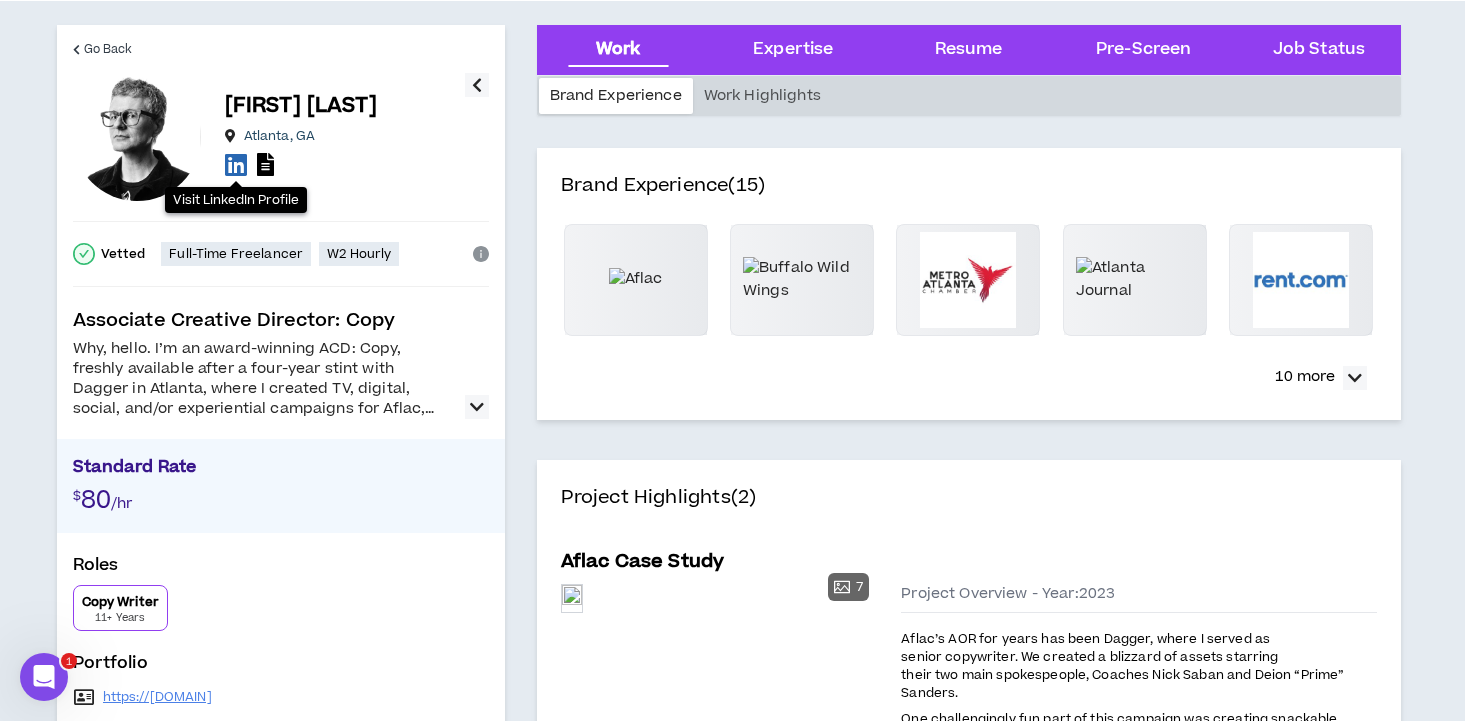 click at bounding box center (236, 164) 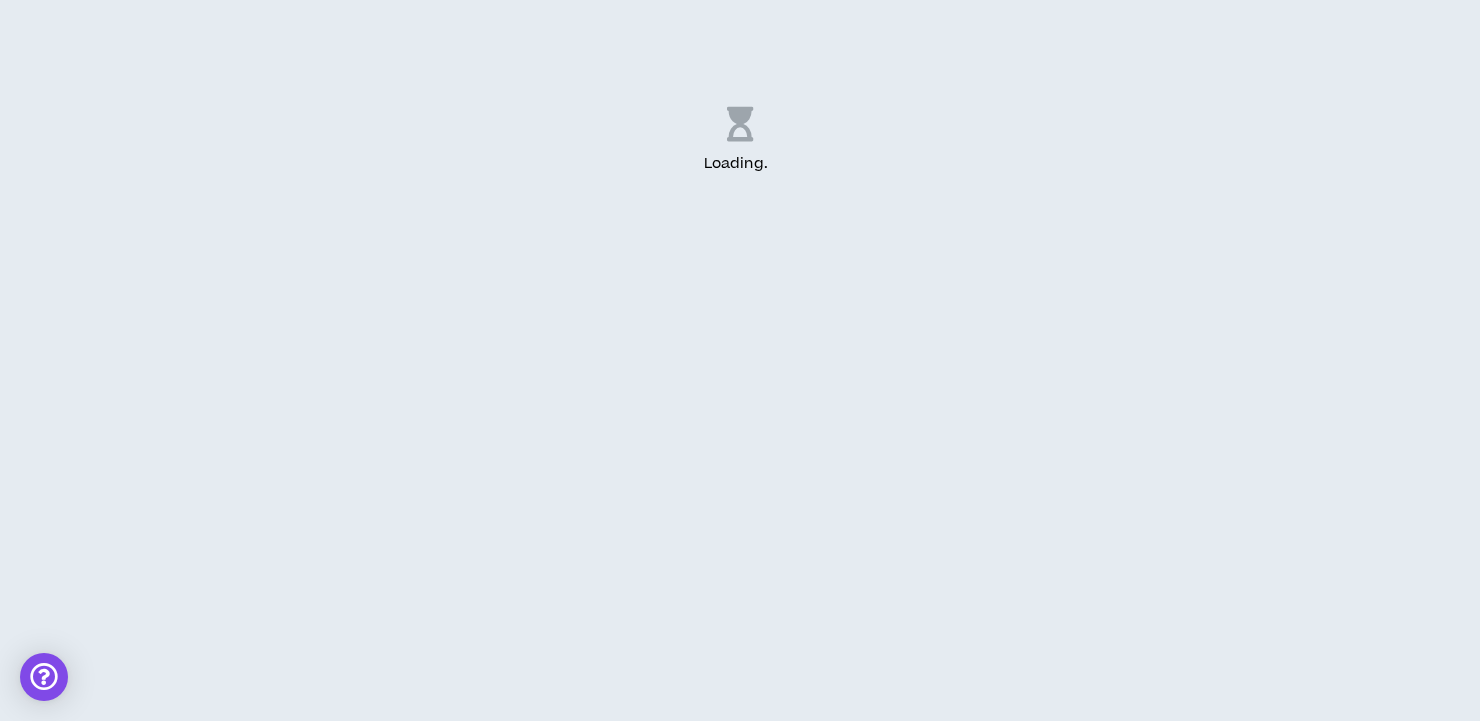 scroll, scrollTop: 0, scrollLeft: 0, axis: both 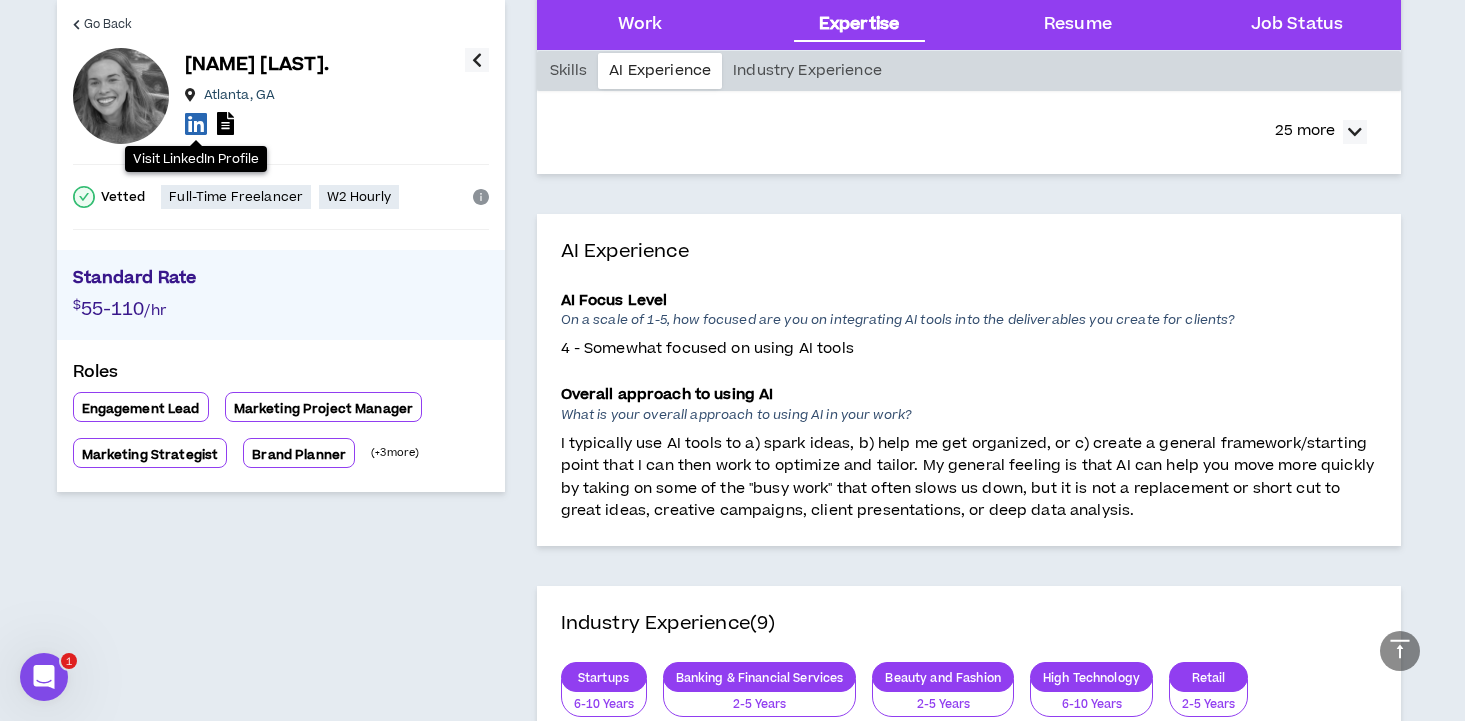 click at bounding box center (196, 123) 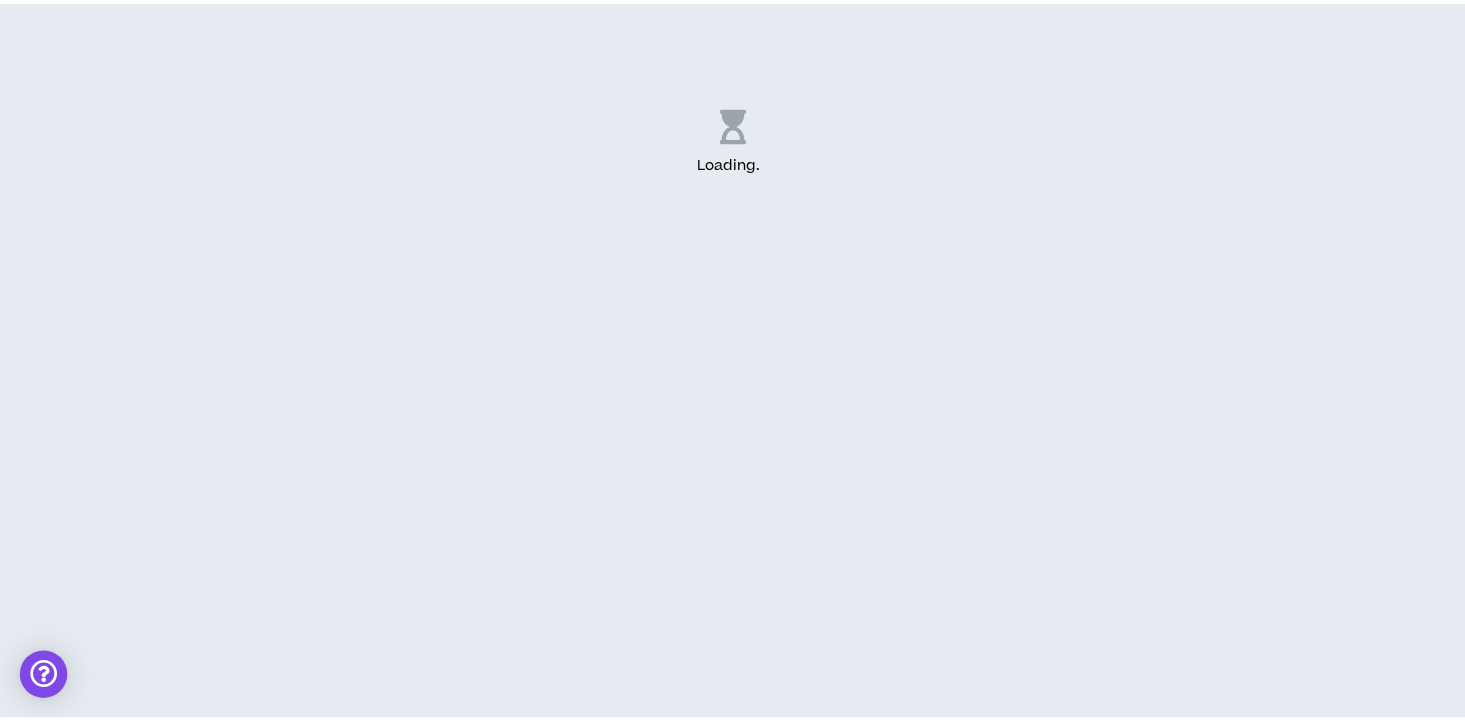 scroll, scrollTop: 0, scrollLeft: 0, axis: both 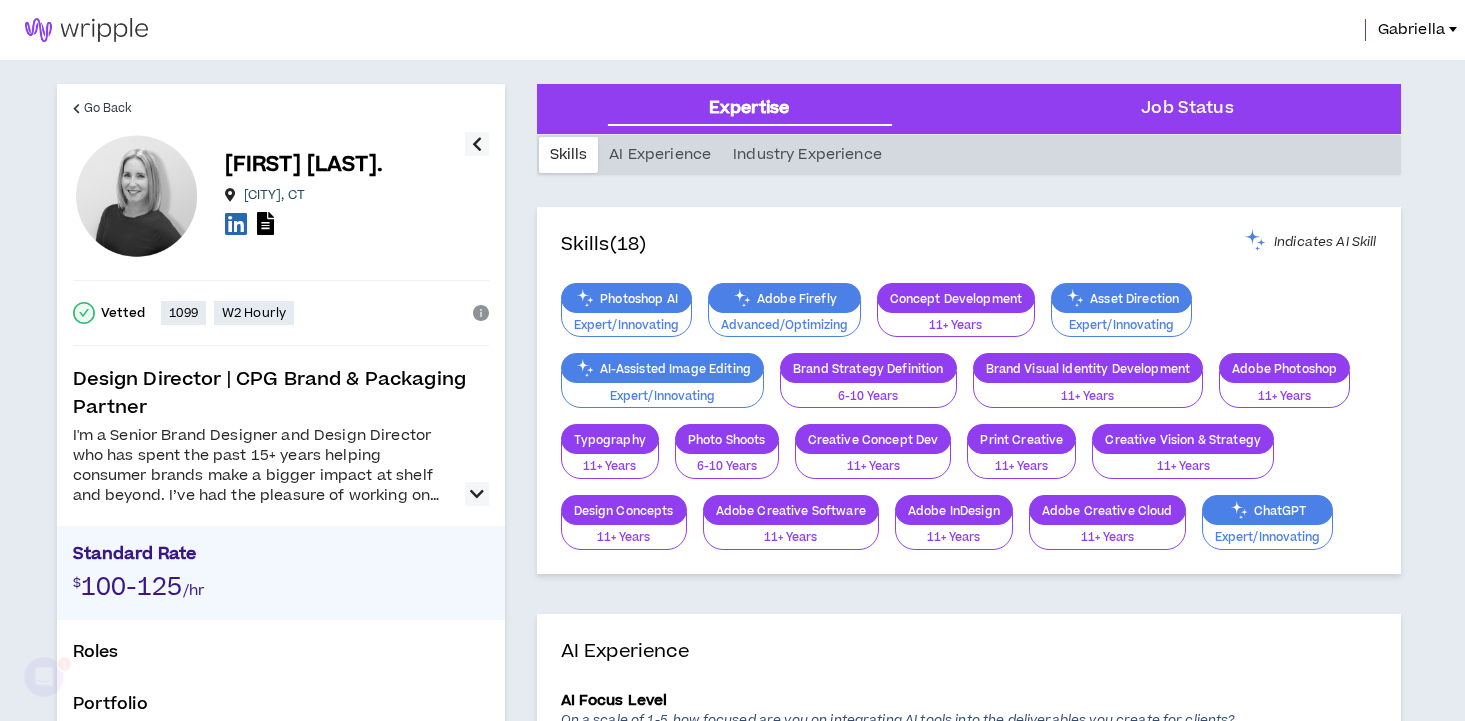 click at bounding box center [477, 494] 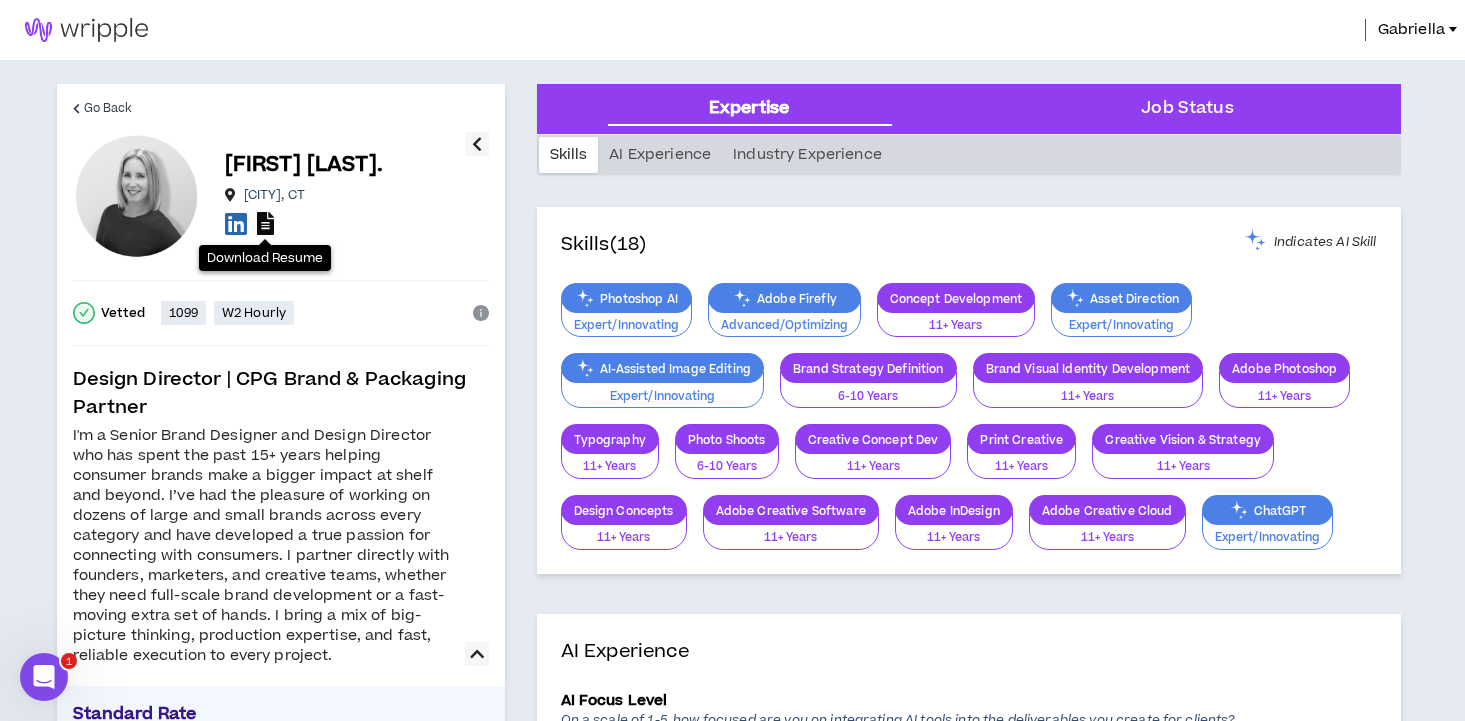 click at bounding box center (265, 223) 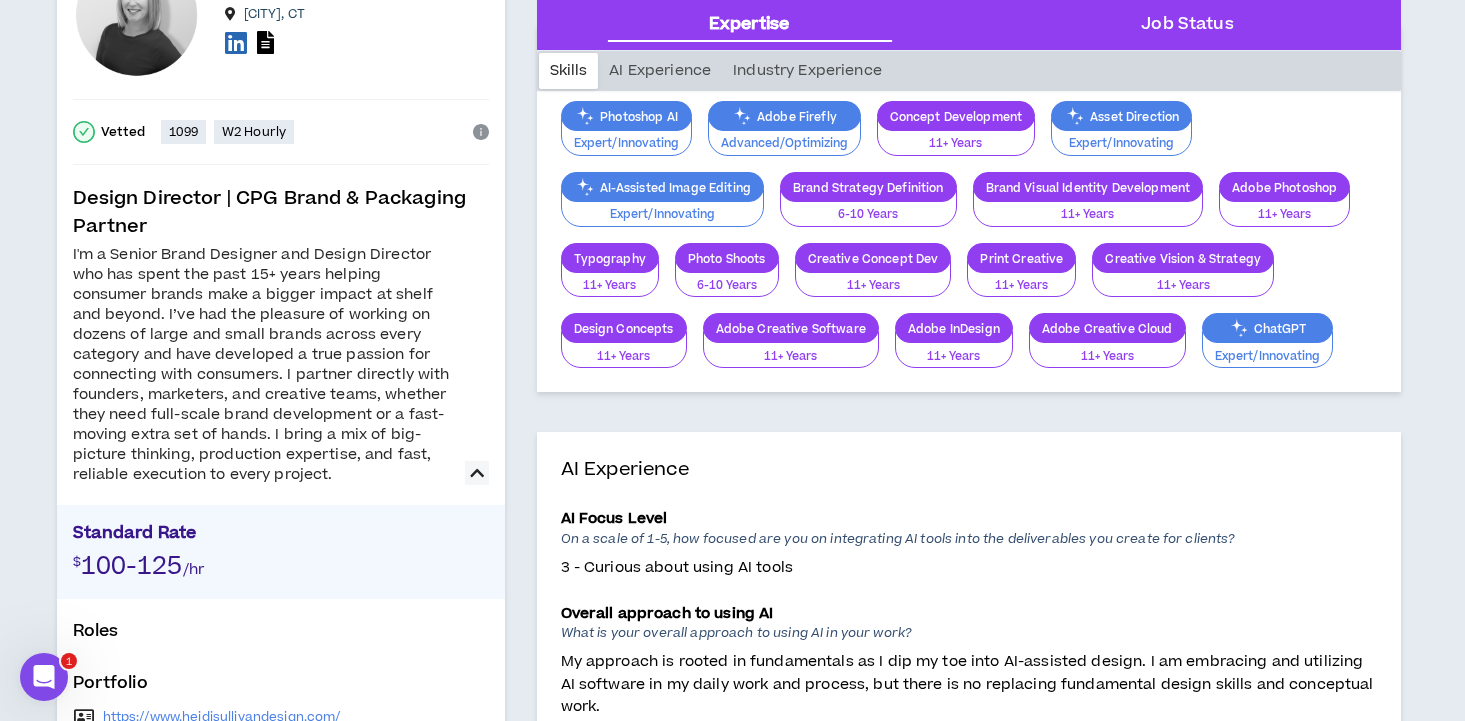 scroll, scrollTop: 221, scrollLeft: 0, axis: vertical 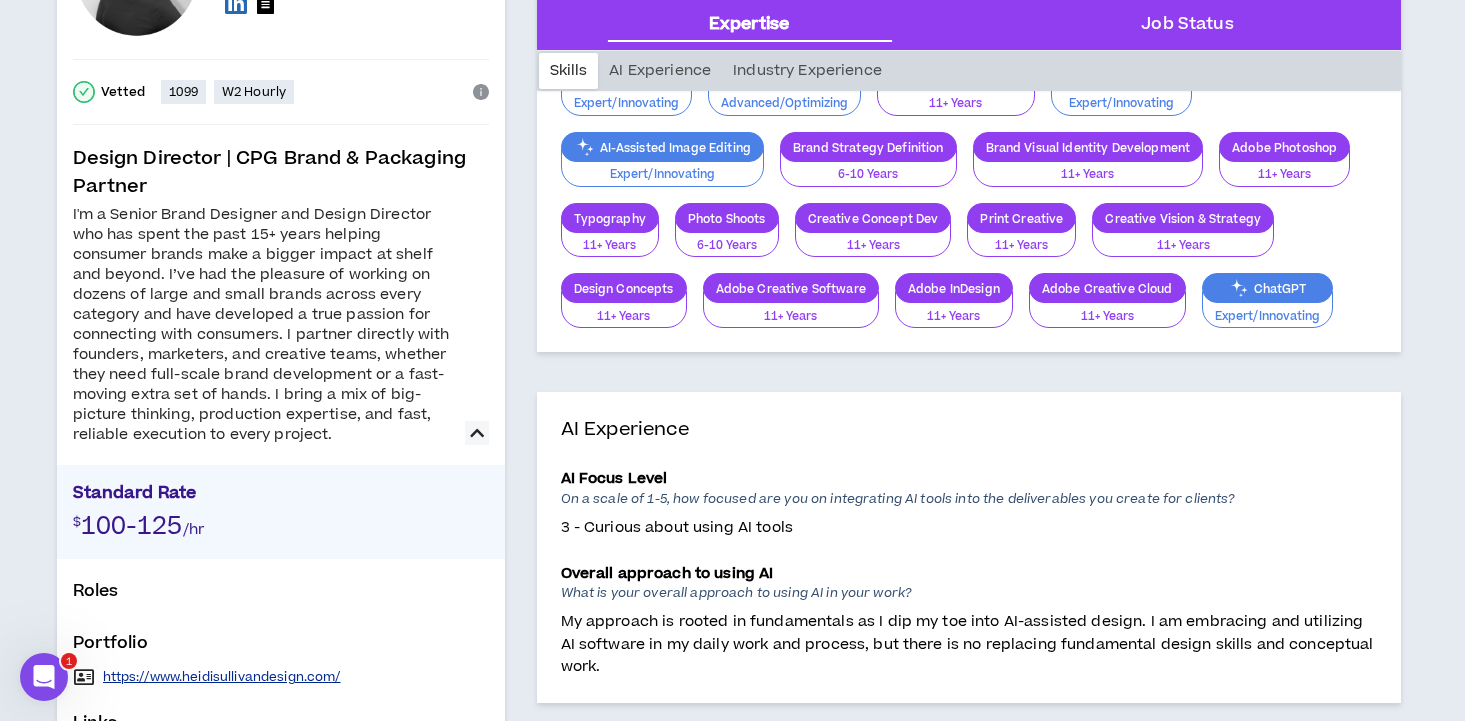 click on "https://www.heidisullivandesign.com/" at bounding box center [222, 677] 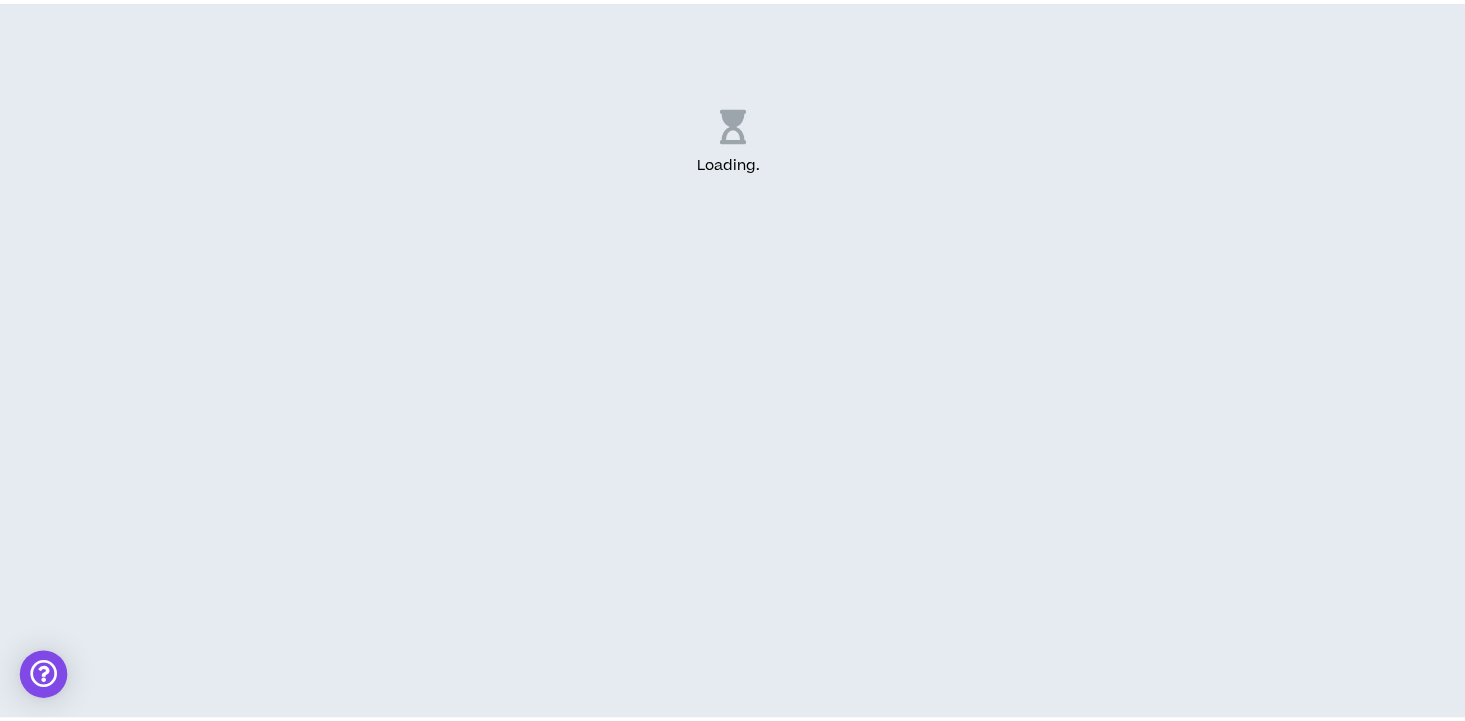 scroll, scrollTop: 0, scrollLeft: 0, axis: both 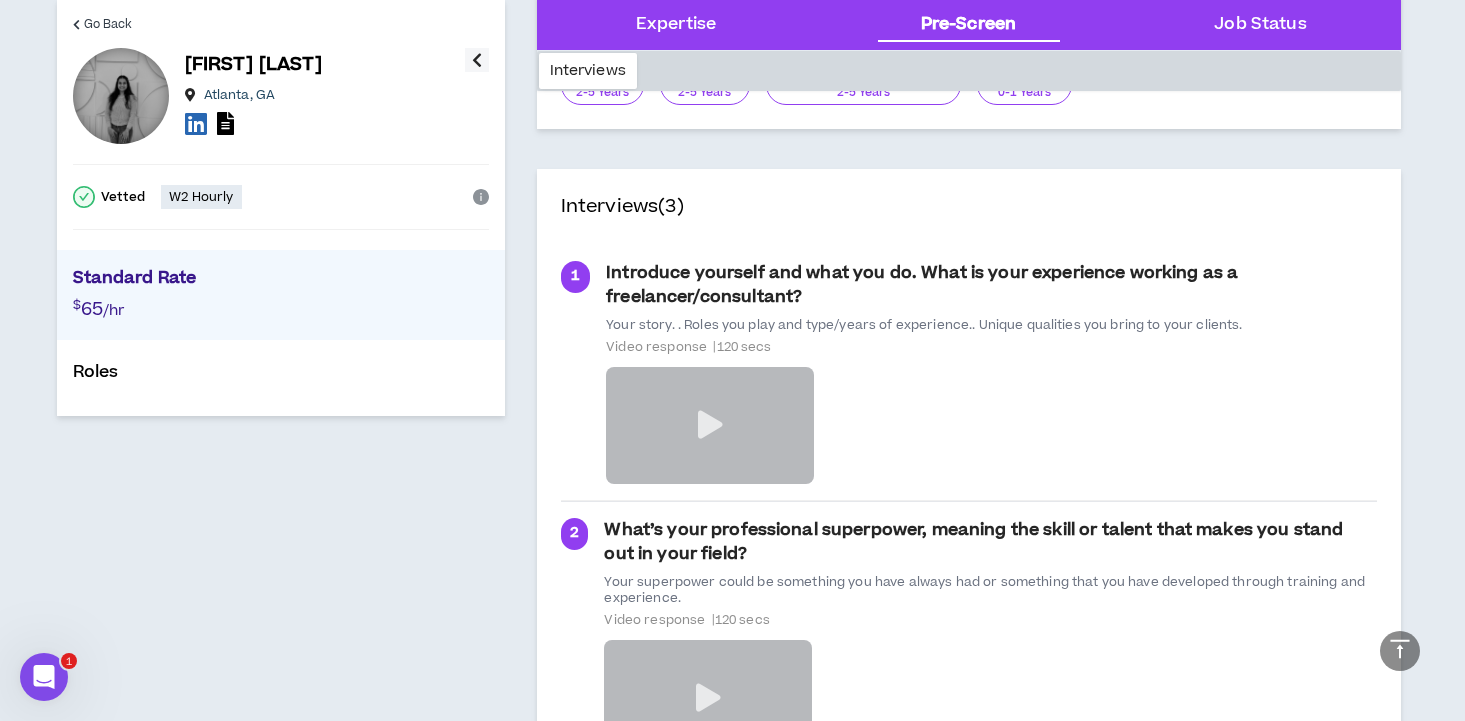 click at bounding box center (710, 425) 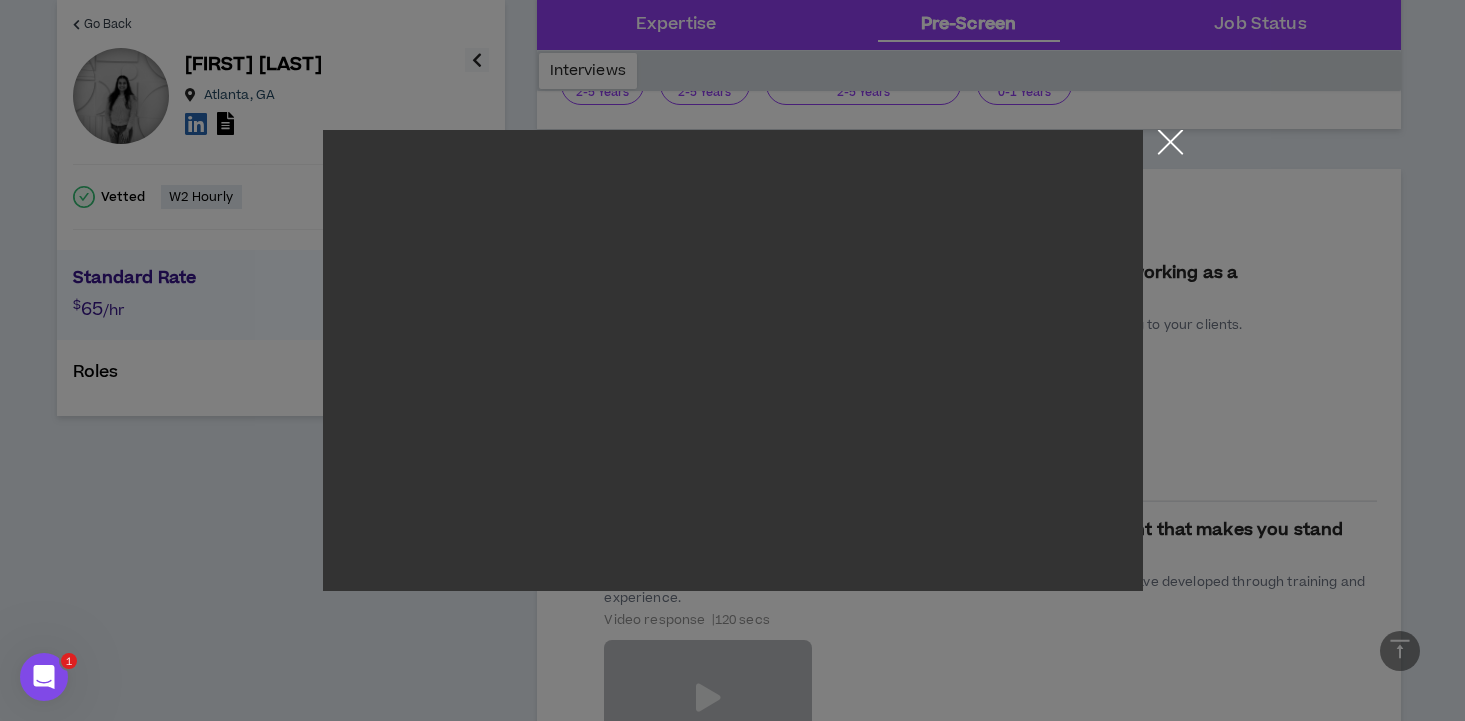 click at bounding box center [1170, 147] 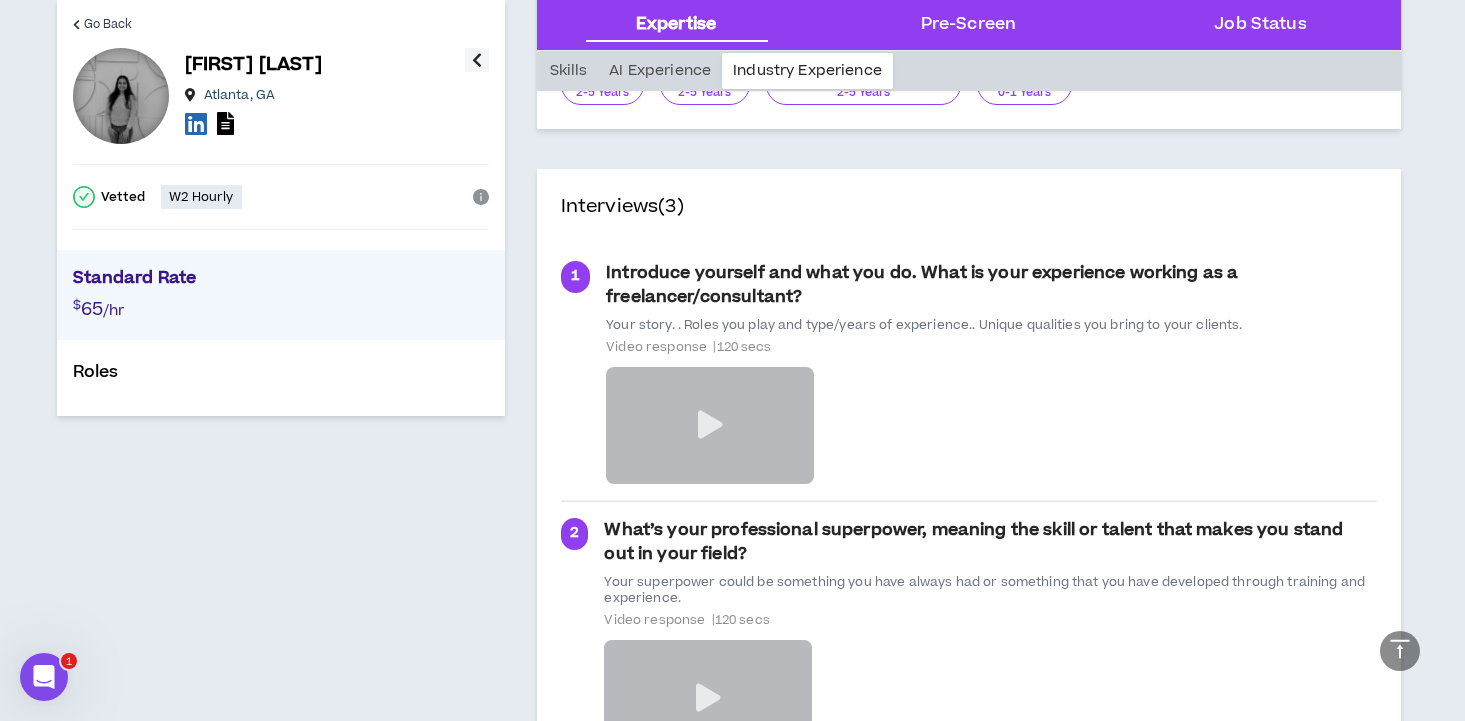 scroll, scrollTop: 0, scrollLeft: 0, axis: both 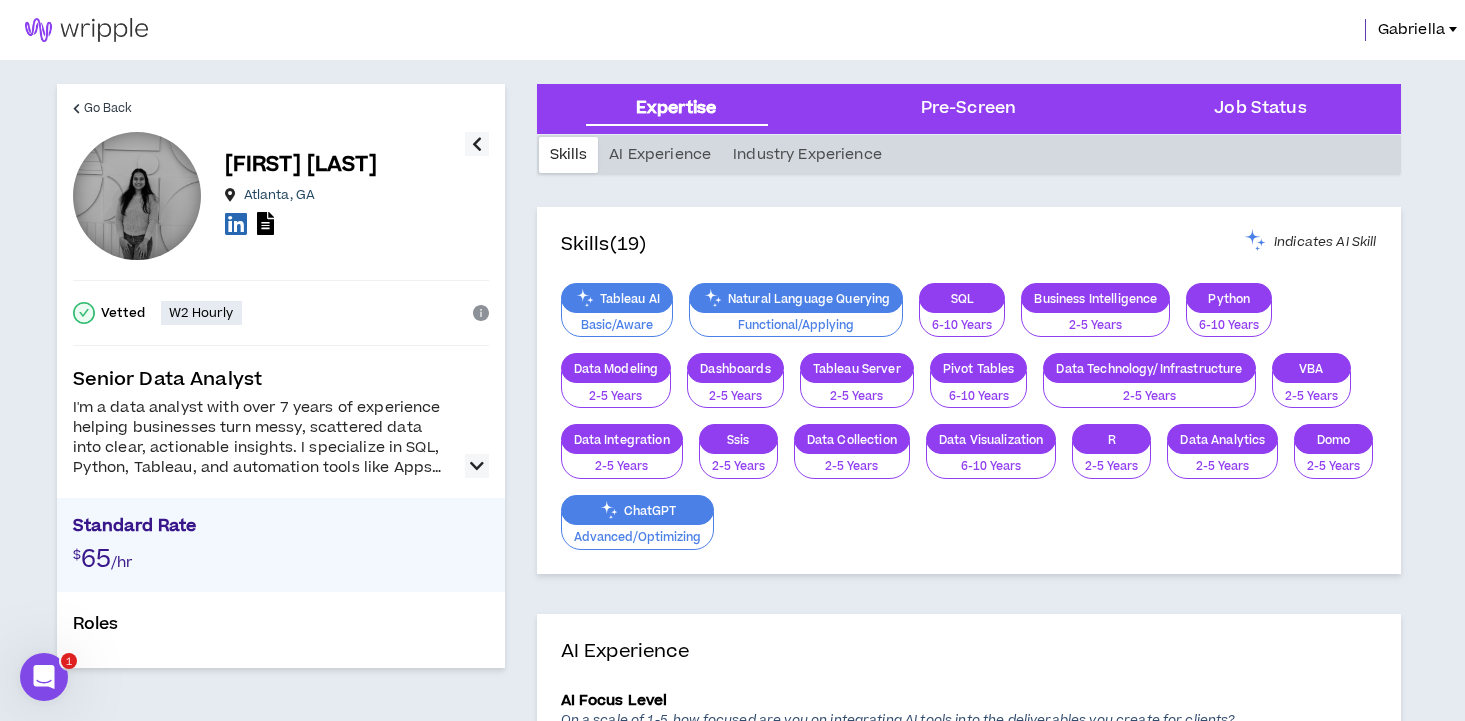 click at bounding box center (236, 223) 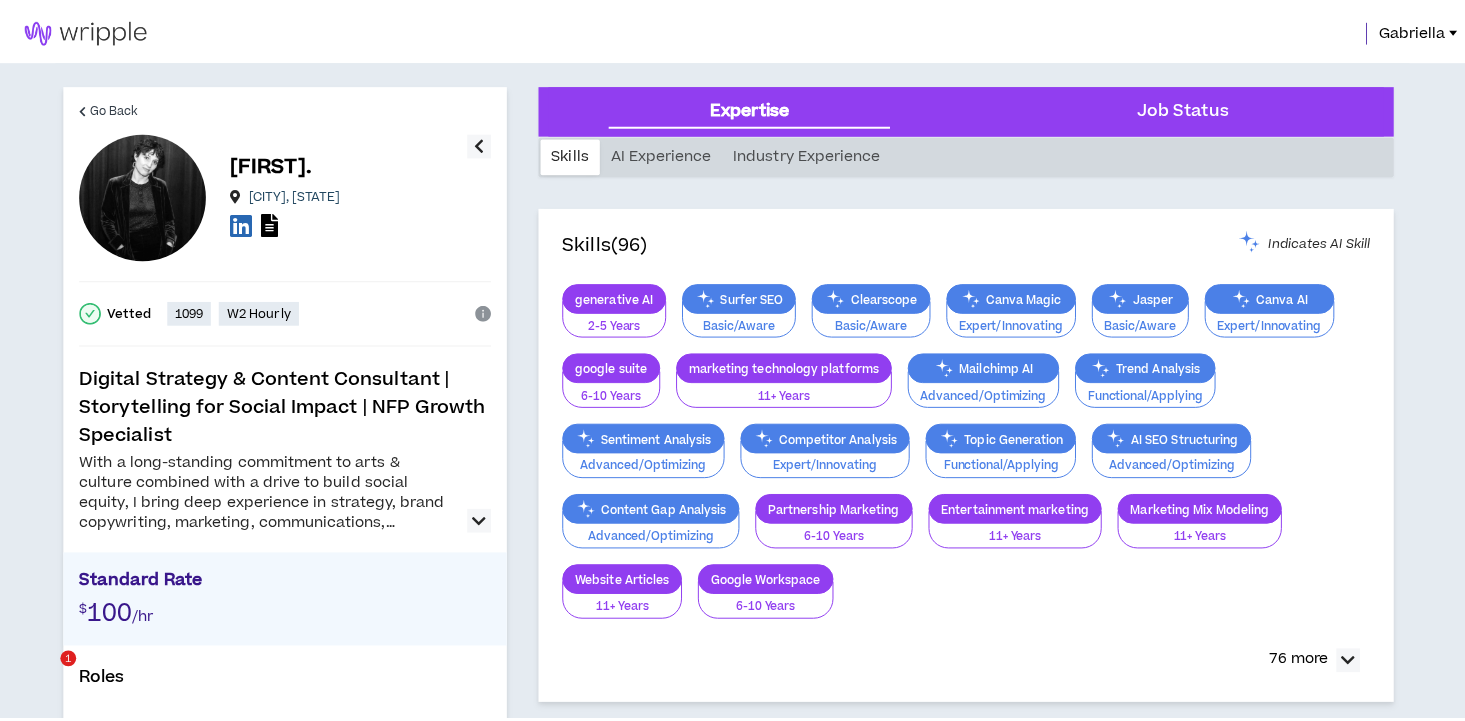 scroll, scrollTop: 0, scrollLeft: 0, axis: both 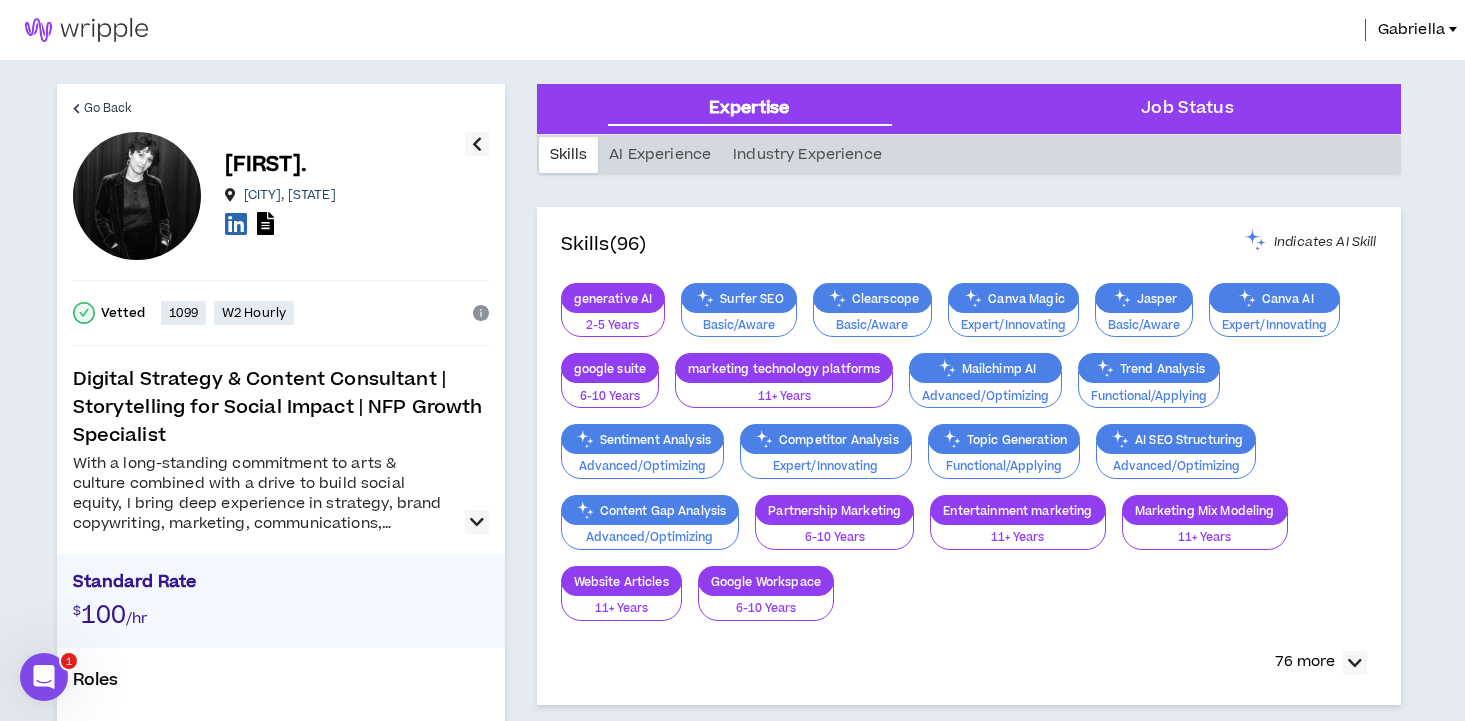 click at bounding box center [477, 522] 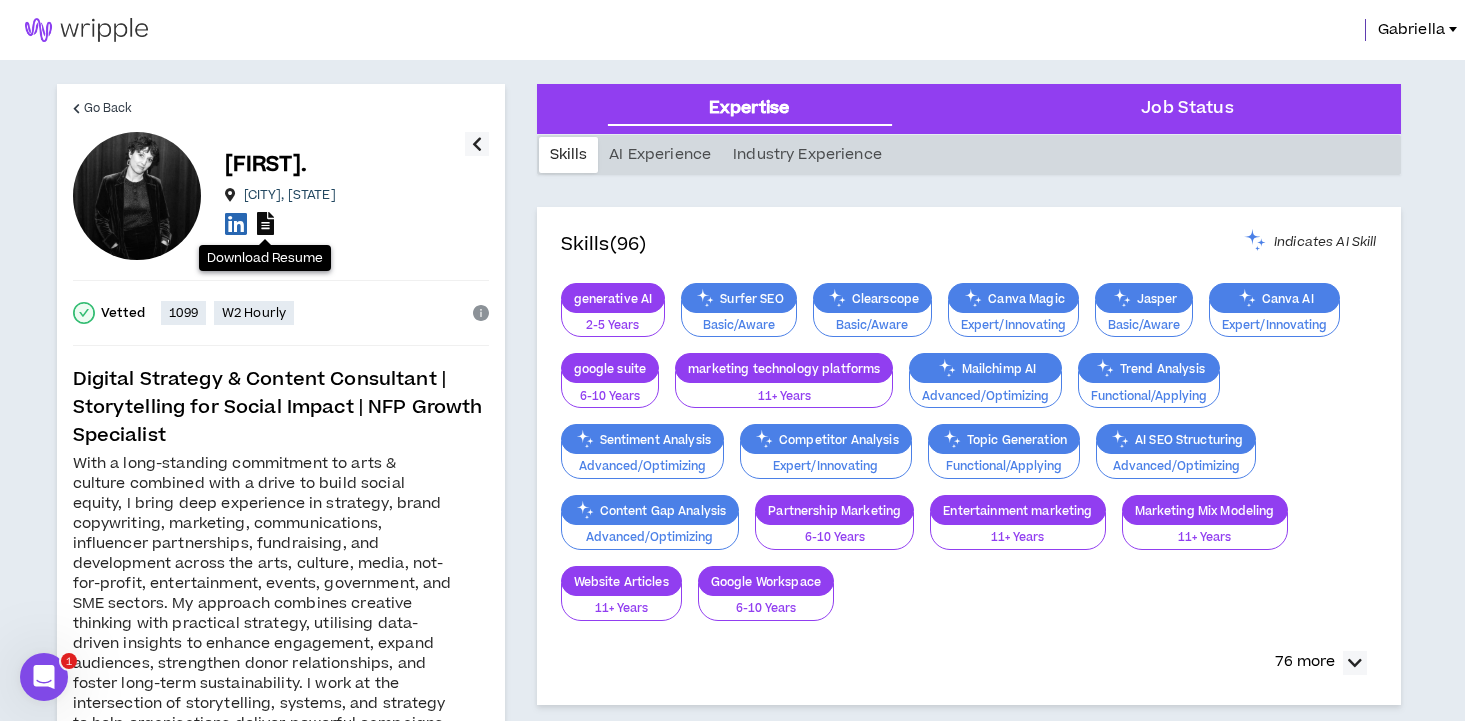 click at bounding box center [265, 223] 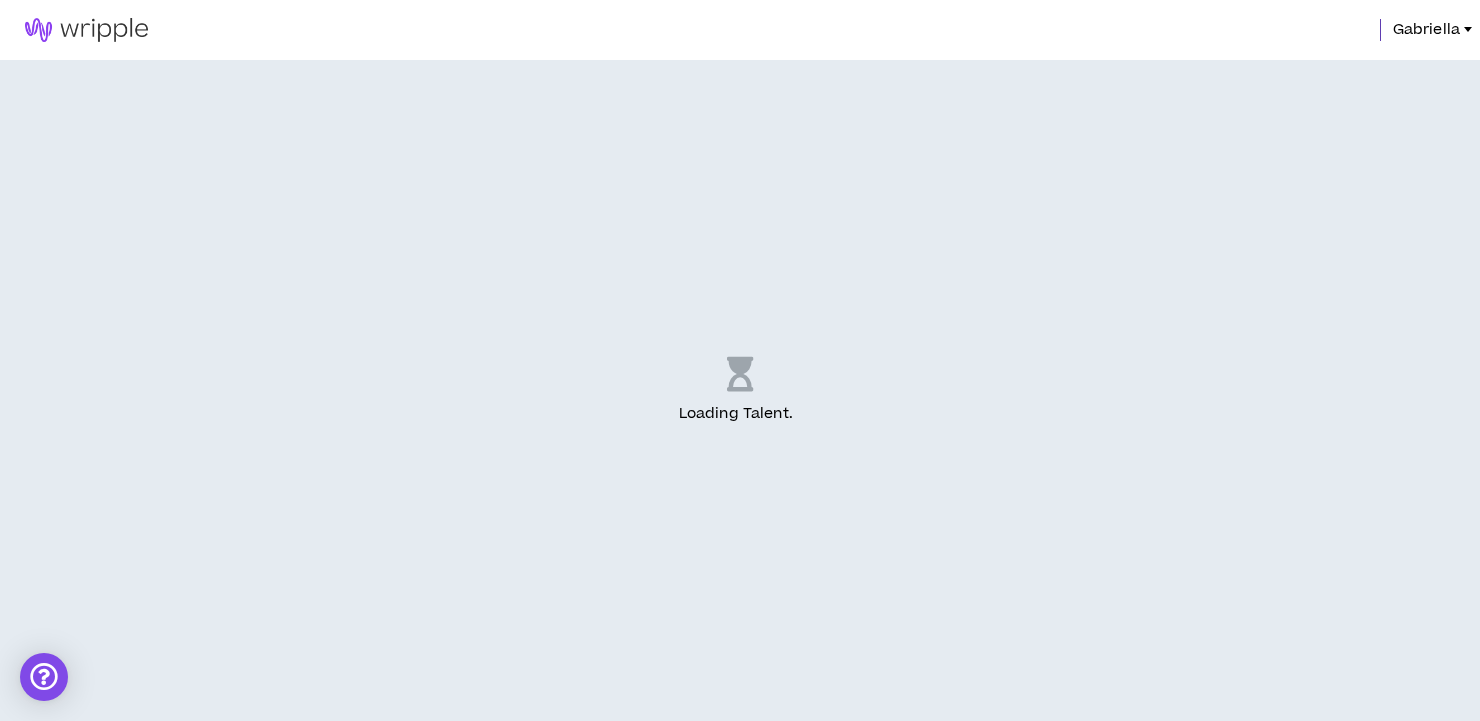 scroll, scrollTop: 0, scrollLeft: 0, axis: both 